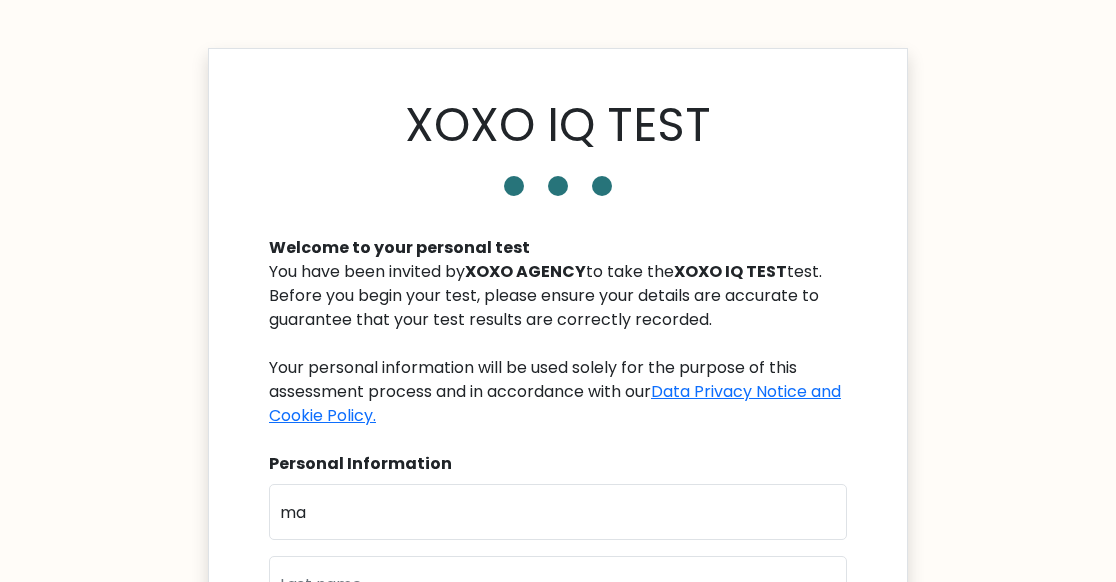 scroll, scrollTop: 165, scrollLeft: 0, axis: vertical 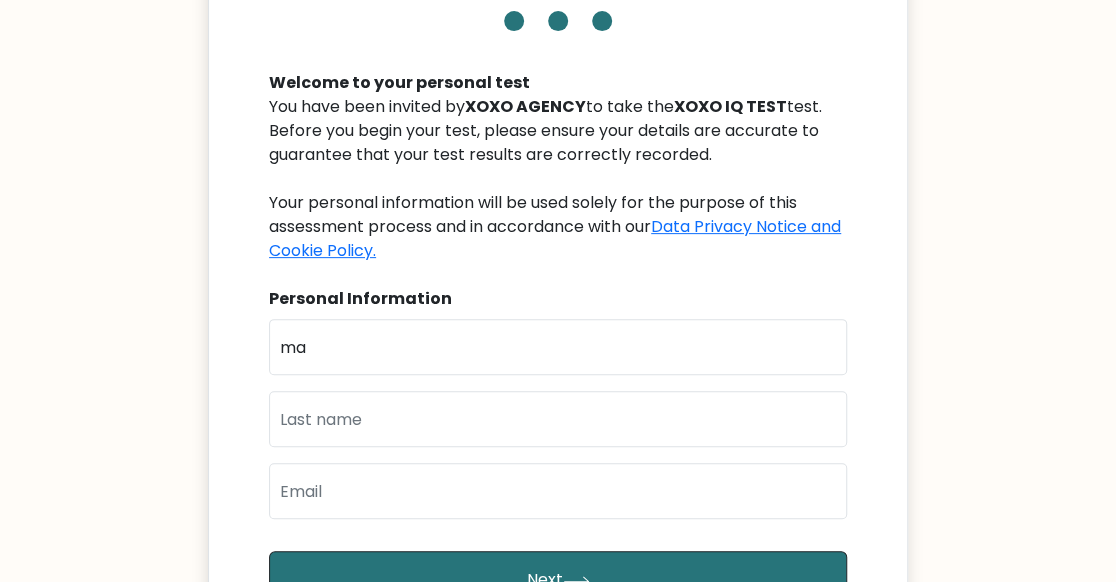 type on "m" 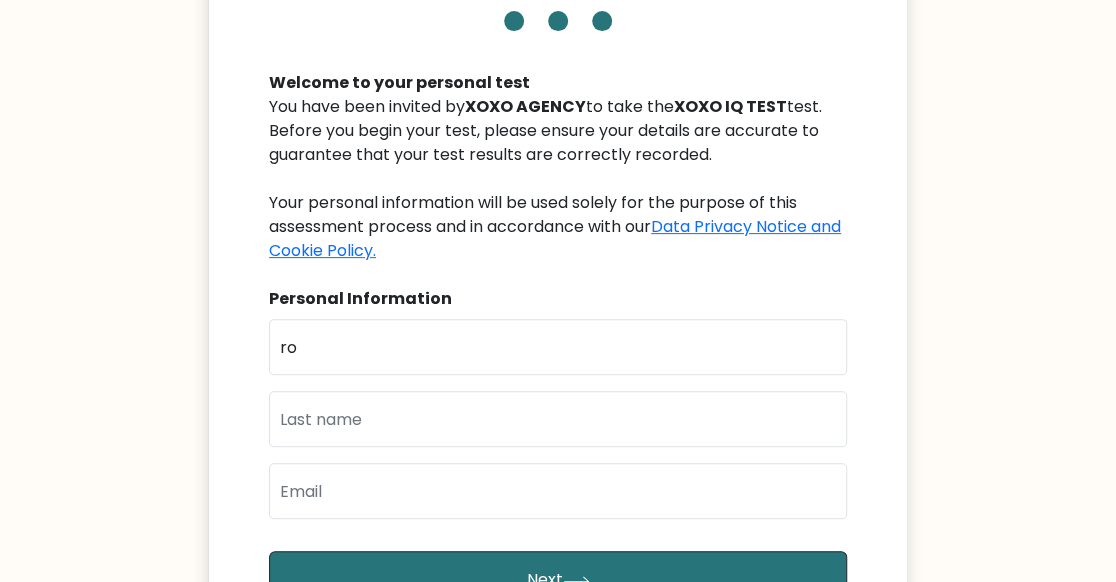 type on "r" 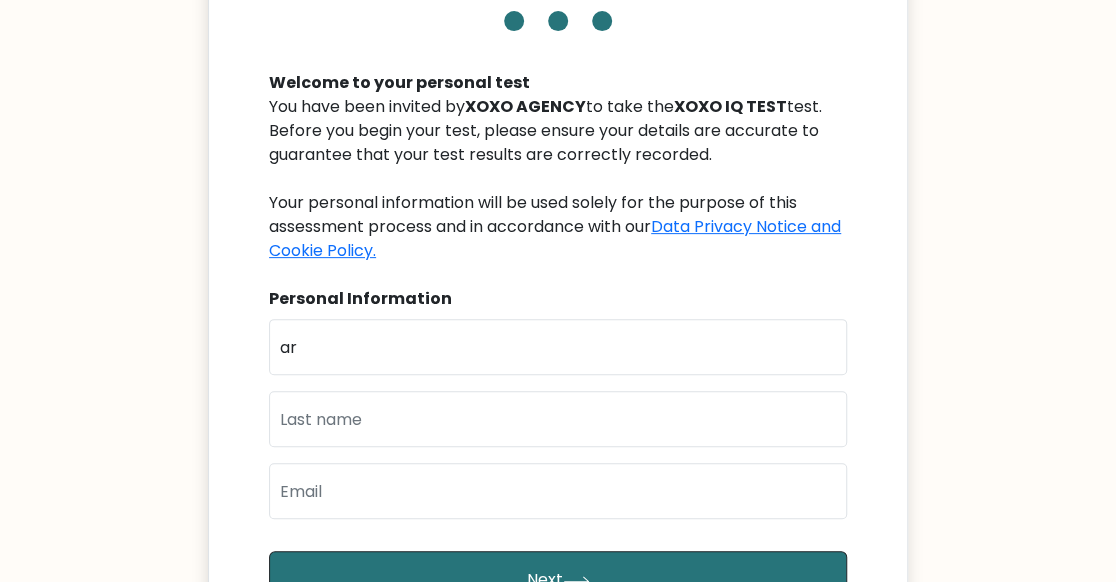 type on "a" 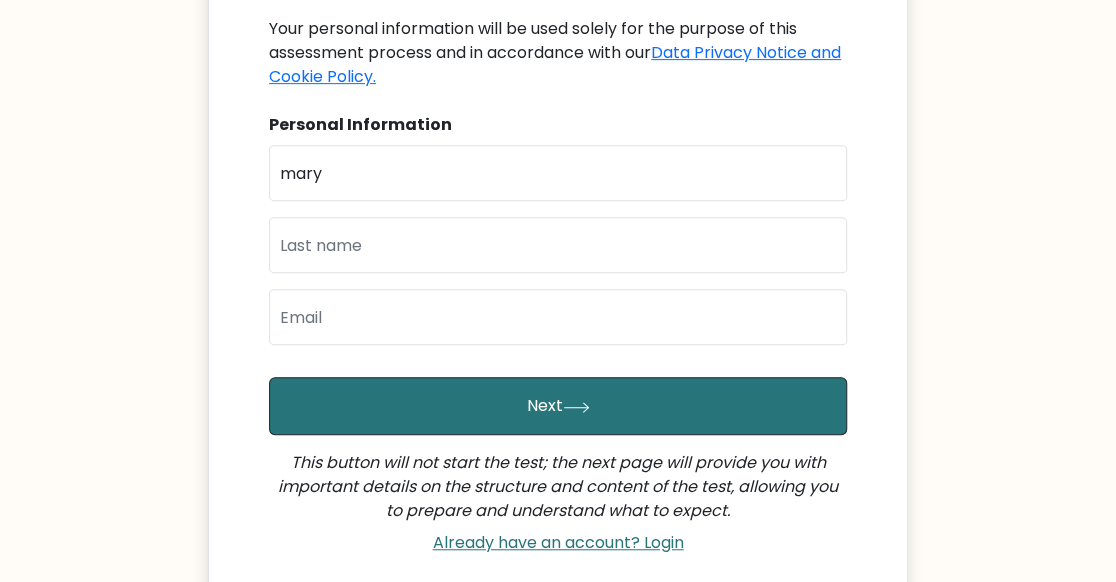 scroll, scrollTop: 426, scrollLeft: 0, axis: vertical 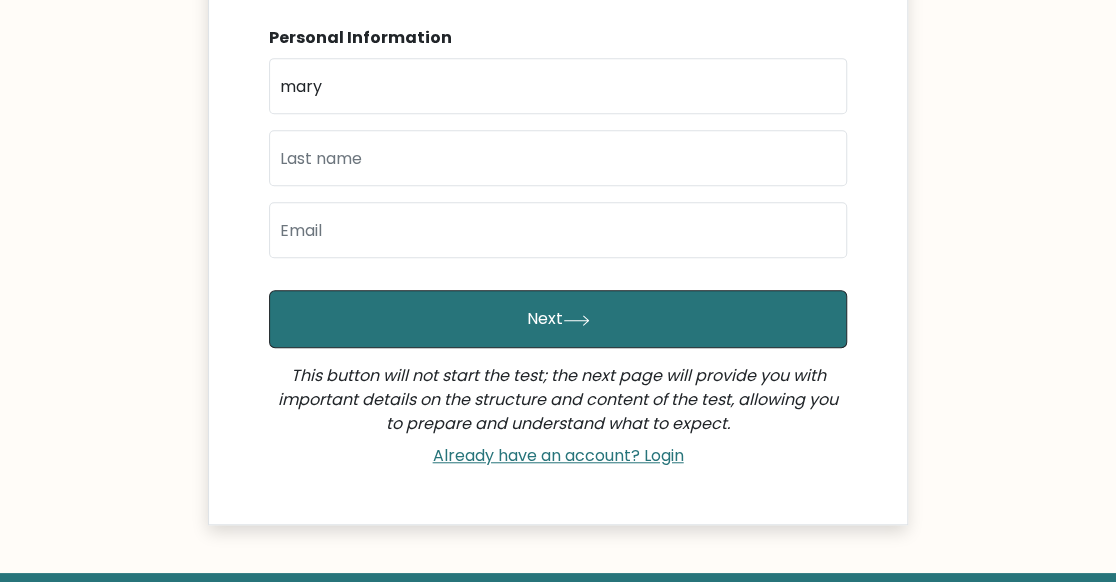 type on "mary" 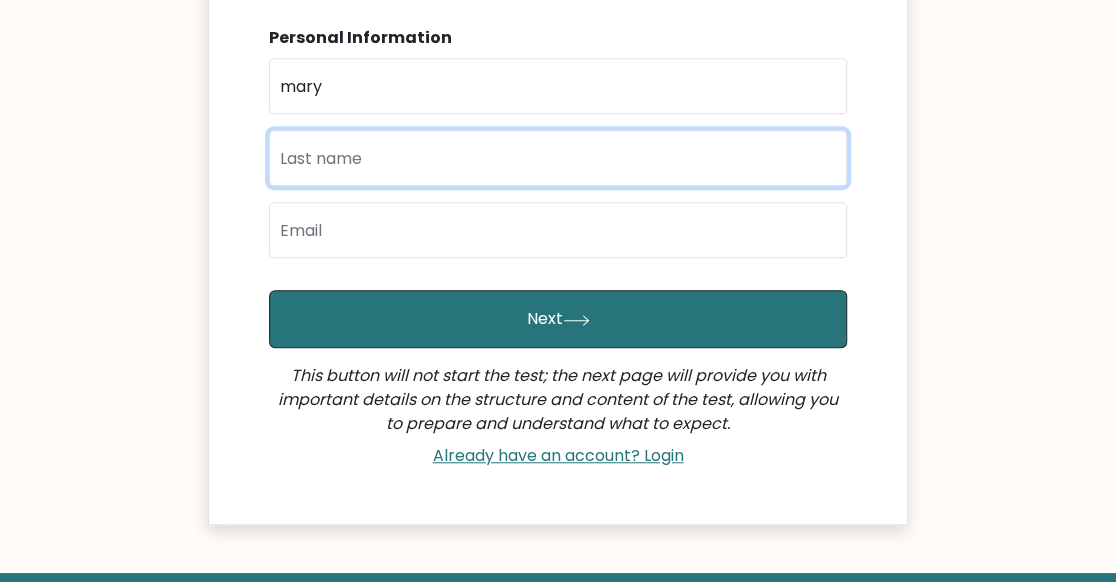 click at bounding box center (558, 158) 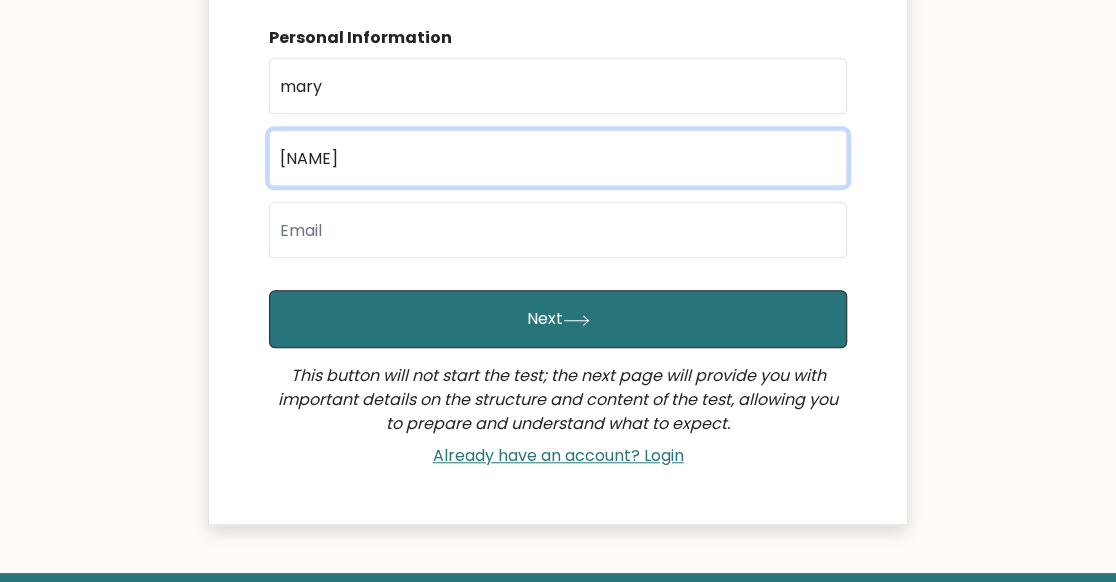 type on "rose" 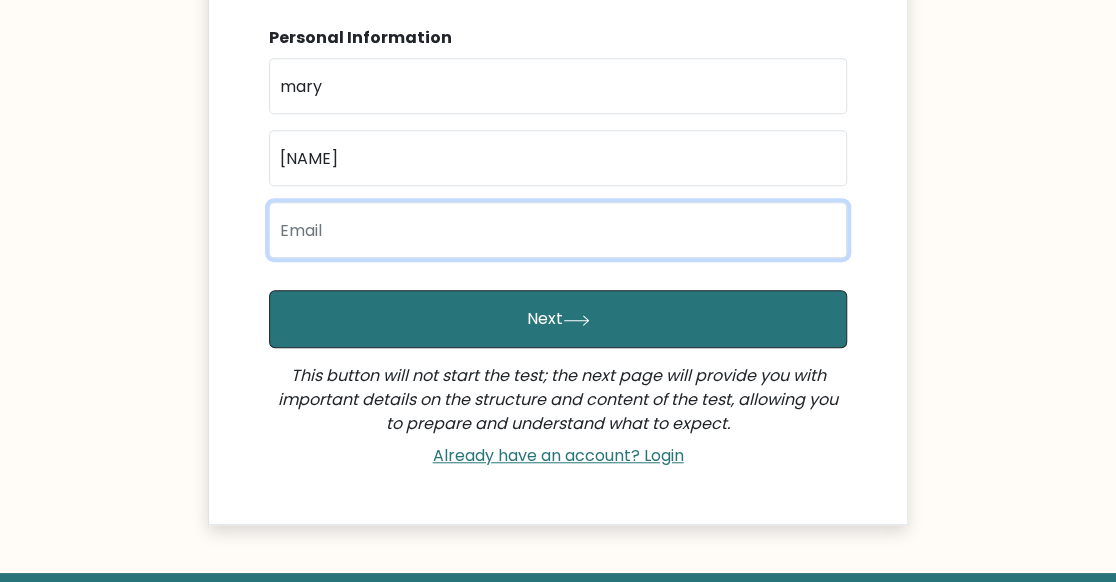 click at bounding box center [558, 230] 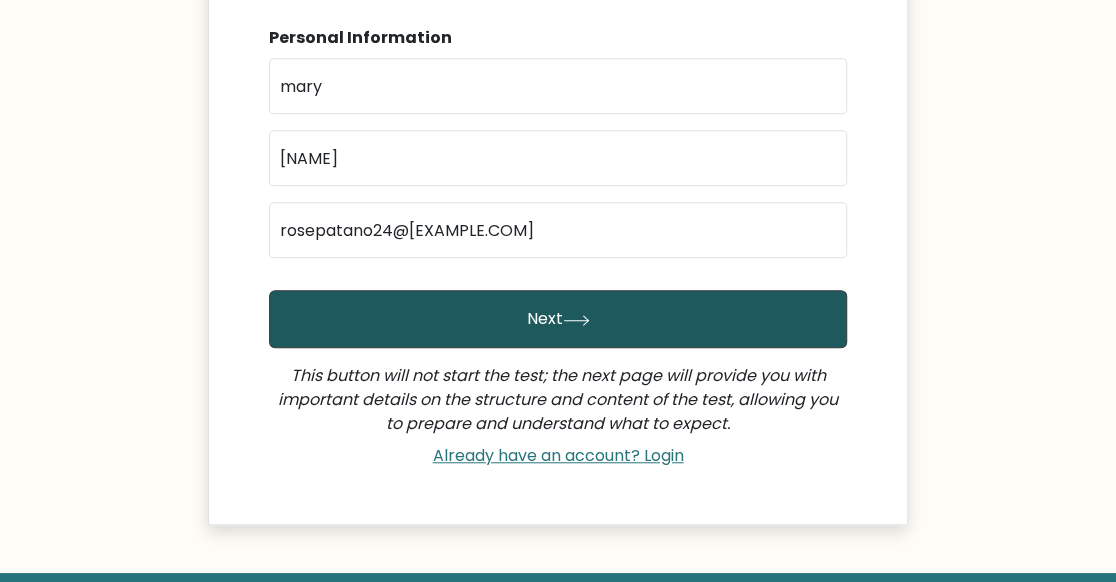 click on "Next" at bounding box center (558, 319) 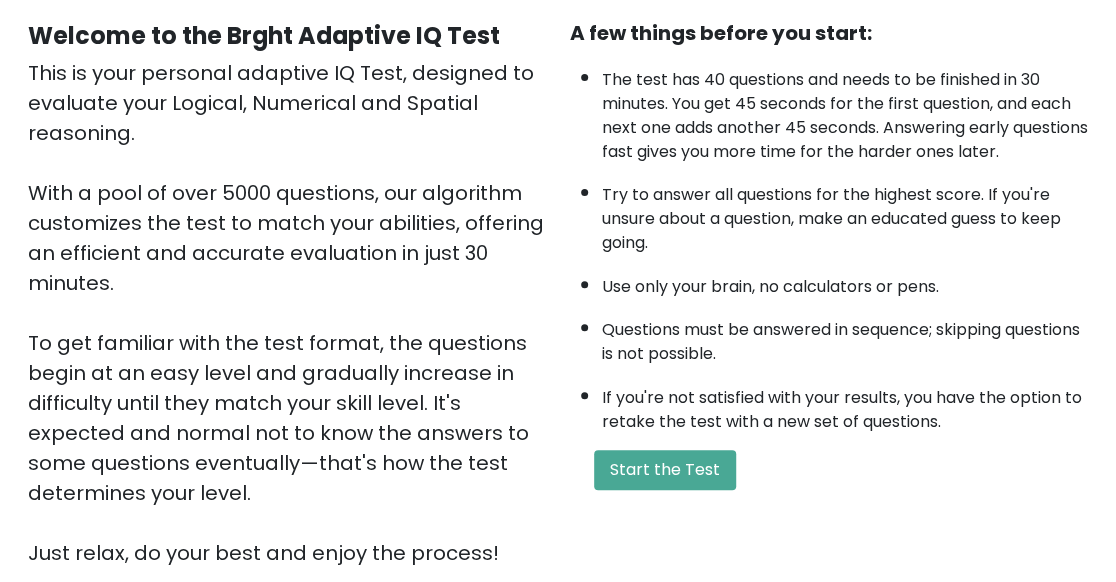 scroll, scrollTop: 423, scrollLeft: 0, axis: vertical 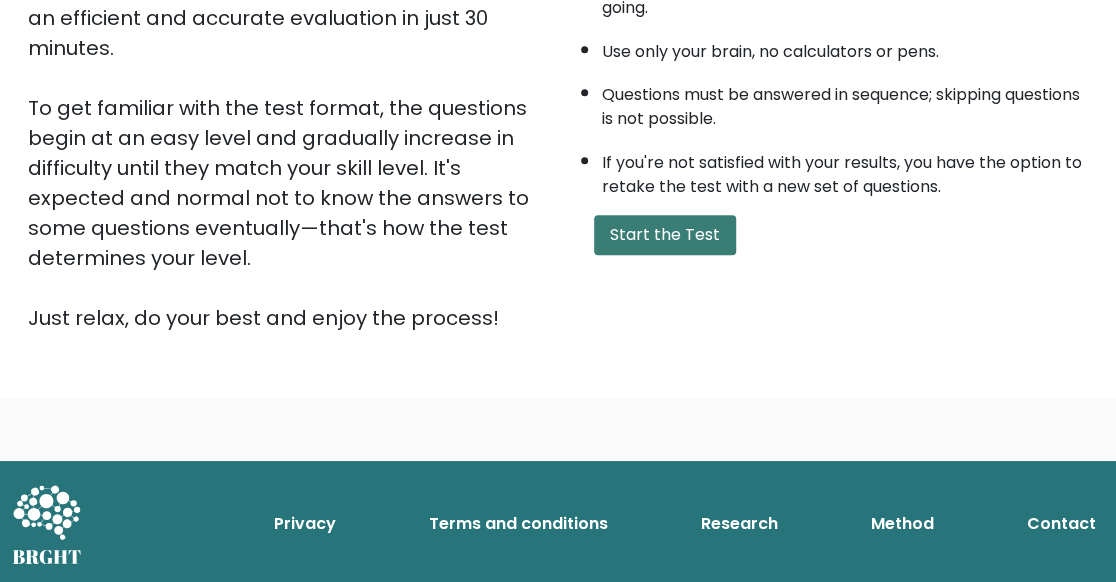click on "Start the Test" at bounding box center (665, 235) 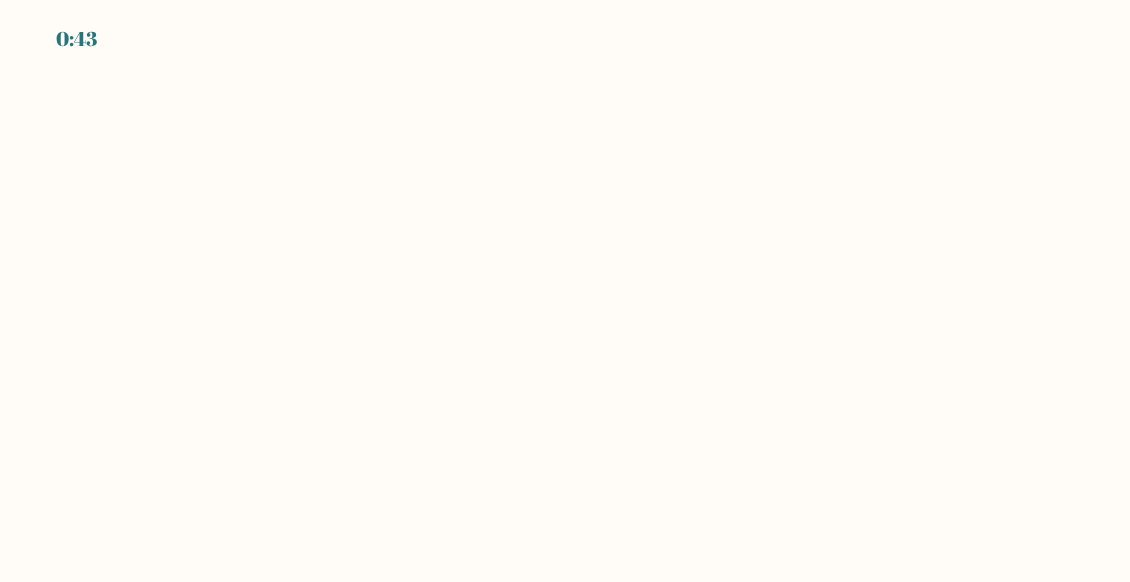 scroll, scrollTop: 0, scrollLeft: 0, axis: both 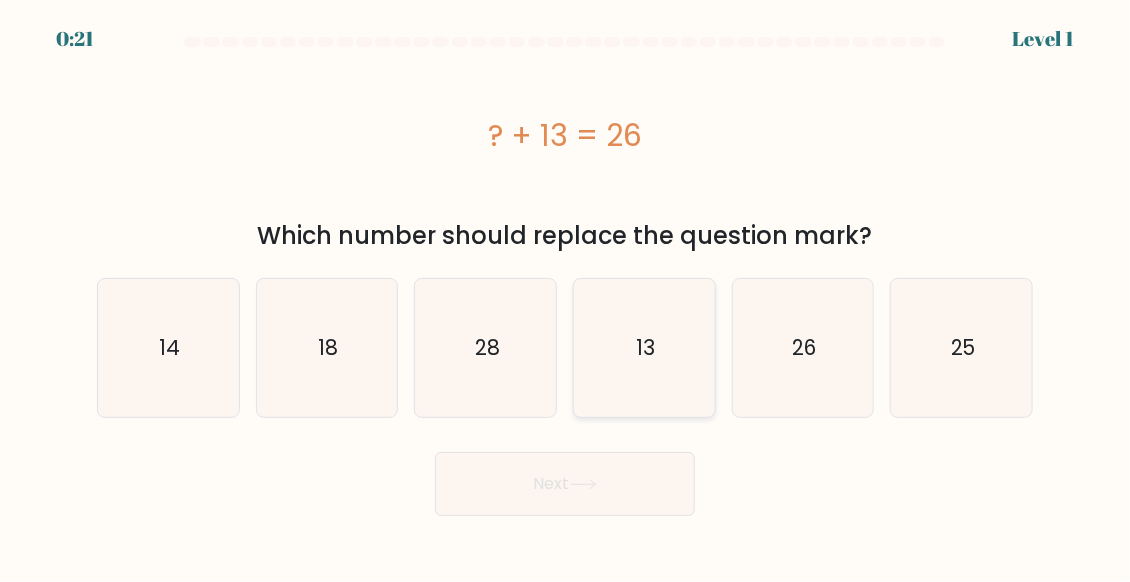 click on "13" 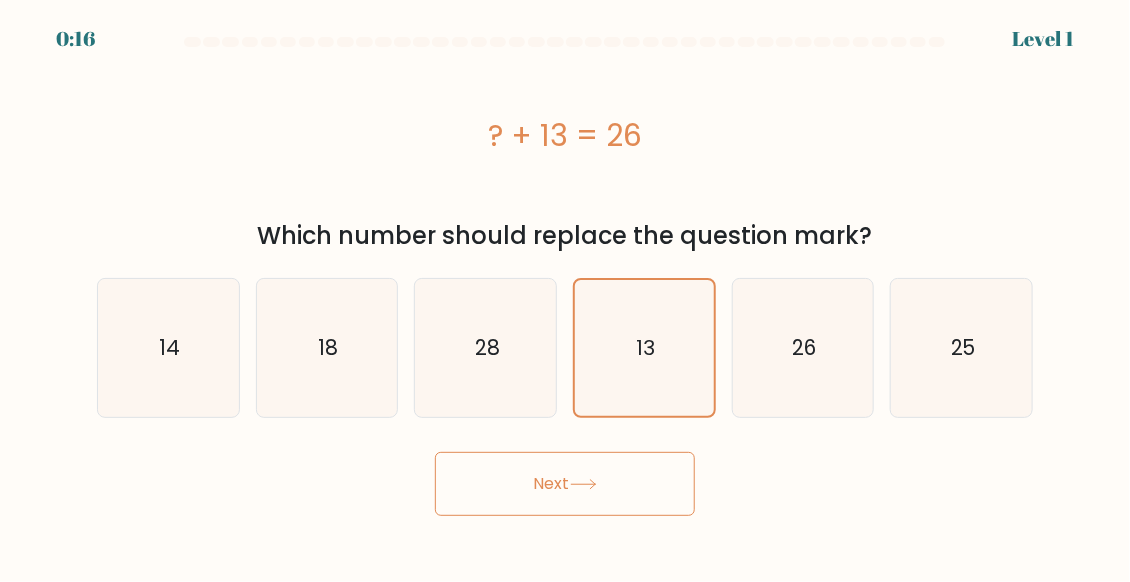click on "Next" at bounding box center (565, 484) 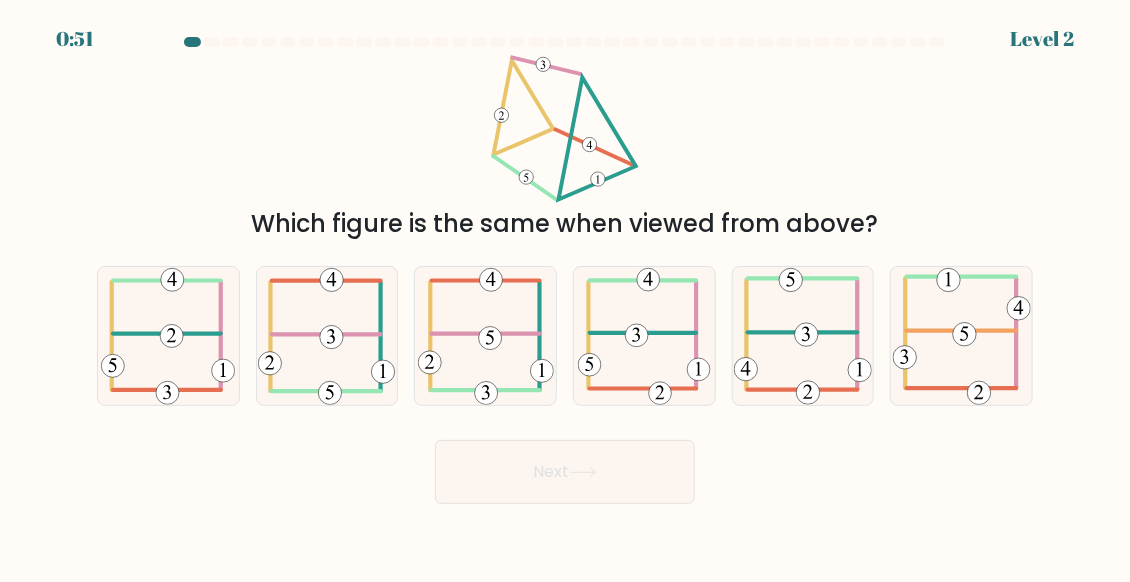 type 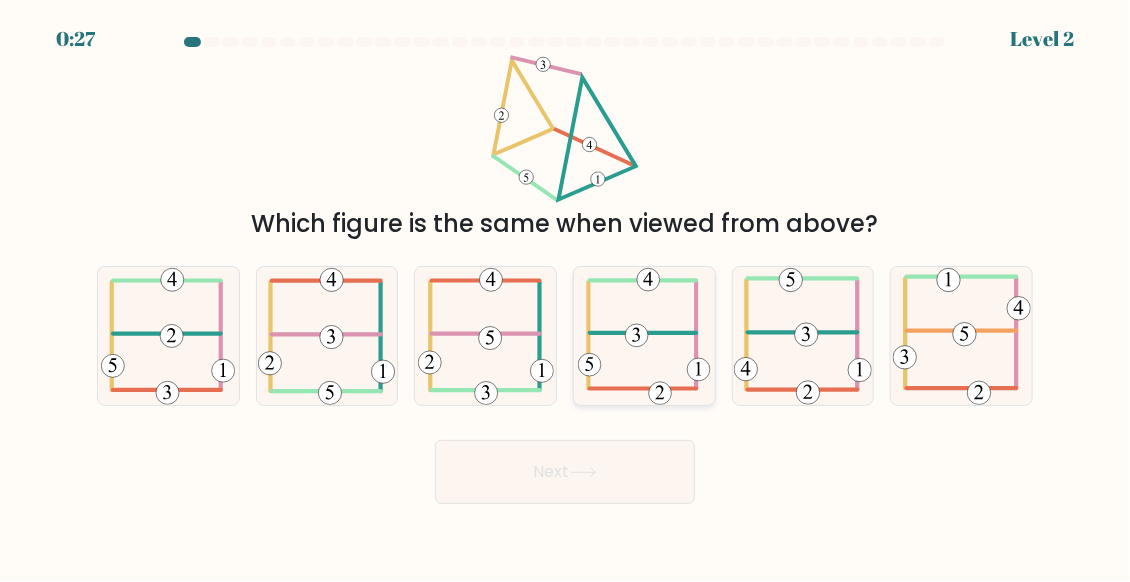 click 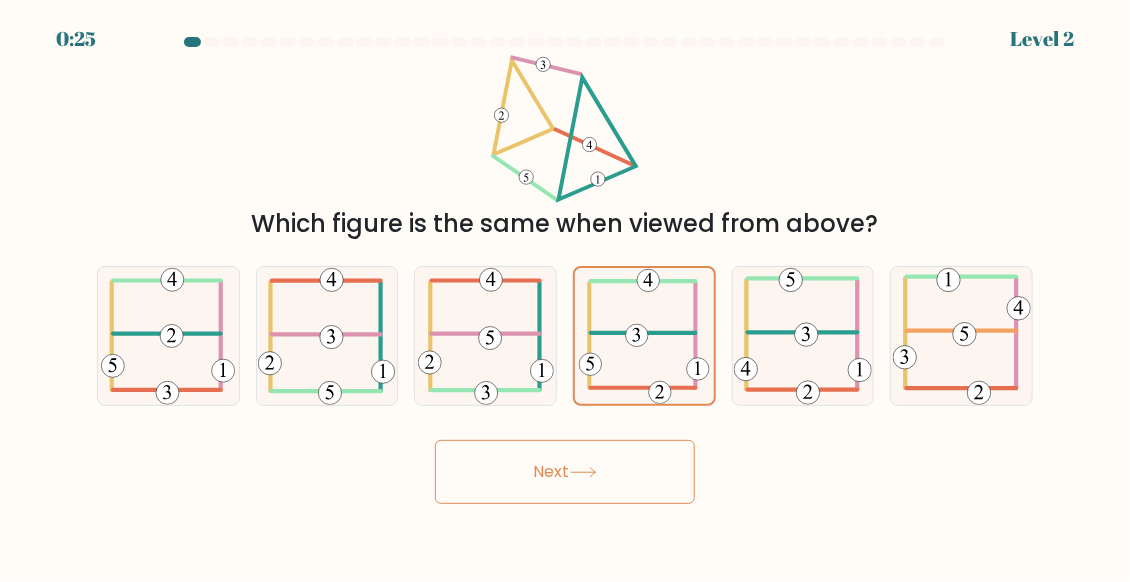 click on "Next" at bounding box center [565, 472] 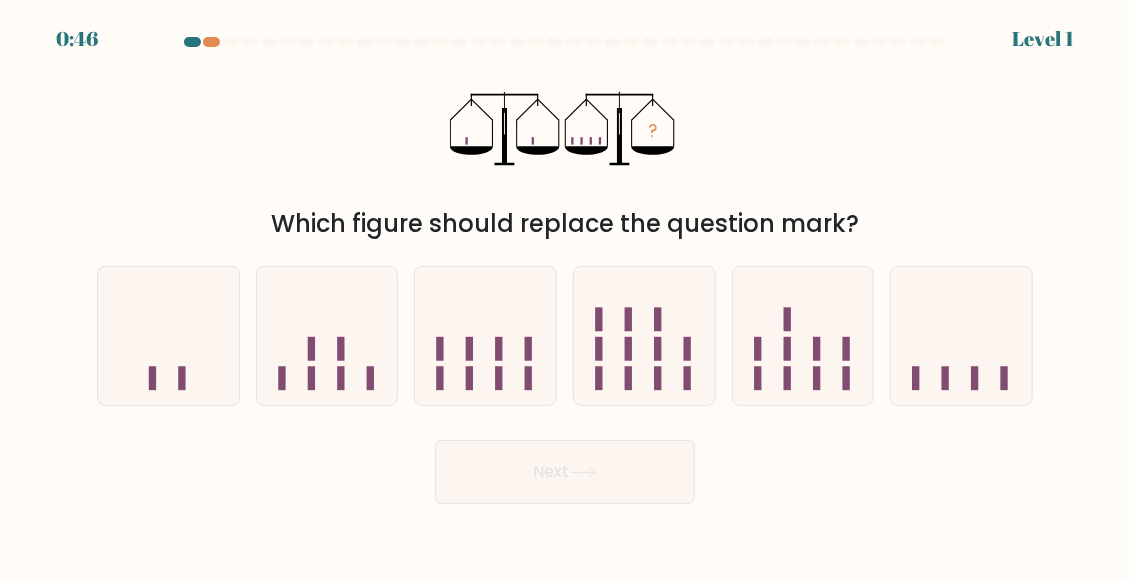 type 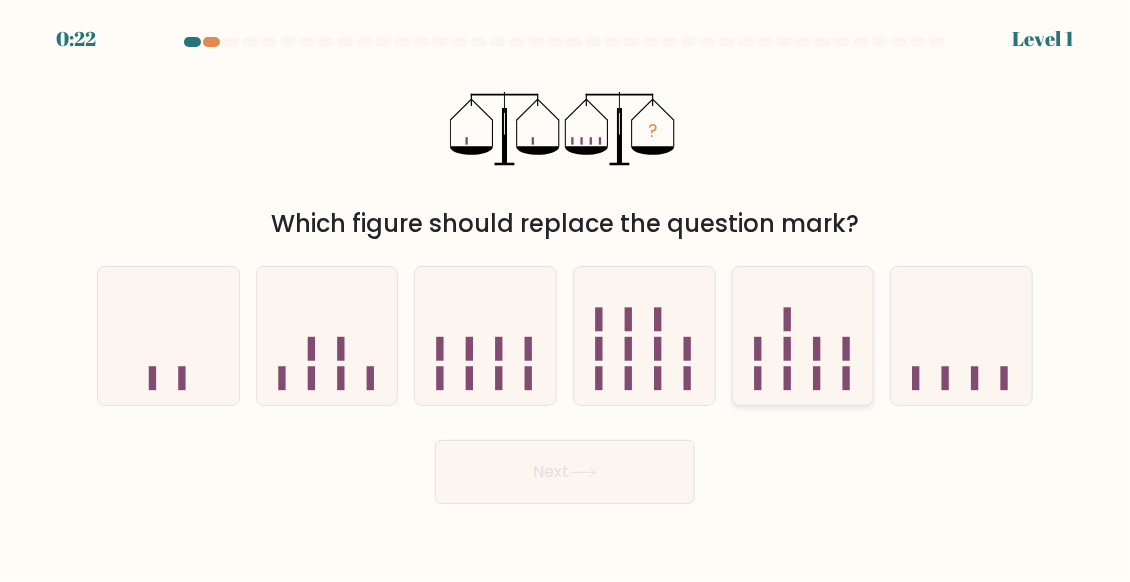 click 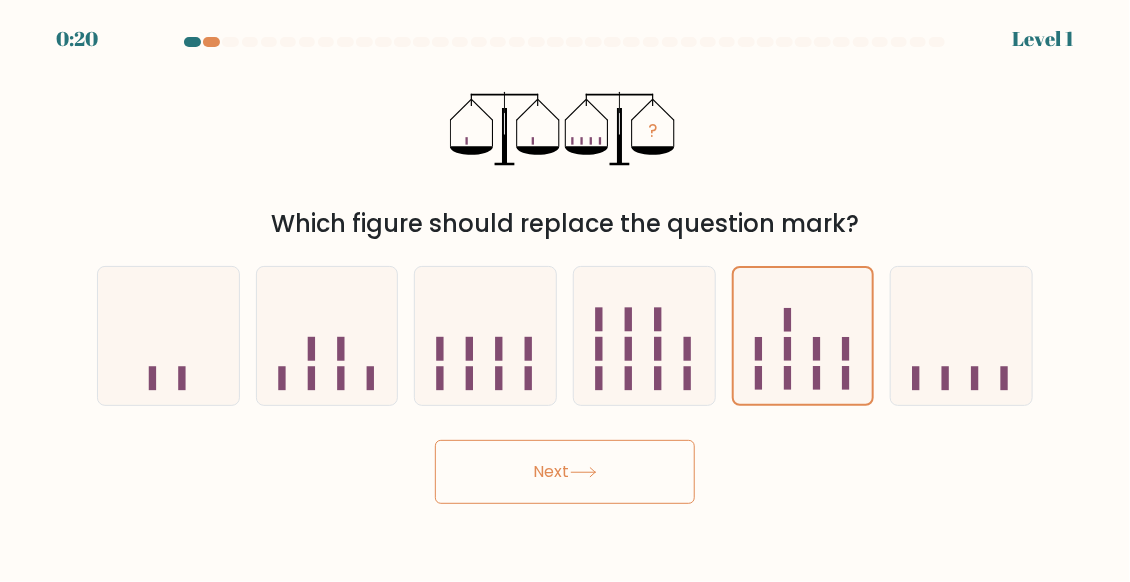 click on "Next" at bounding box center (565, 472) 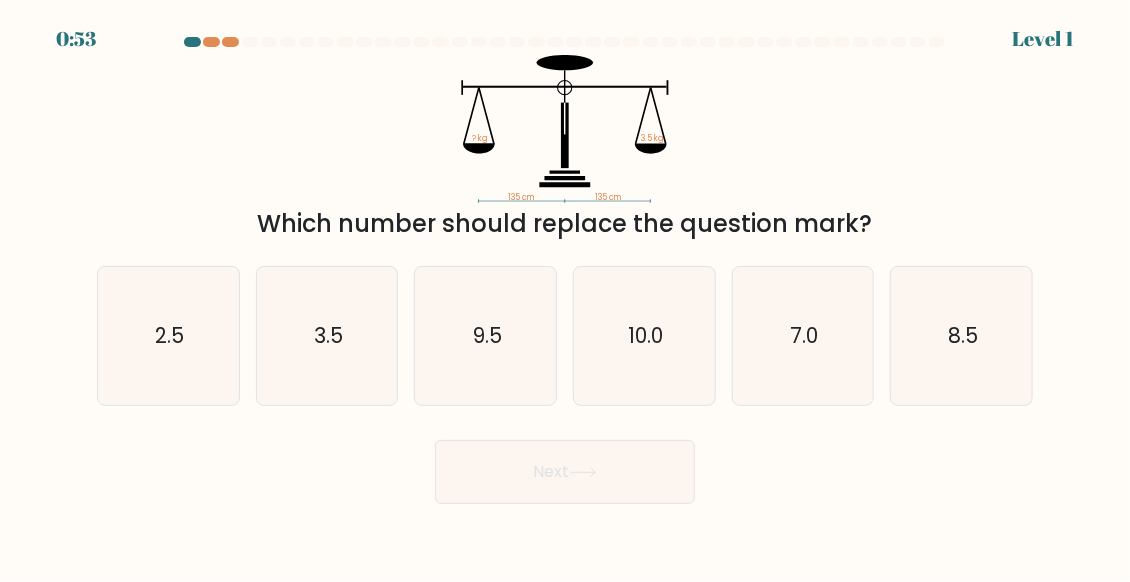 type 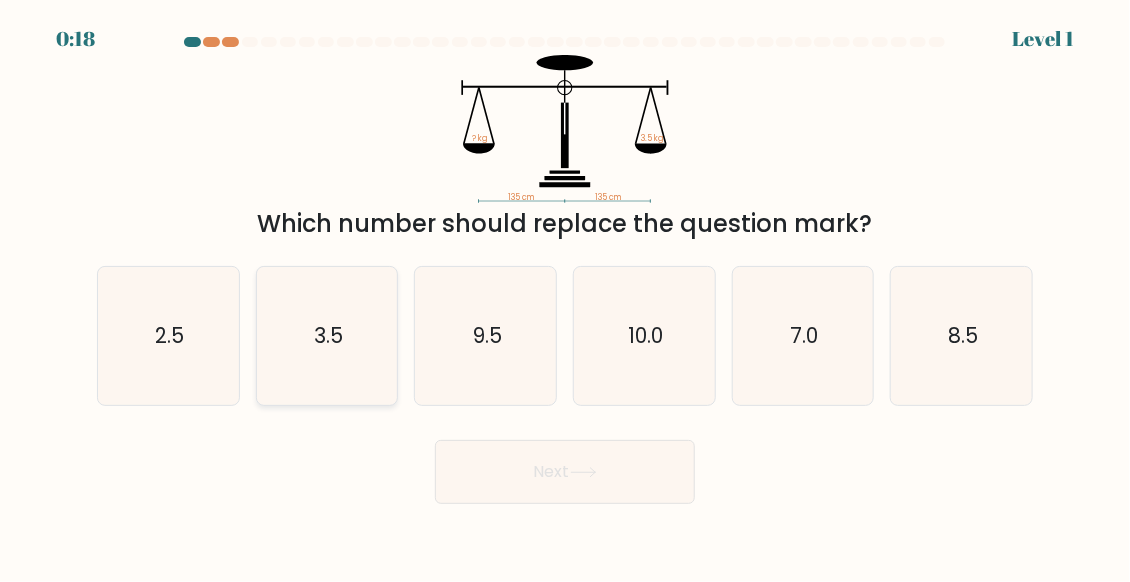 click on "3.5" 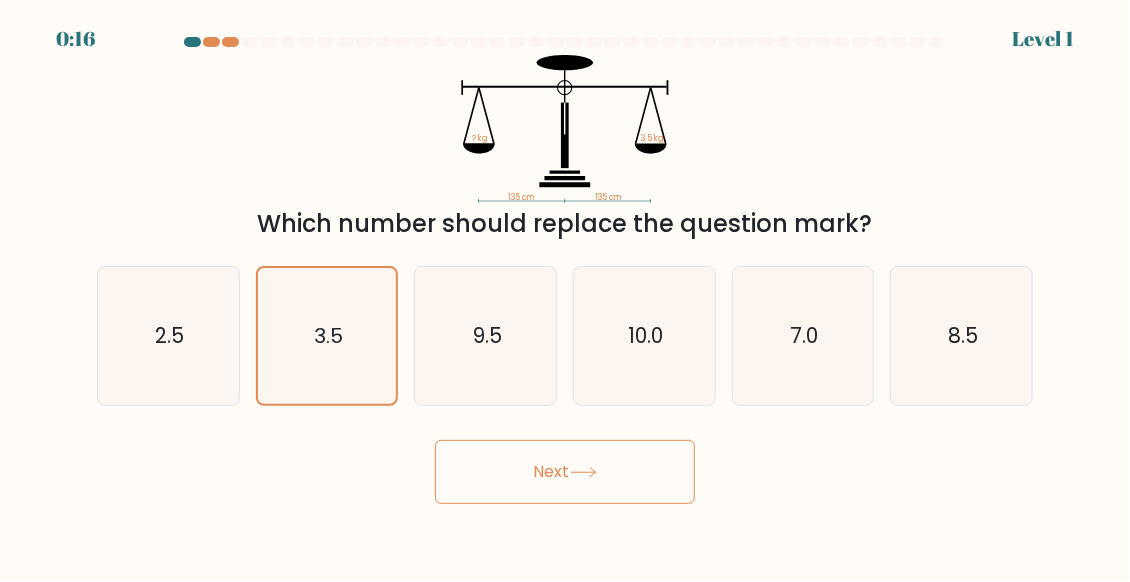 click 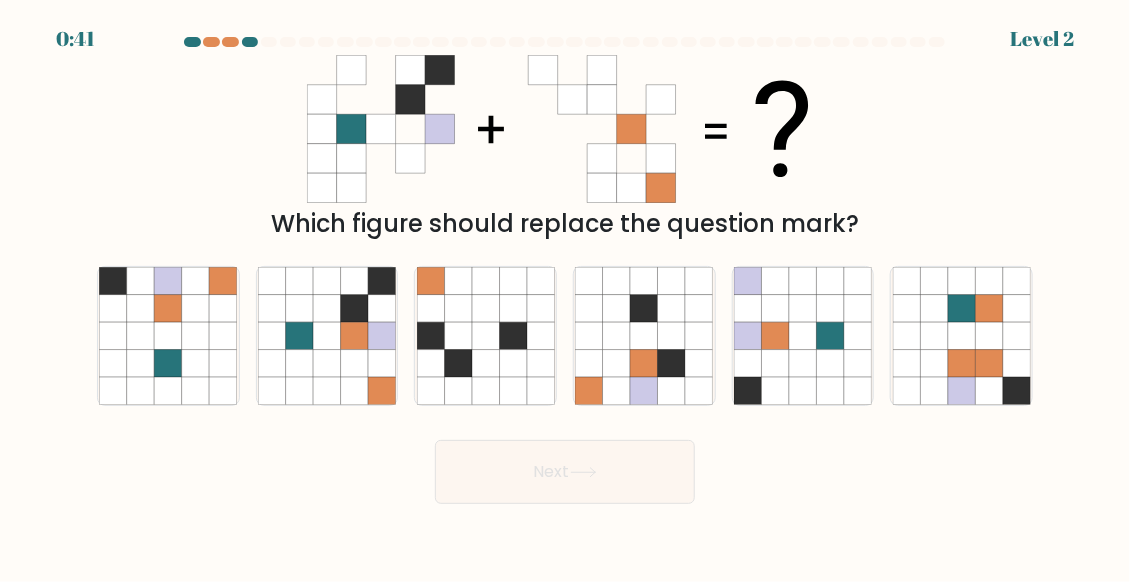 type 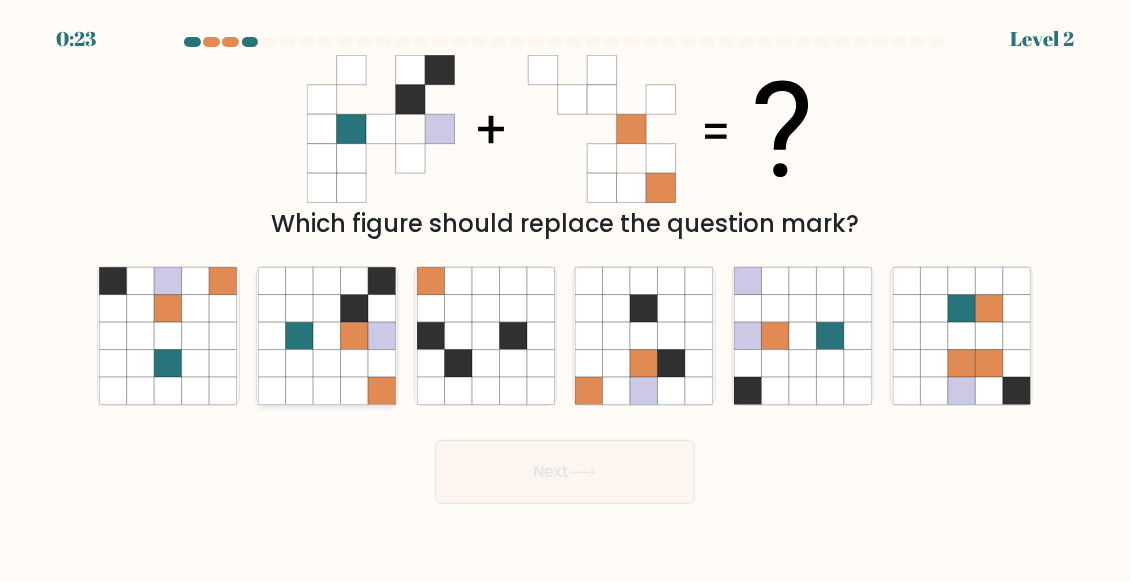 click 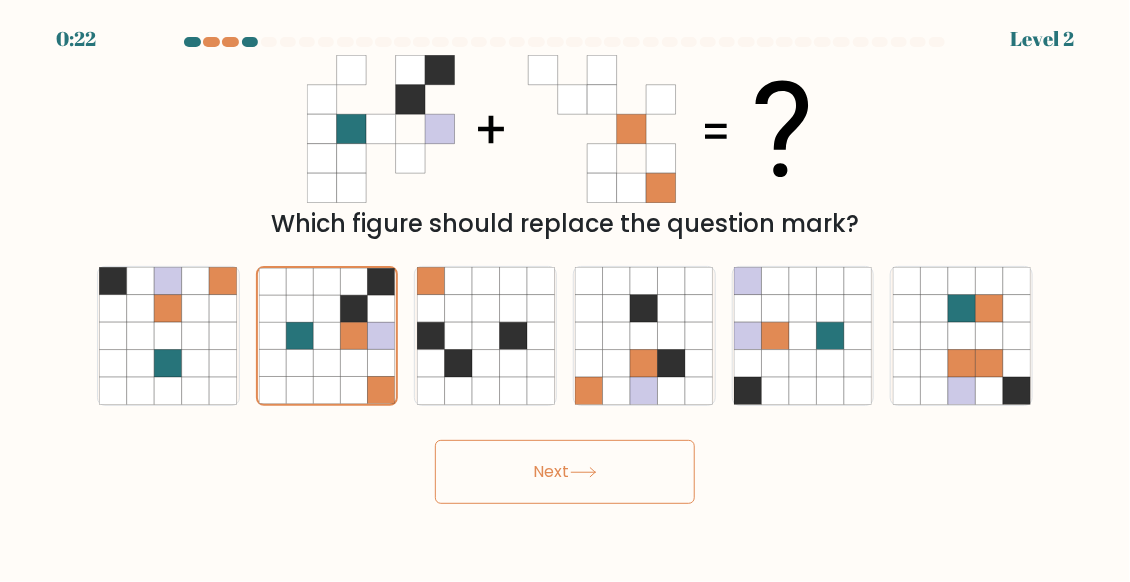click on "Next" at bounding box center (565, 472) 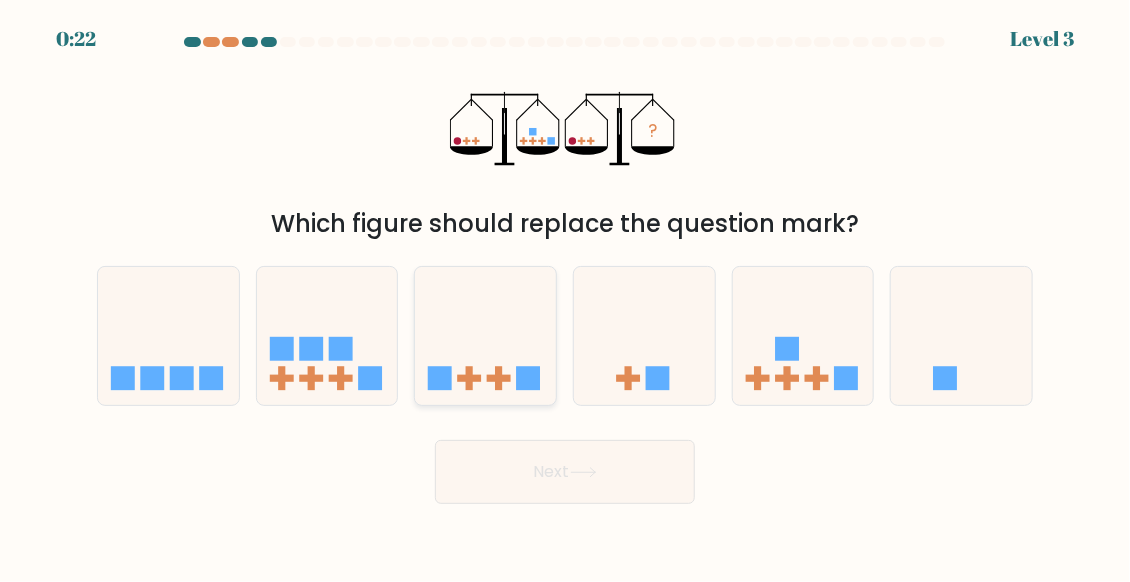 click 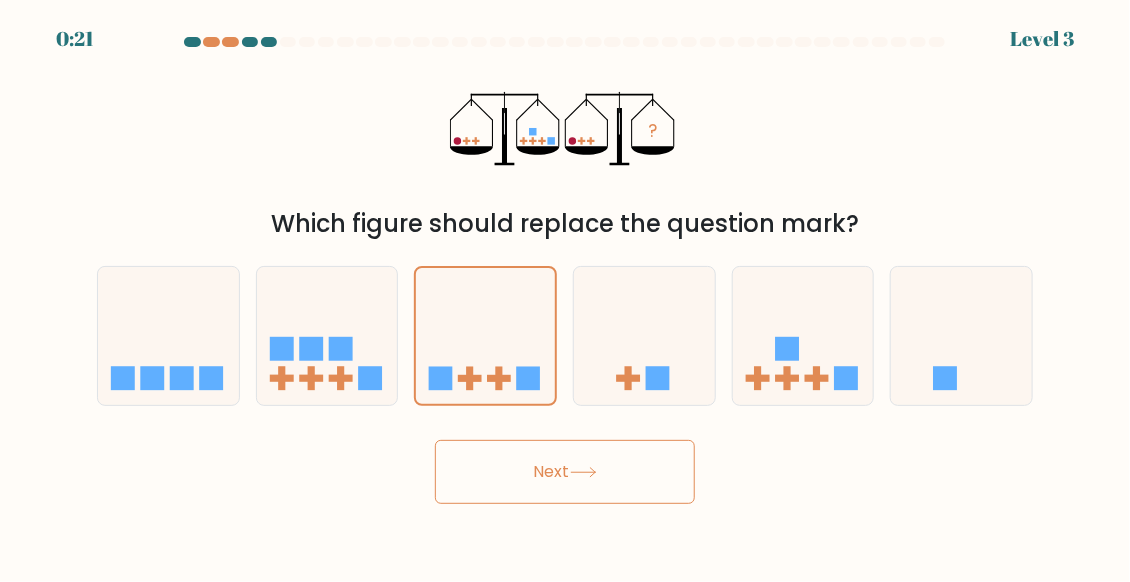 click on "Next" at bounding box center [565, 472] 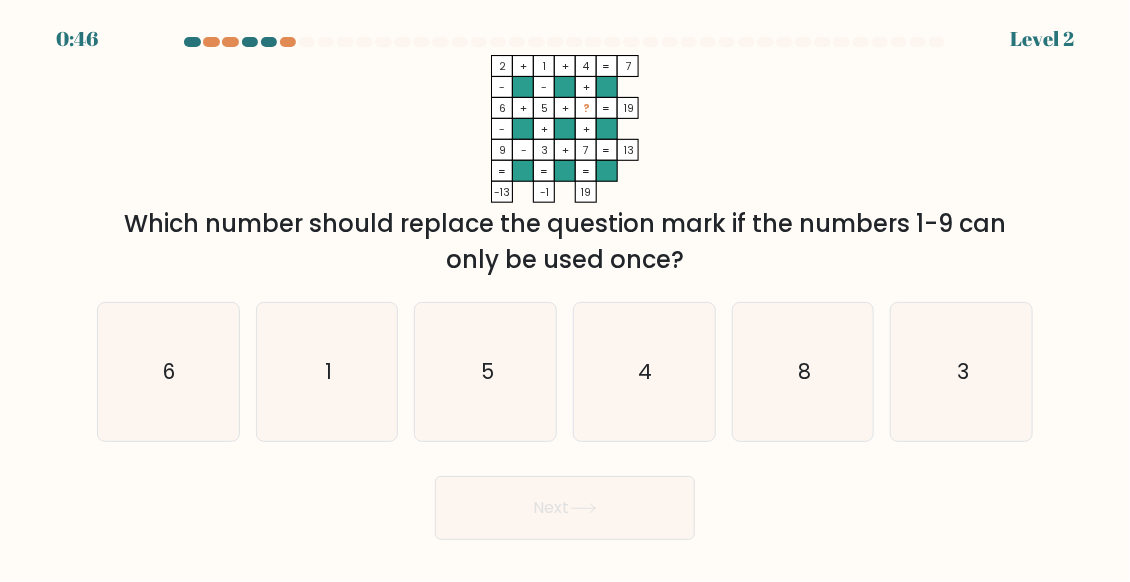 type 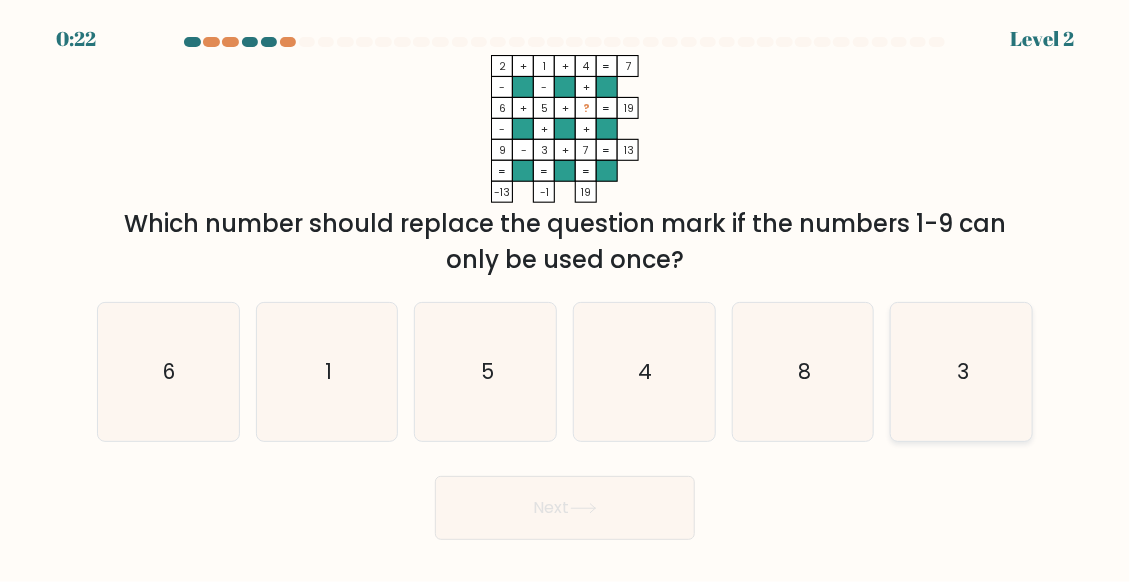 click on "3" 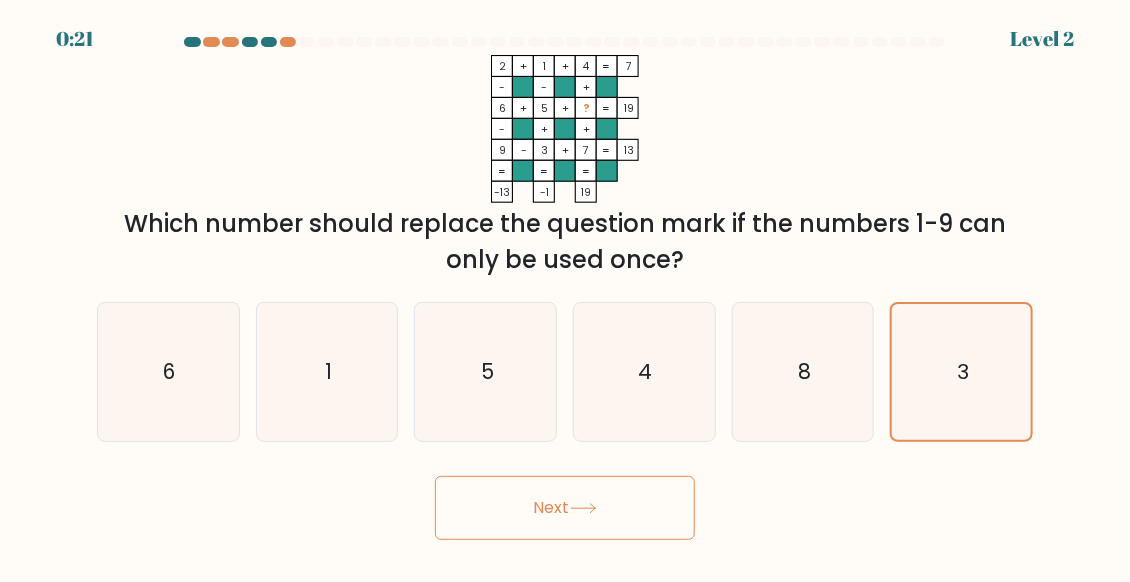 click on "Next" at bounding box center [565, 508] 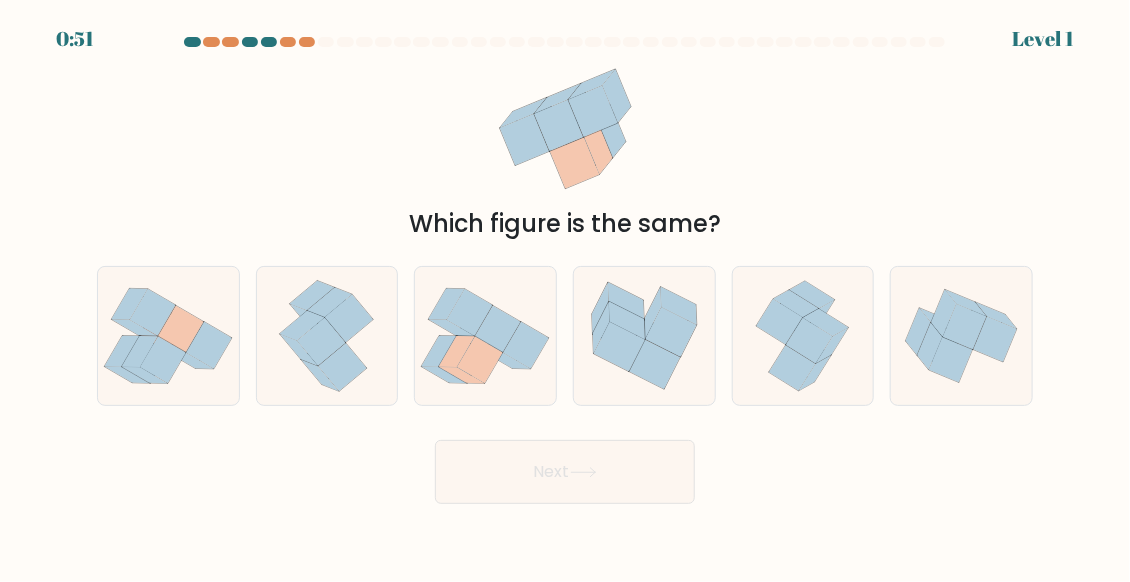 type 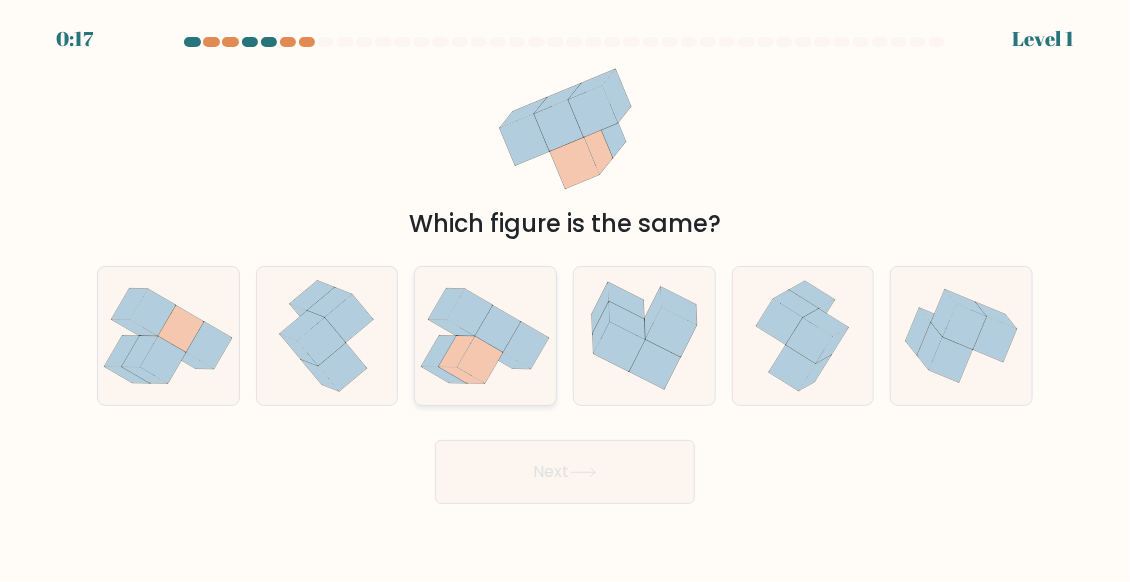 click 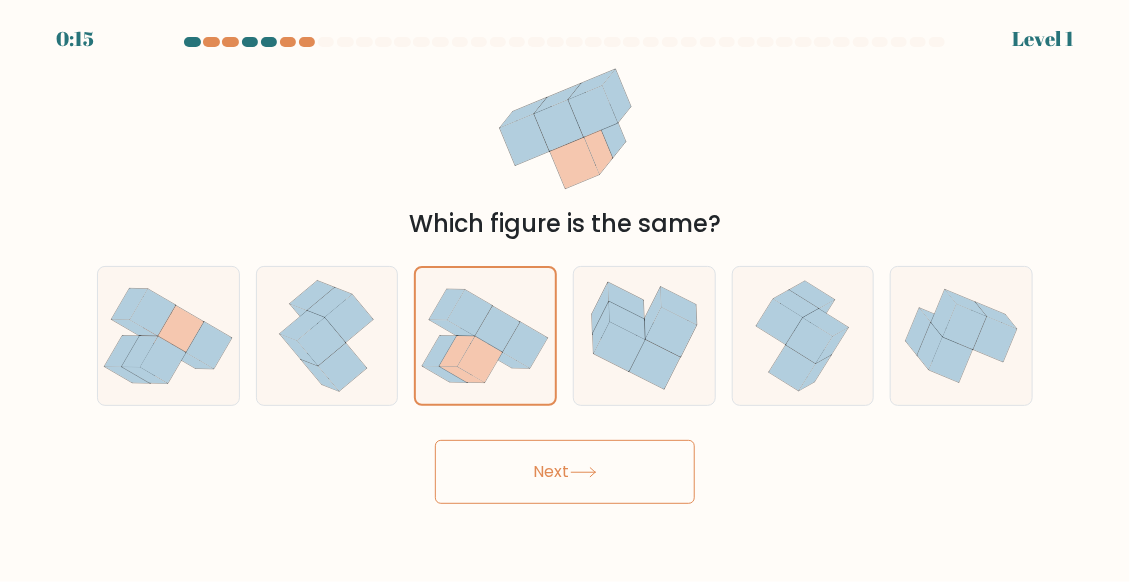 click on "Next" at bounding box center (565, 472) 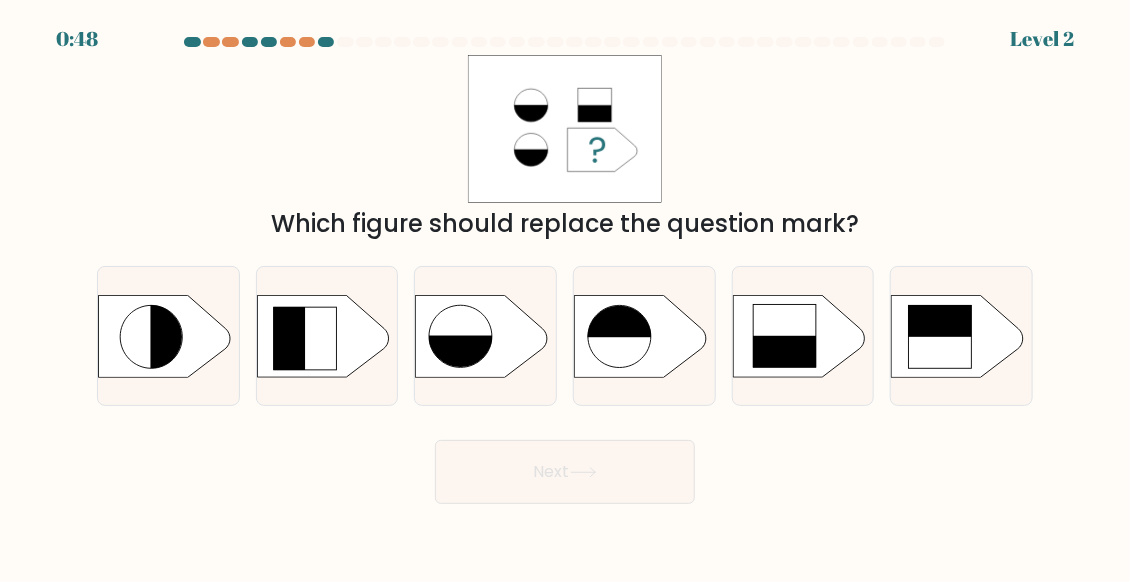 type 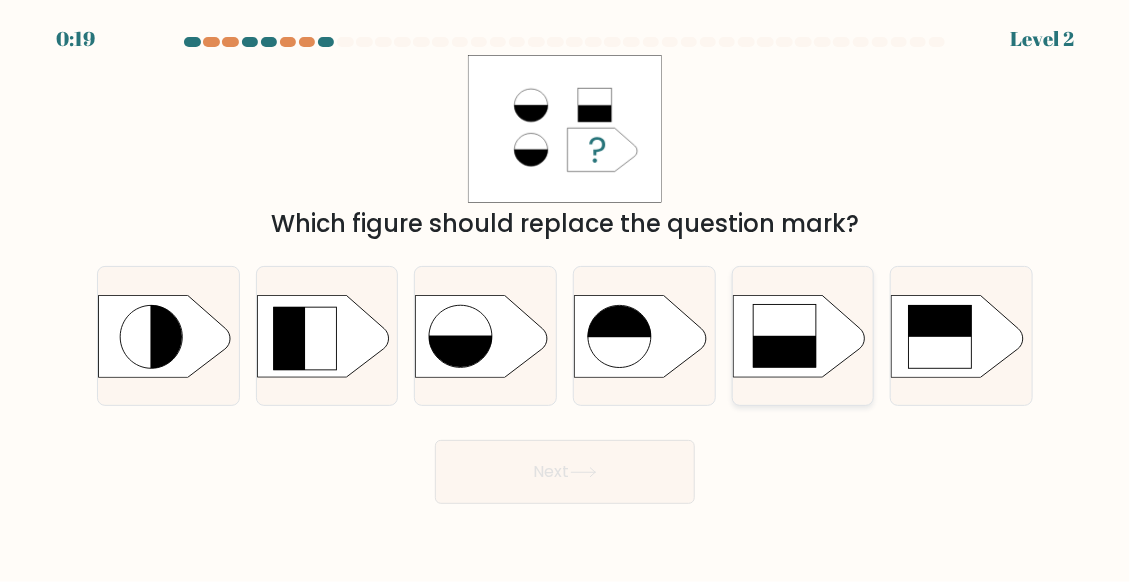 click 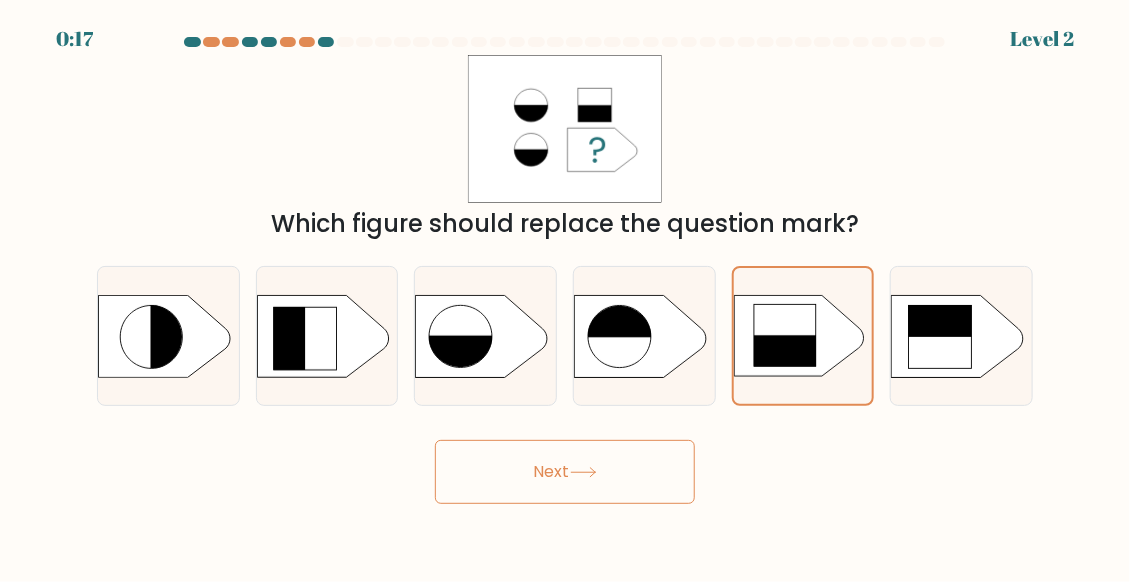 click on "Next" at bounding box center [565, 472] 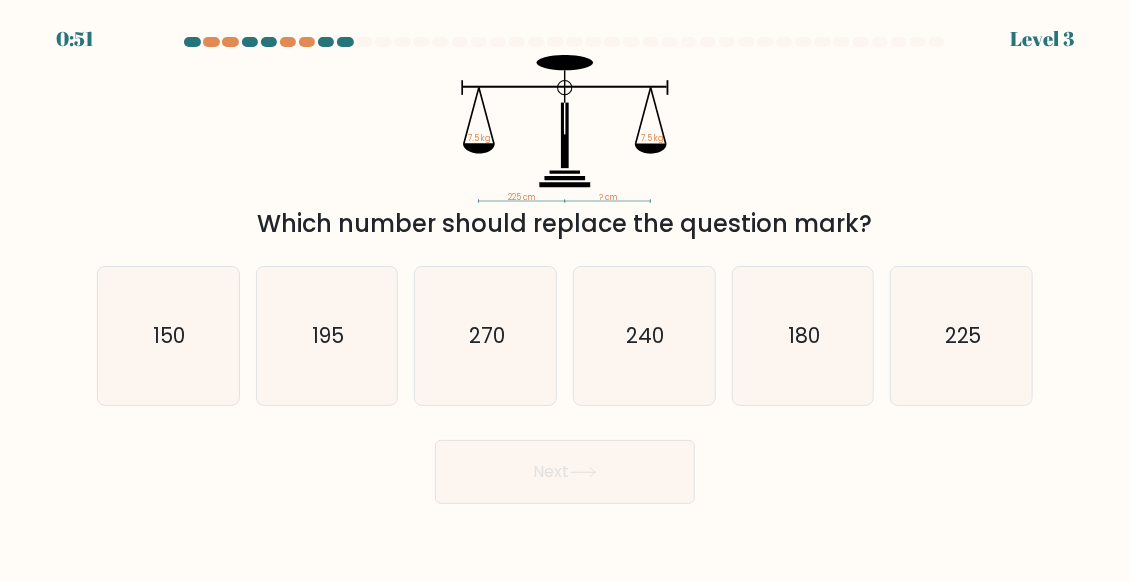 type 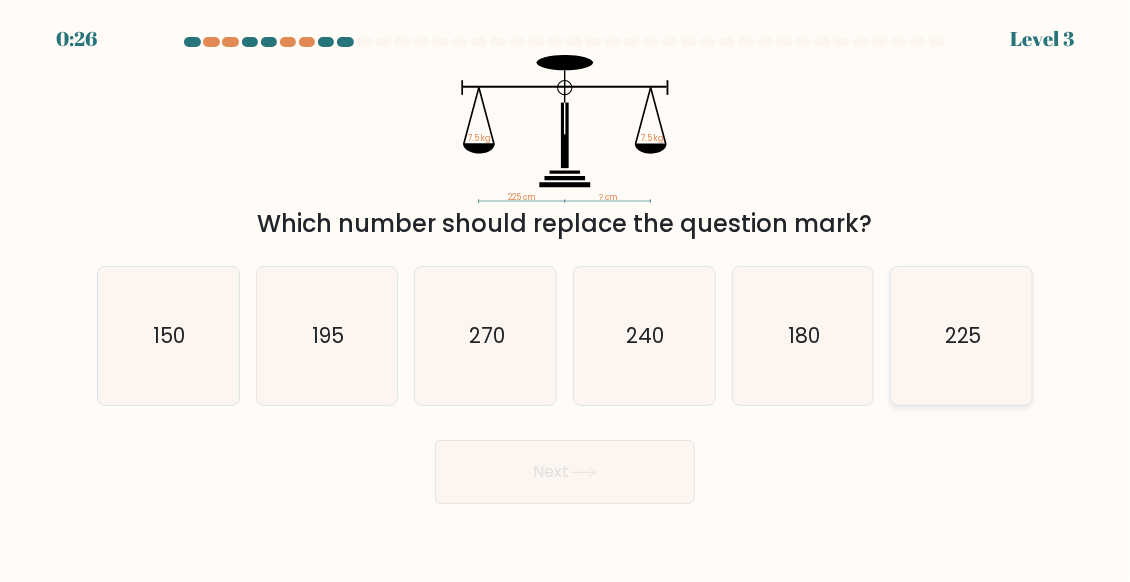 click on "225" 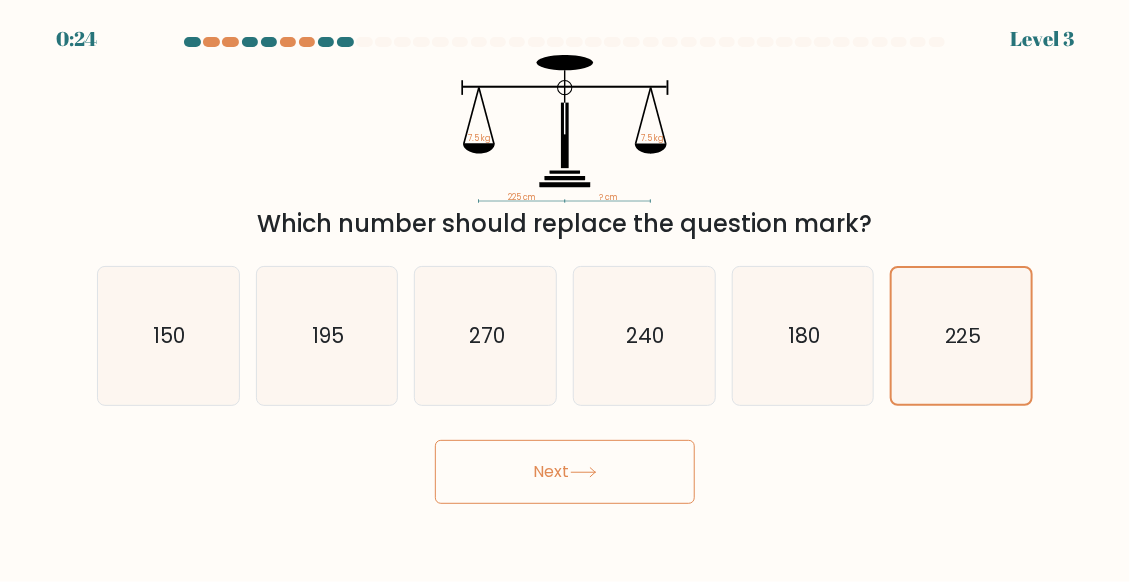 click on "Next" at bounding box center [565, 472] 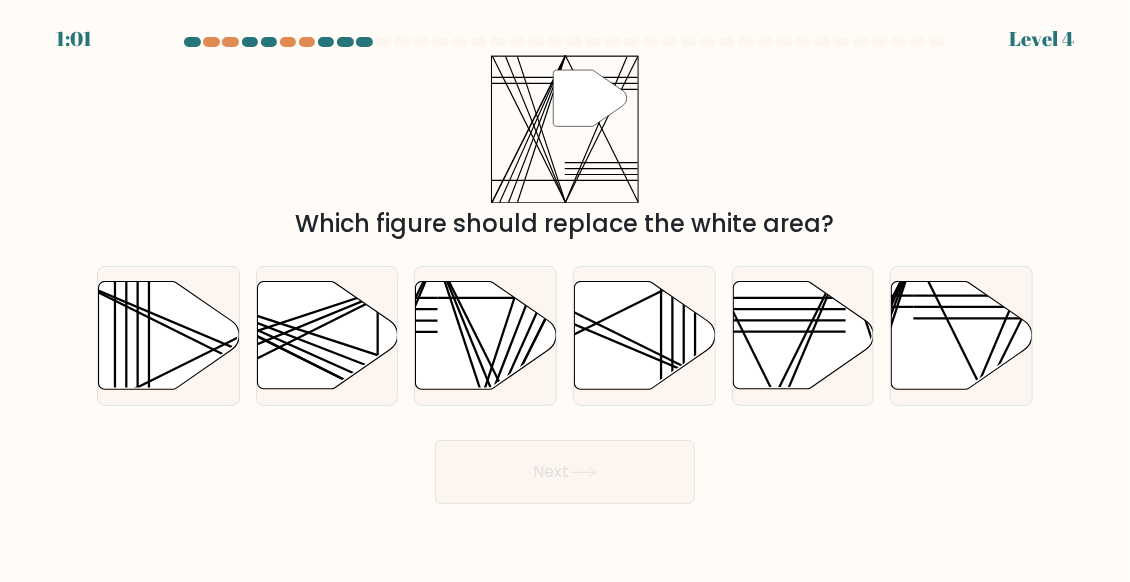 type 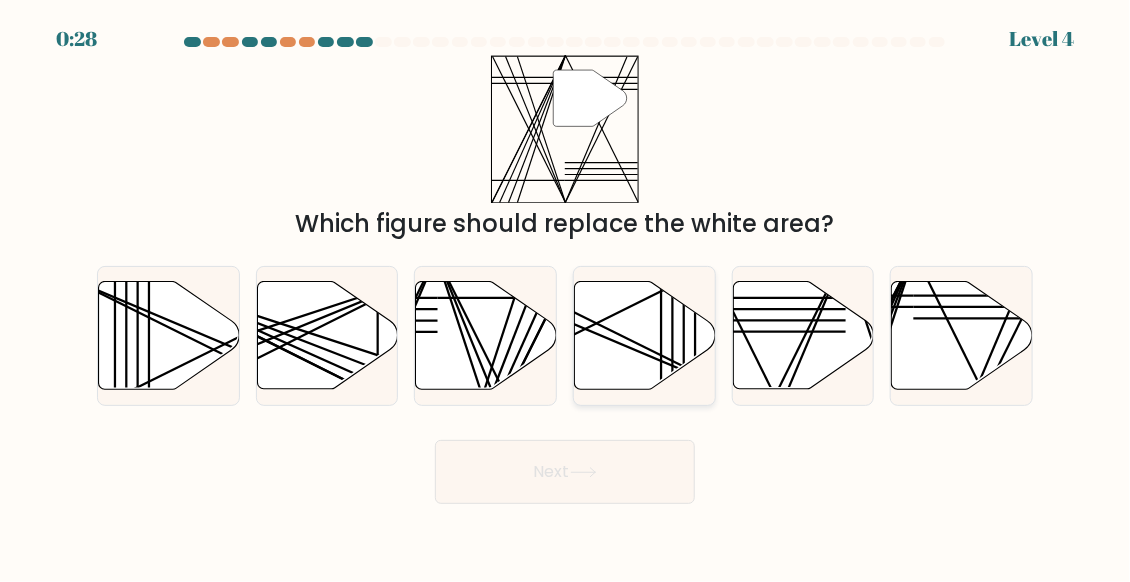 click 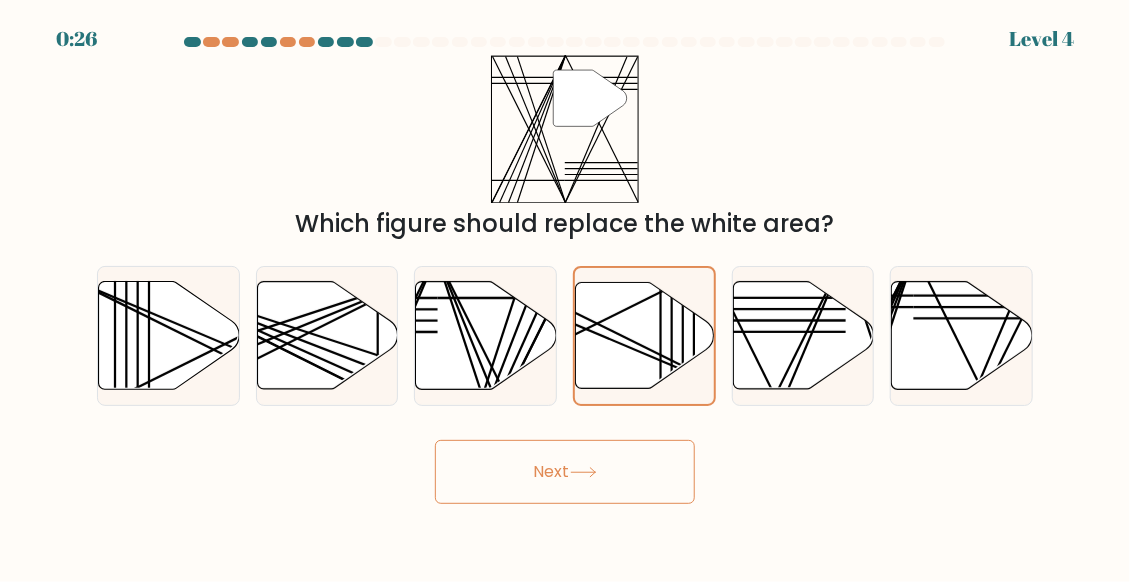 click on "Next" at bounding box center [565, 472] 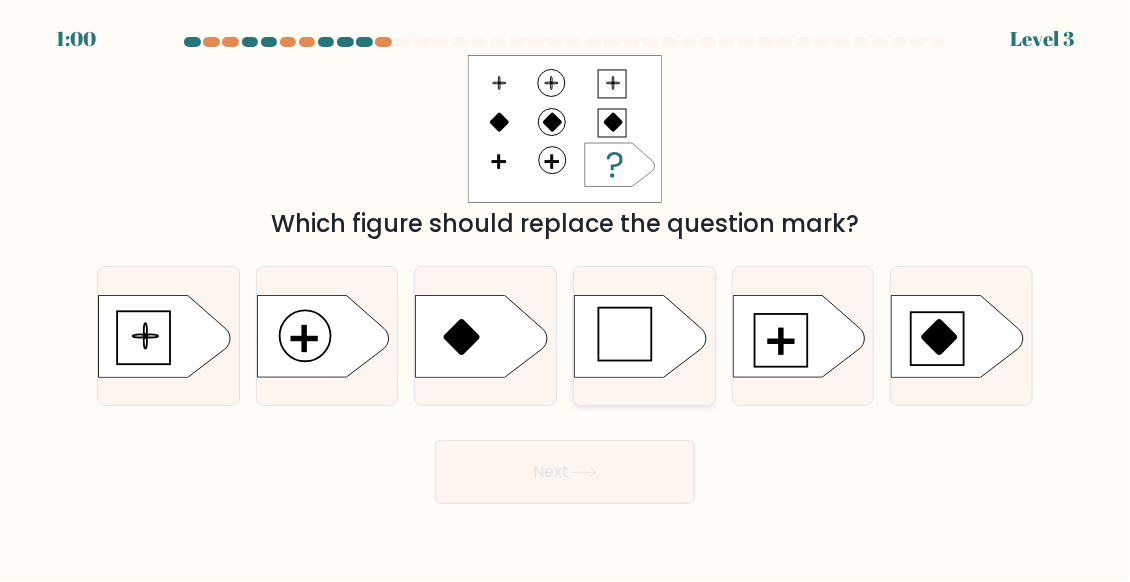 click 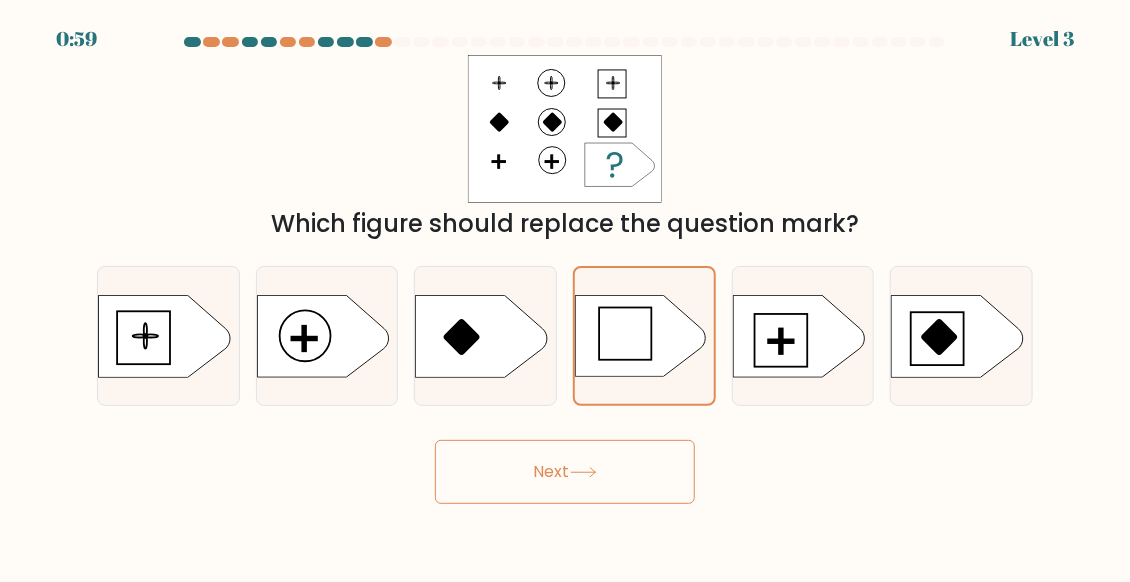 click on "Next" at bounding box center (565, 472) 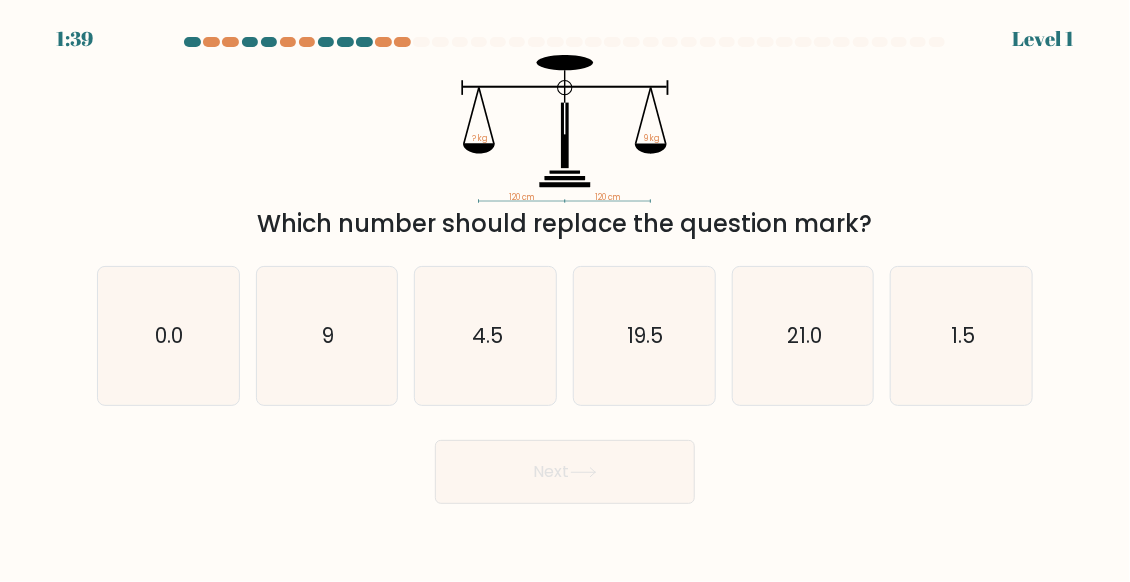 type 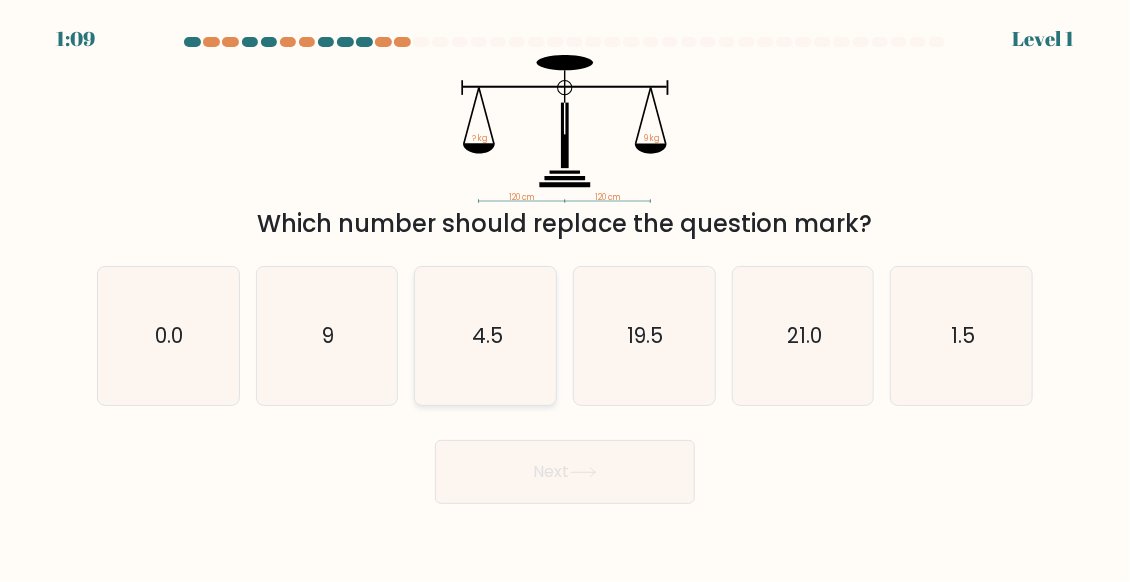 click on "4.5" 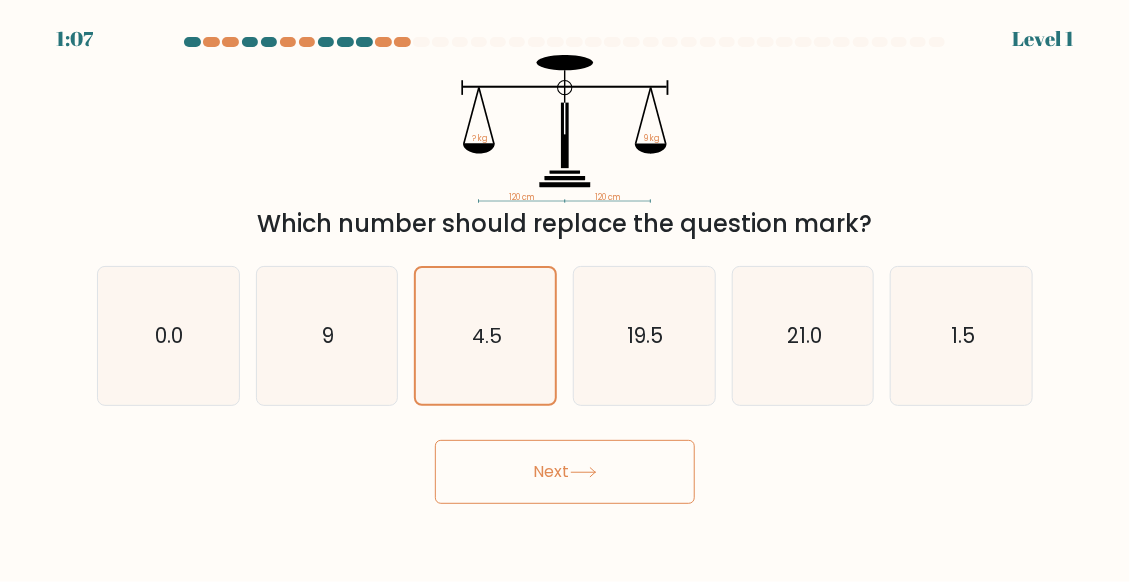 click on "Next" at bounding box center (565, 472) 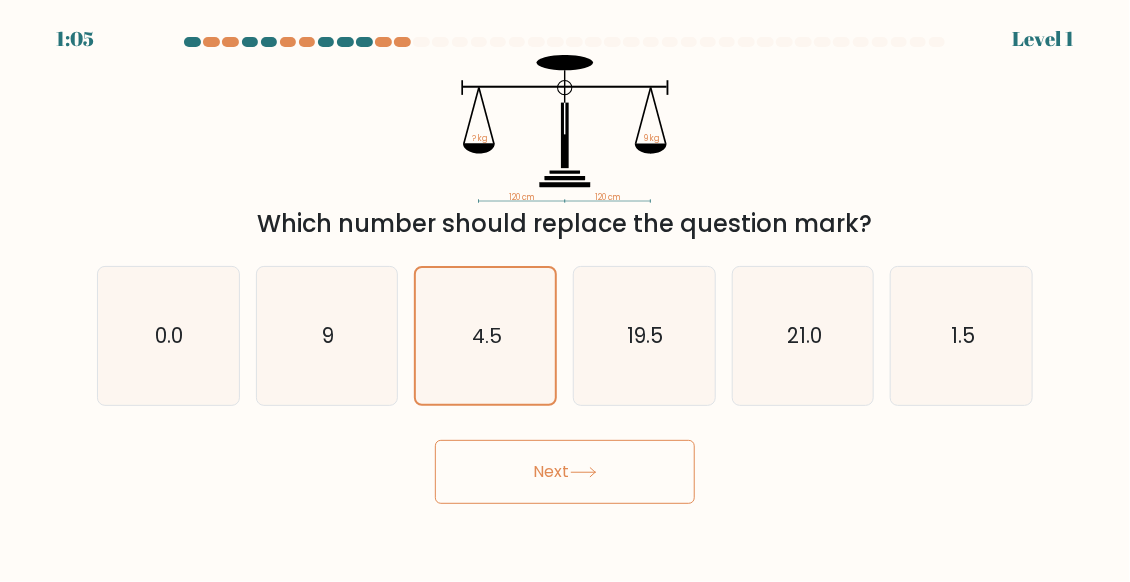 click on "Next" at bounding box center (565, 472) 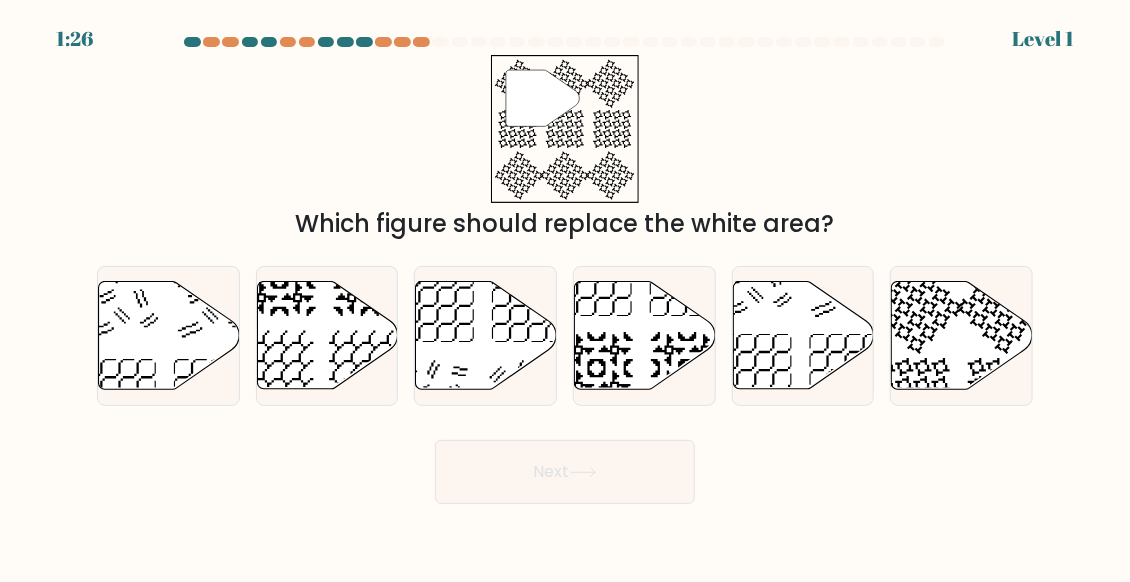 type 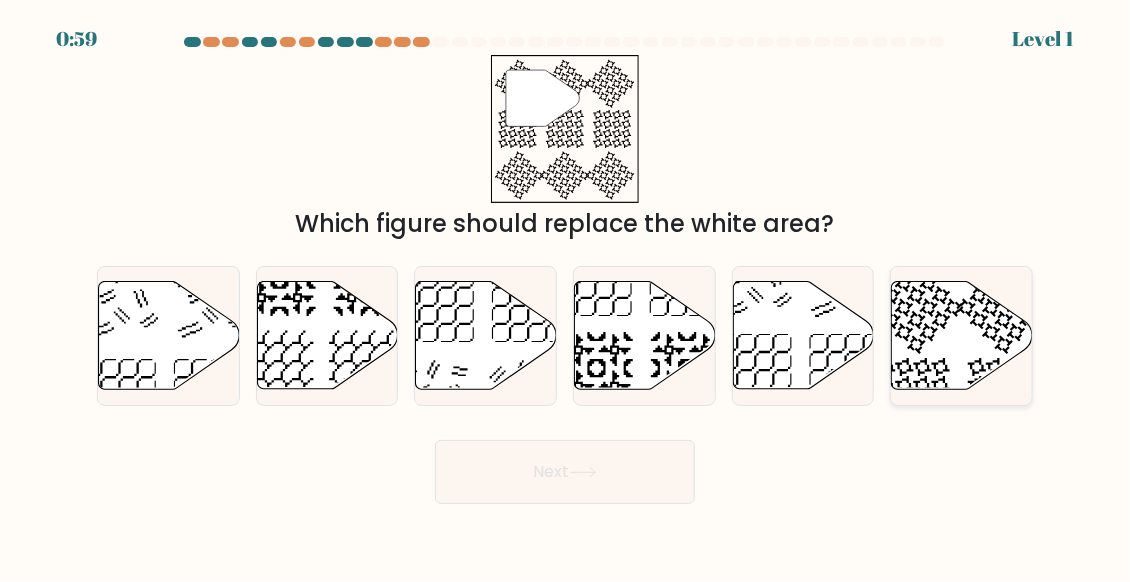 click 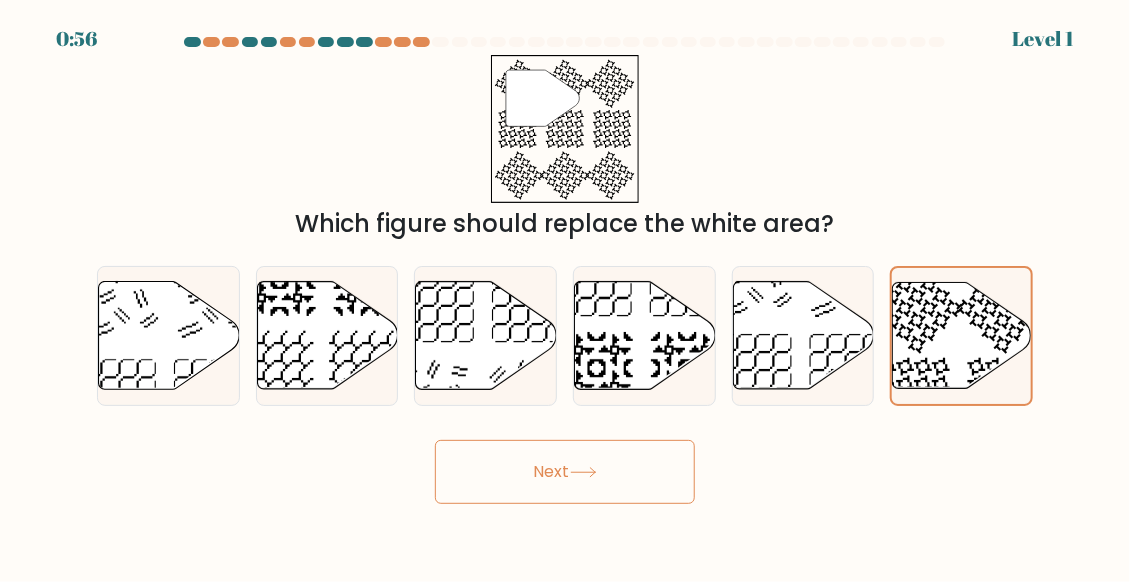 click on "Next" at bounding box center (565, 472) 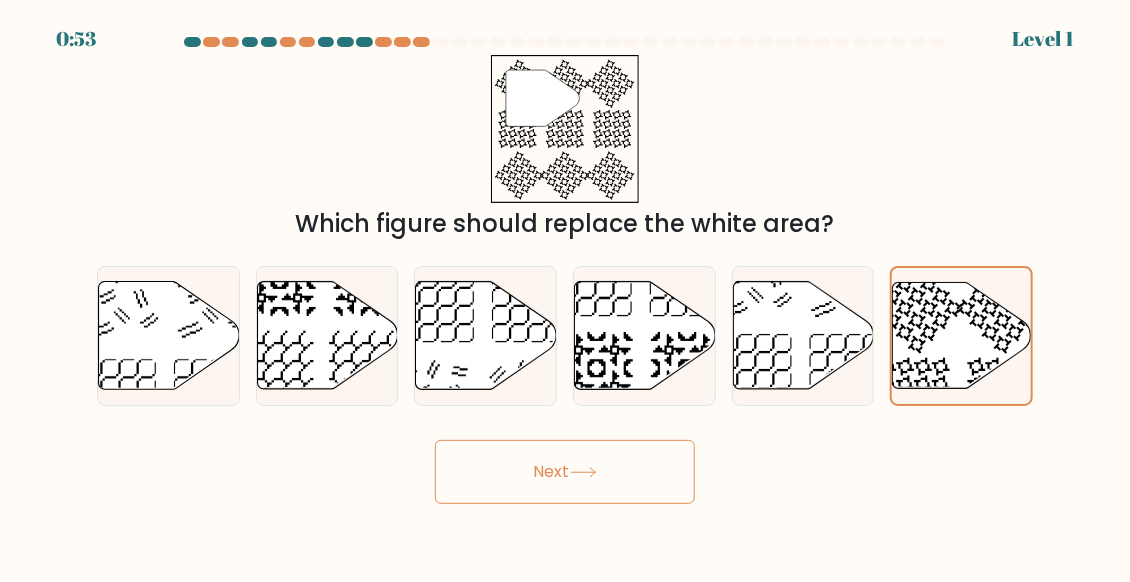 click on "Next" at bounding box center (565, 472) 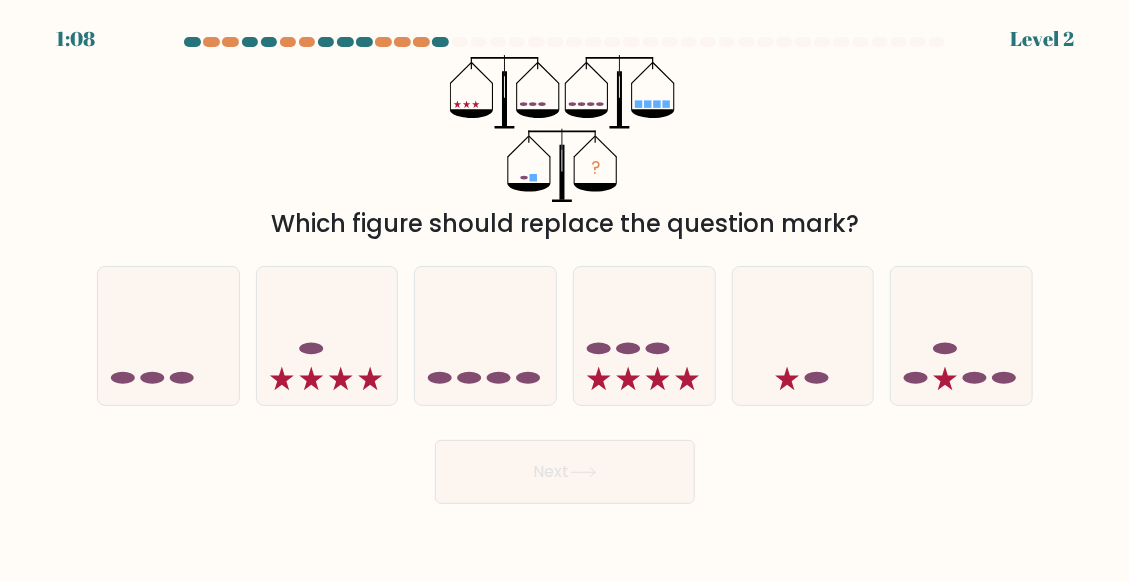 type 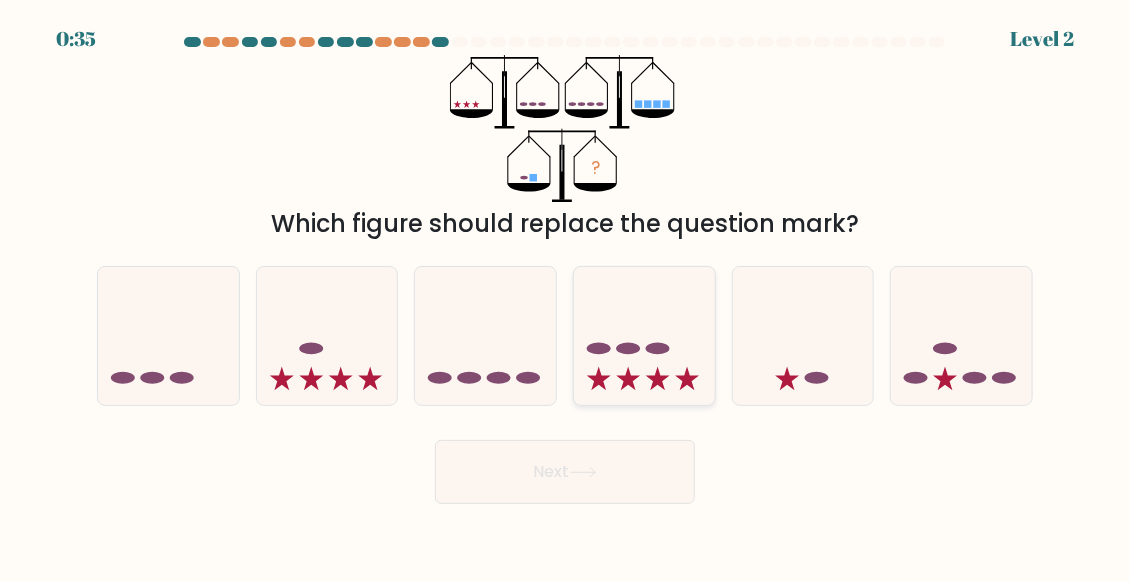 click at bounding box center [644, 336] 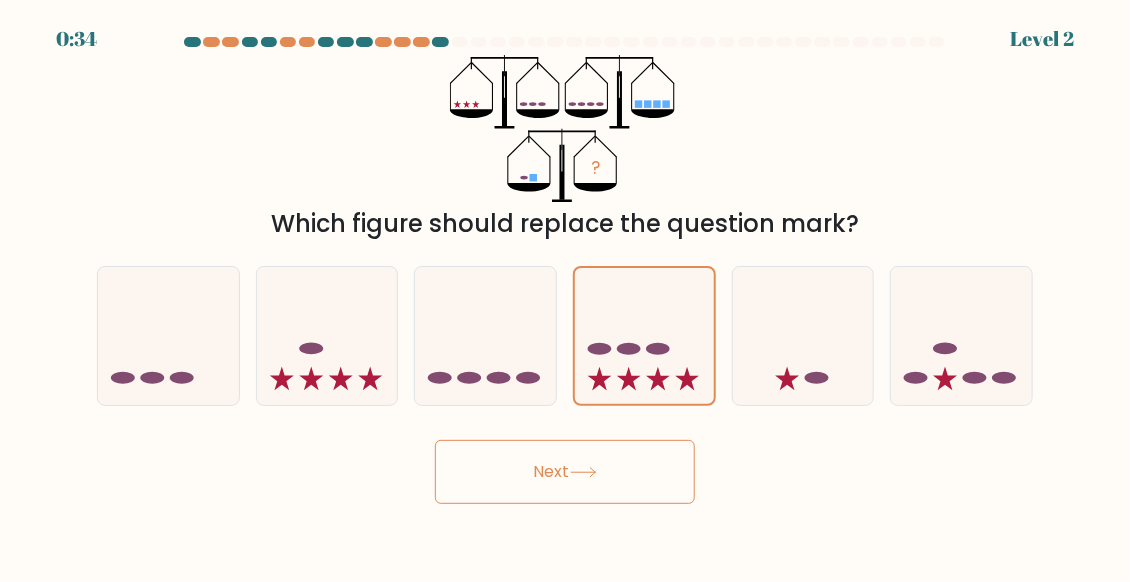 click on "Next" at bounding box center (565, 472) 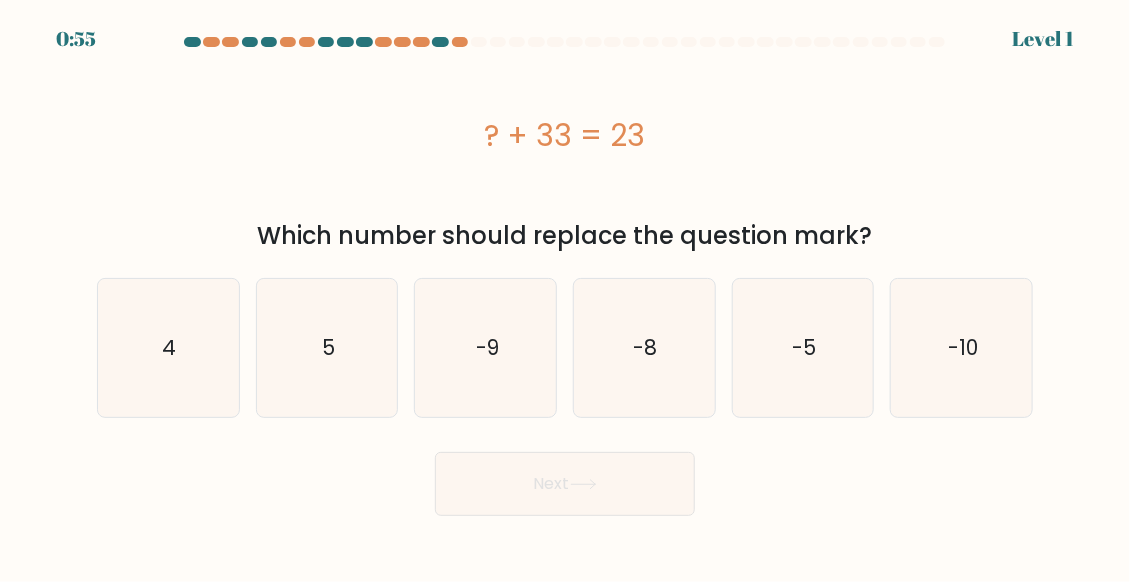 type 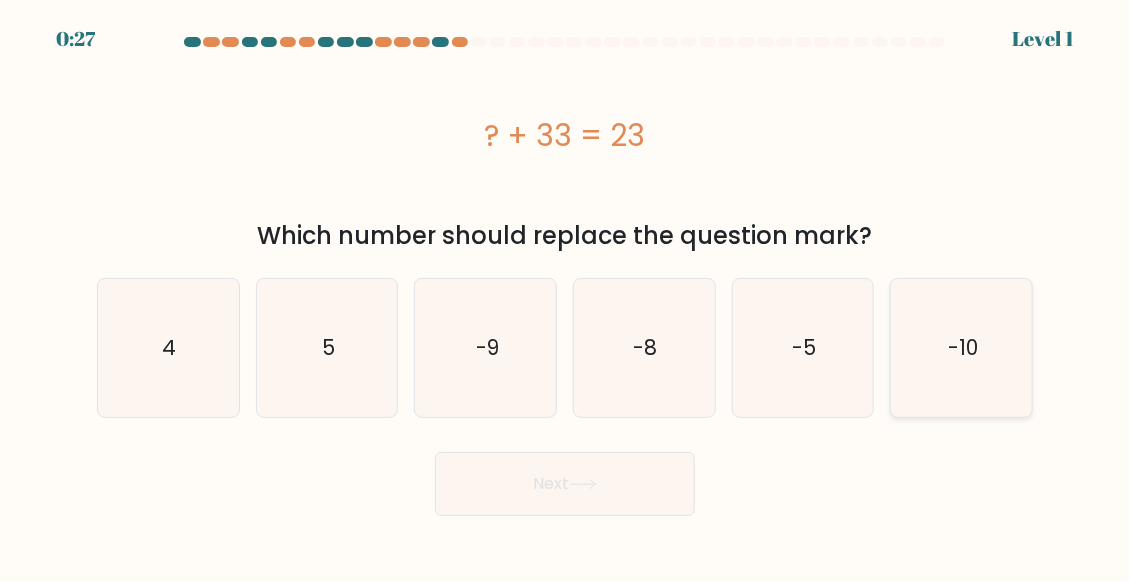 click on "-10" 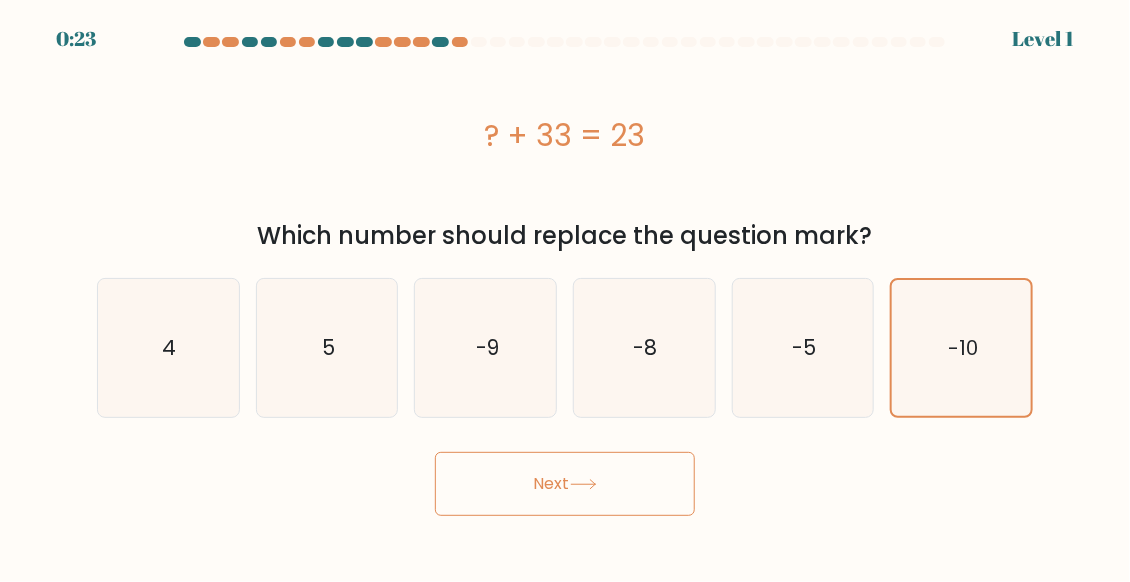 click 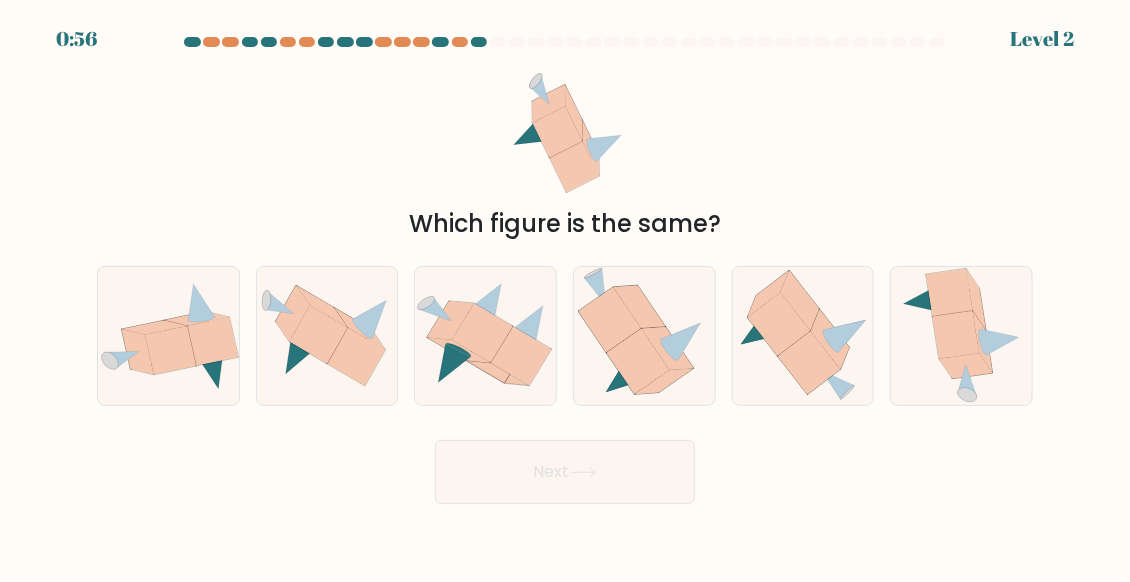 type 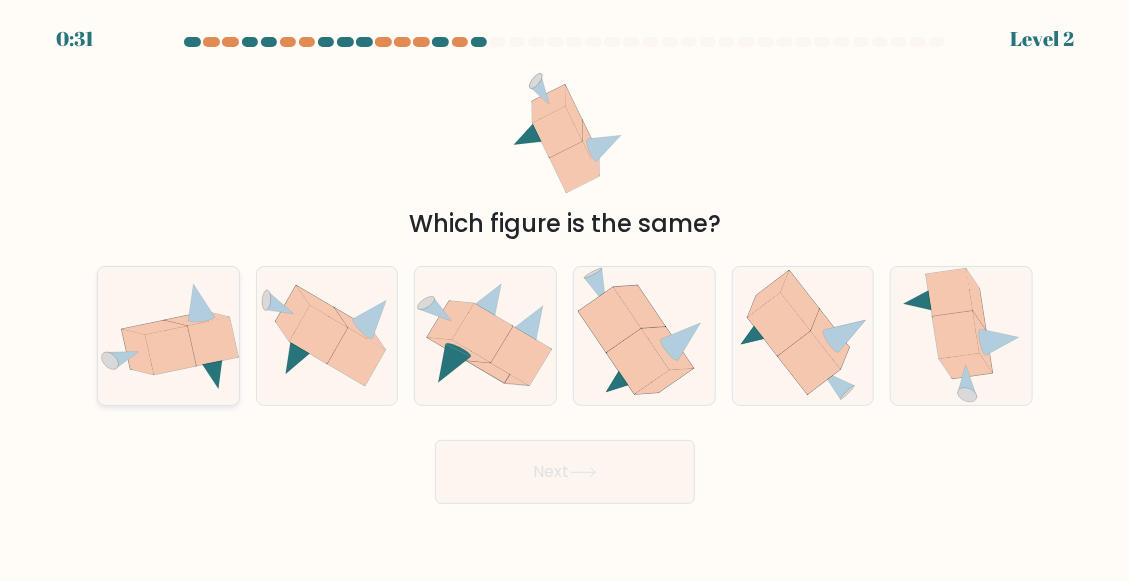 click 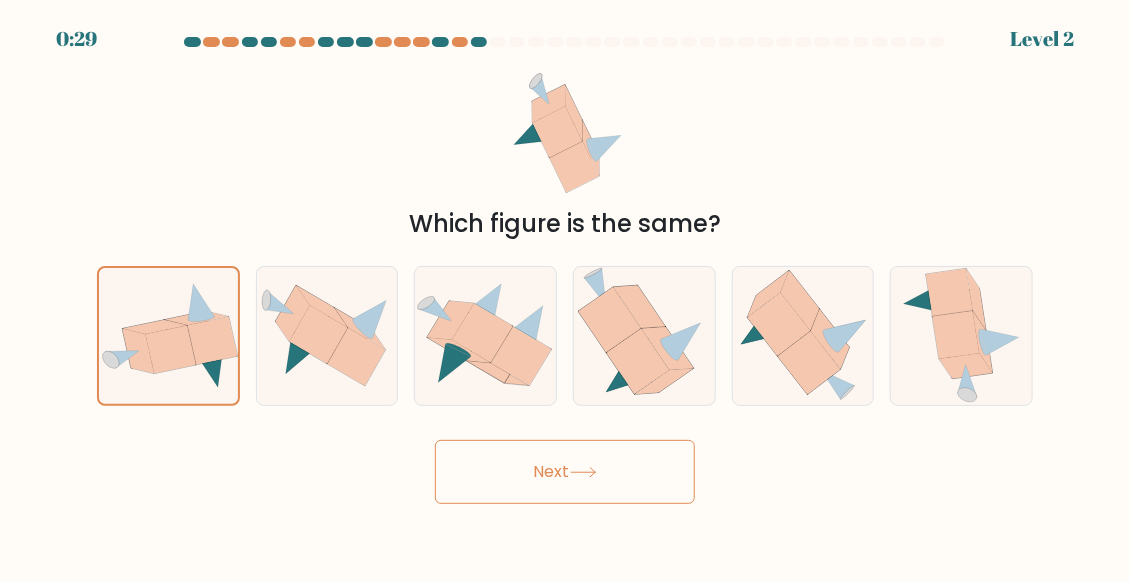 click on "Next" at bounding box center (565, 472) 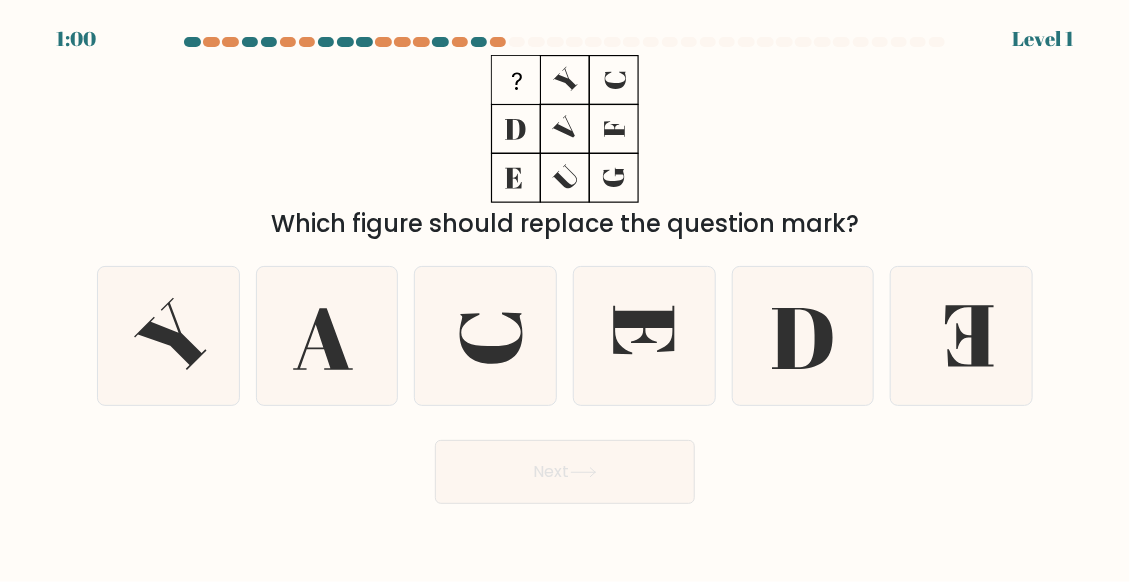 type 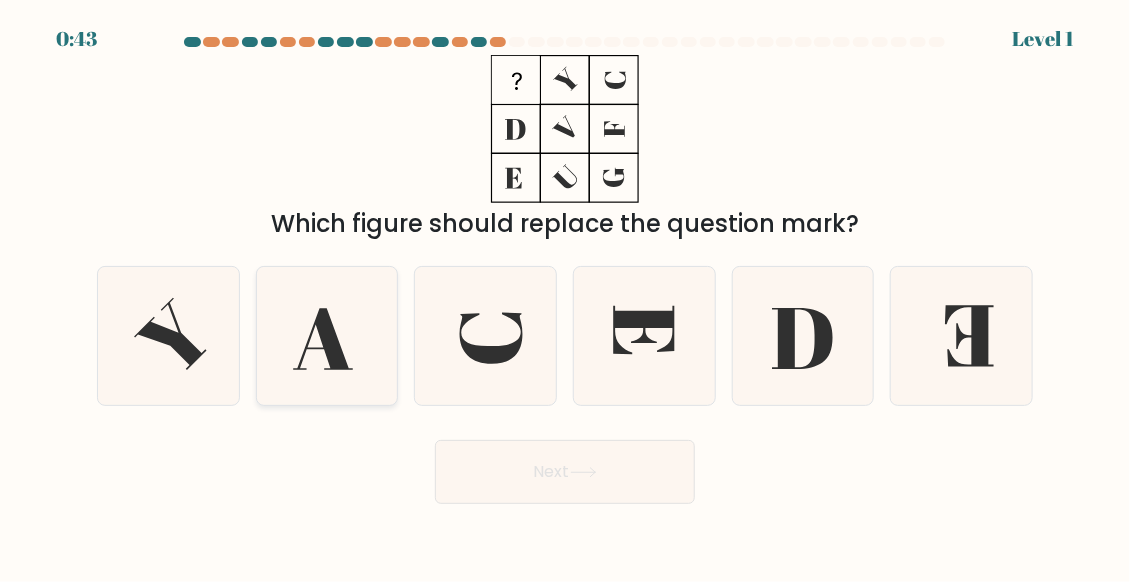 click 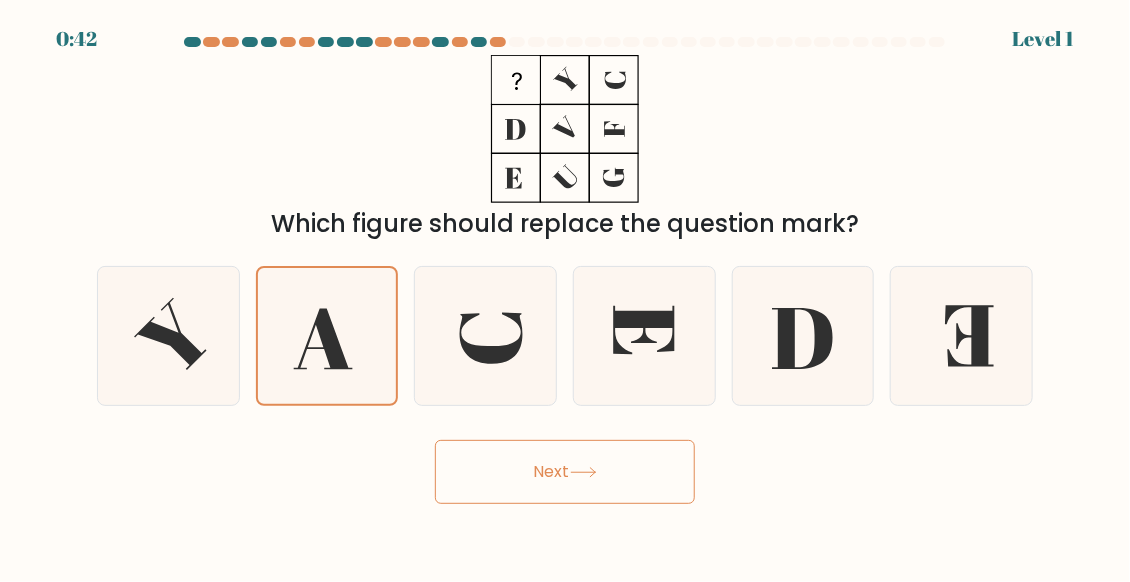 click on "Next" at bounding box center [565, 472] 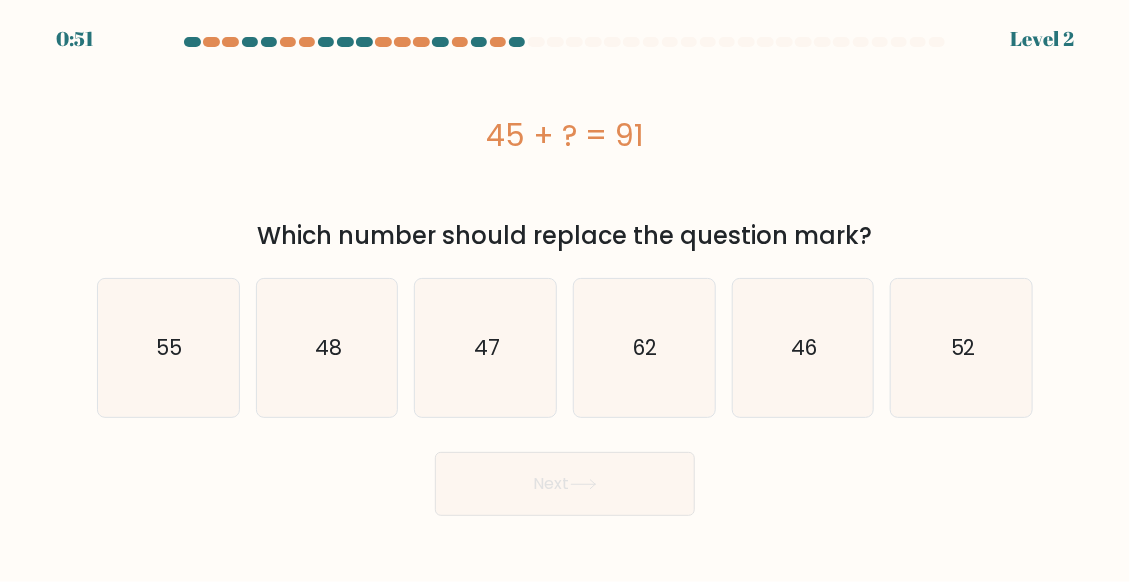 type 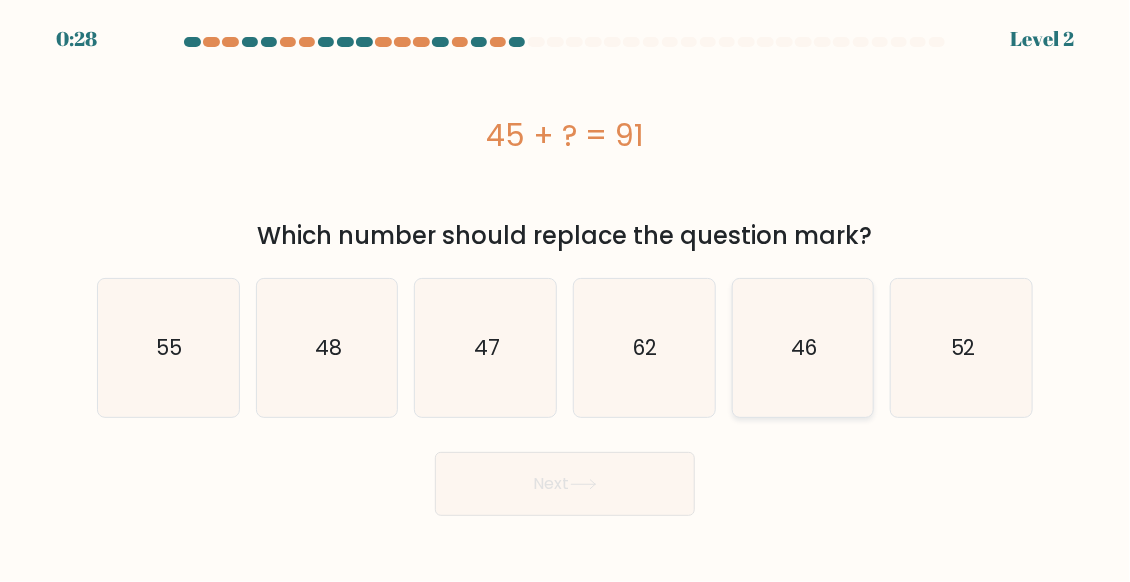 click on "46" 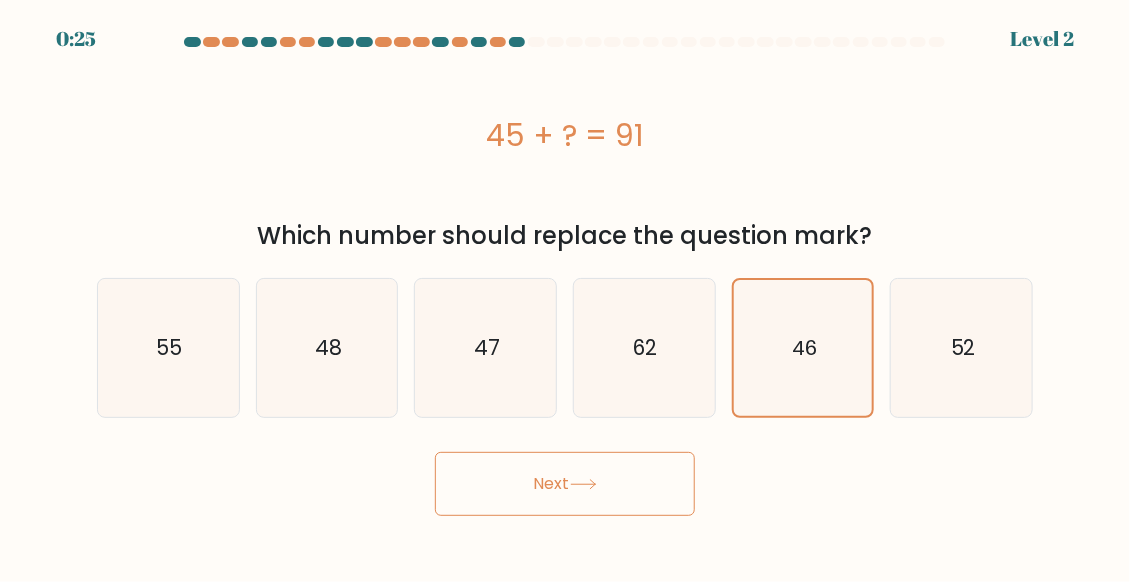 click on "Next" at bounding box center [565, 484] 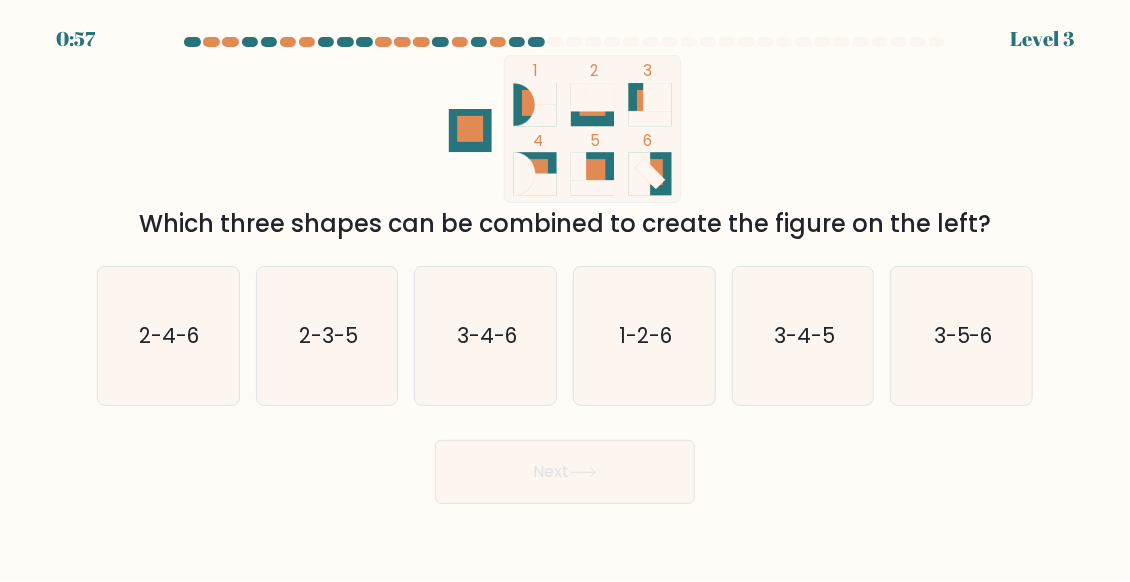 type 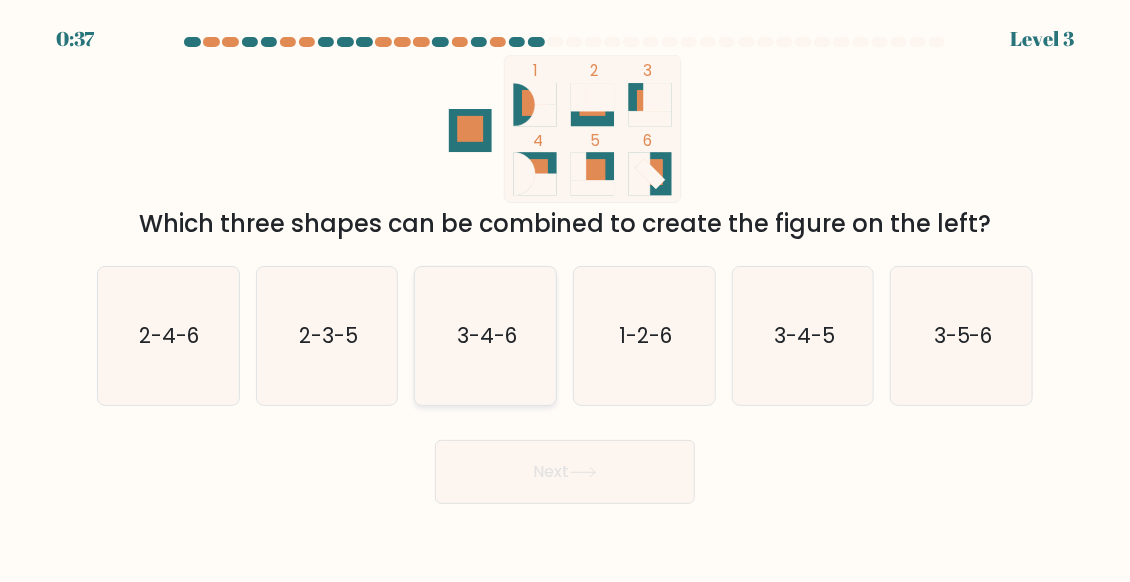 click on "3-4-6" 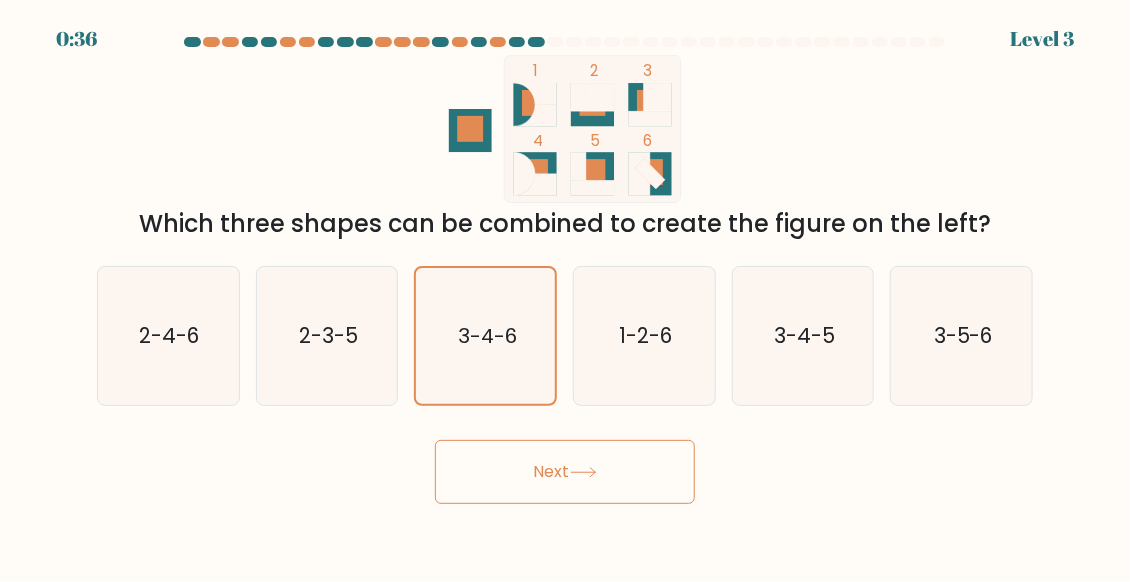 click on "Next" at bounding box center [565, 472] 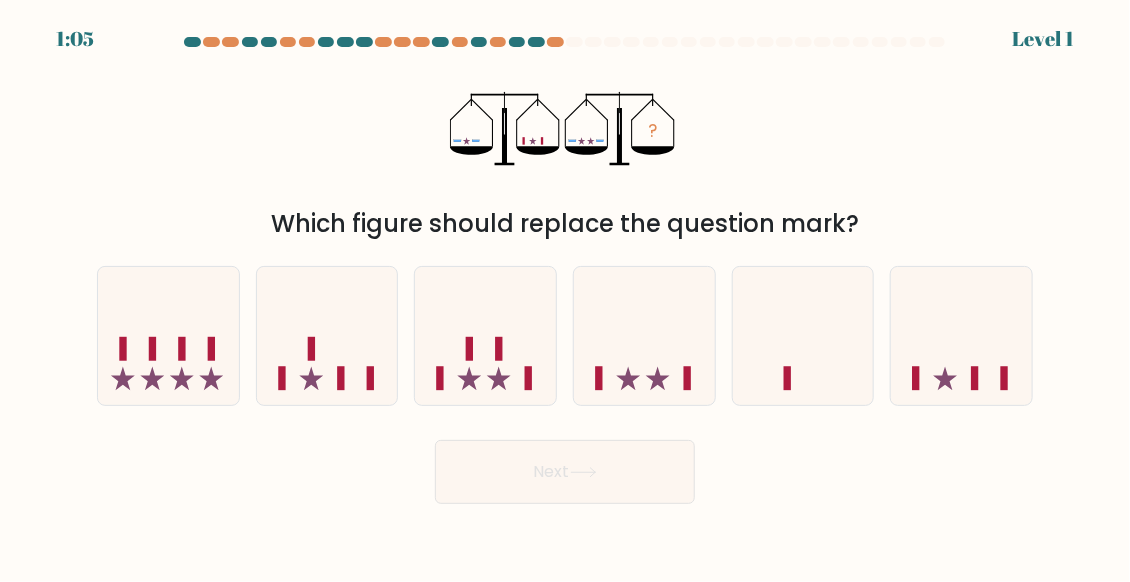 type 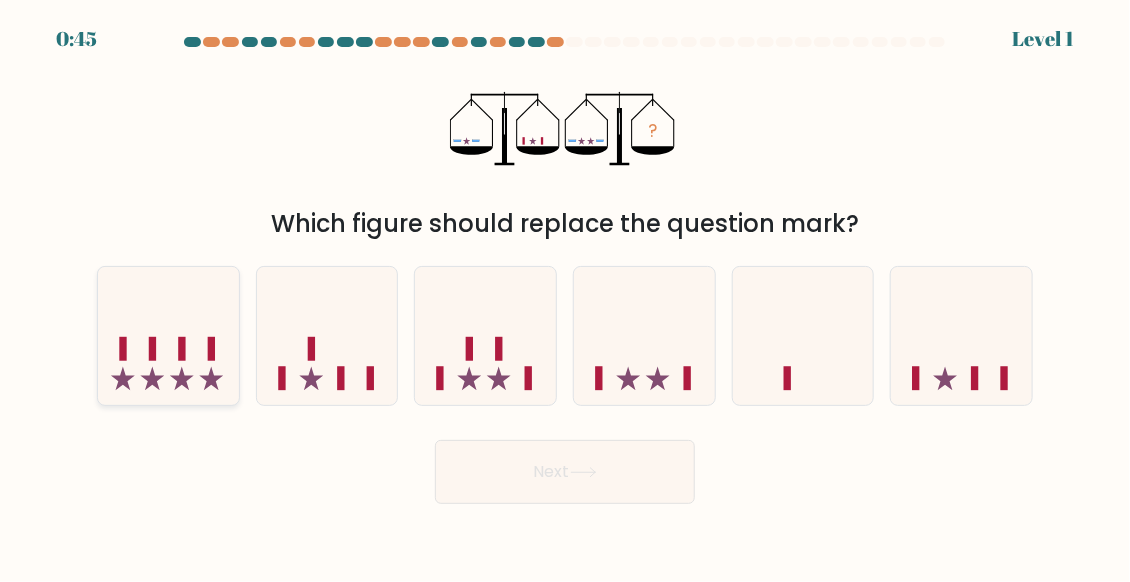 click 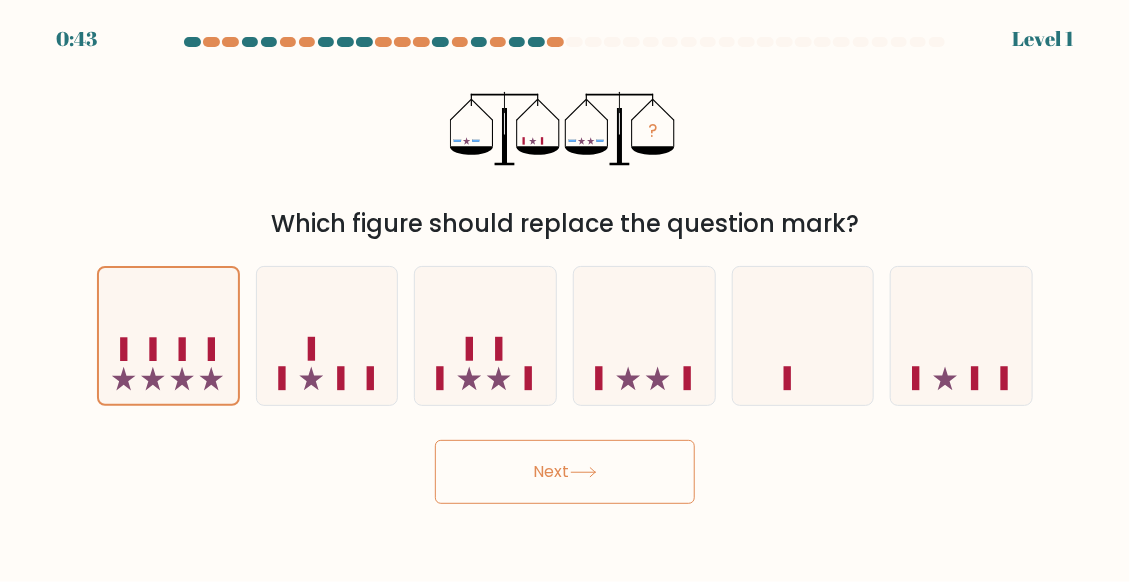 click on "Next" at bounding box center [565, 472] 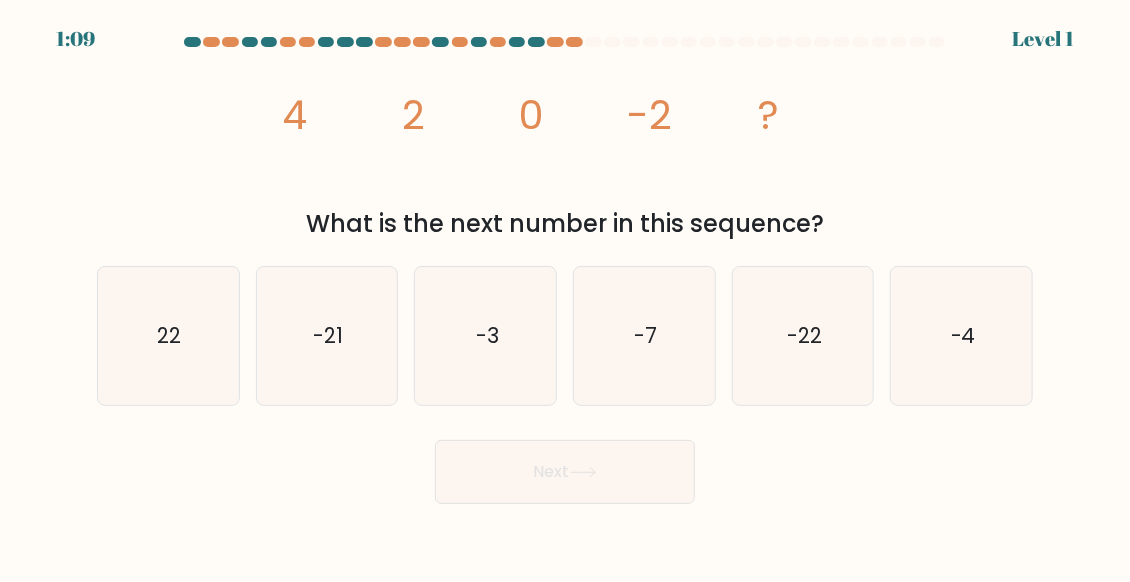 type 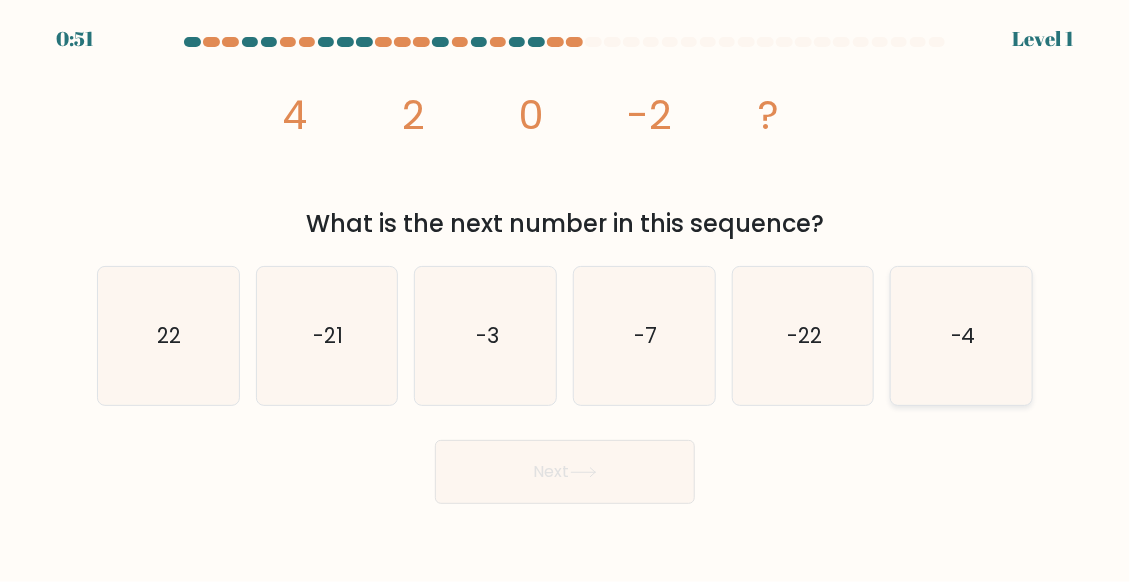 click on "-4" 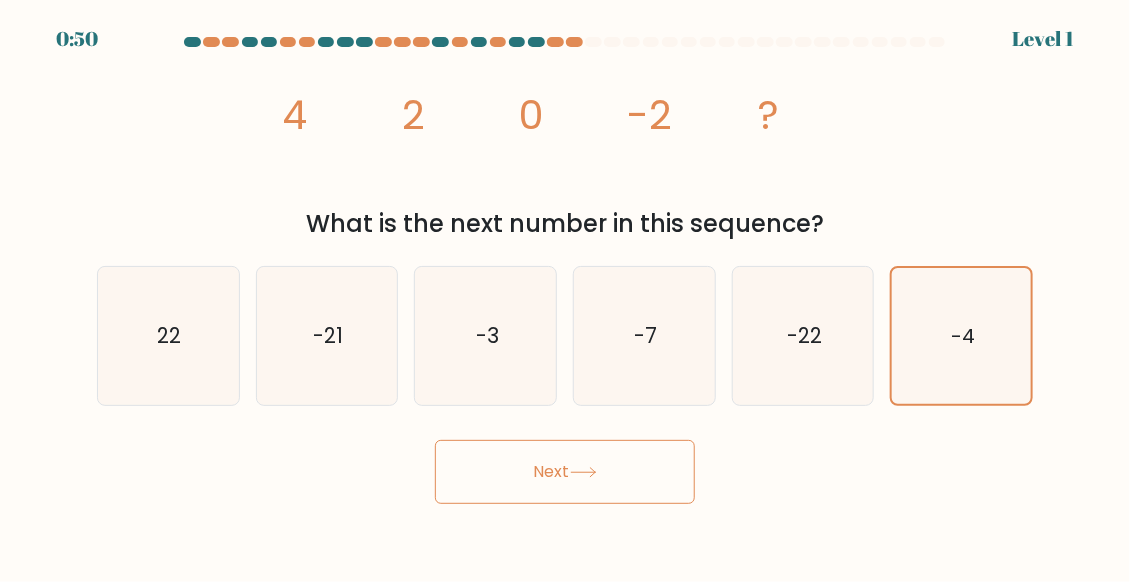 click on "Next" at bounding box center [565, 472] 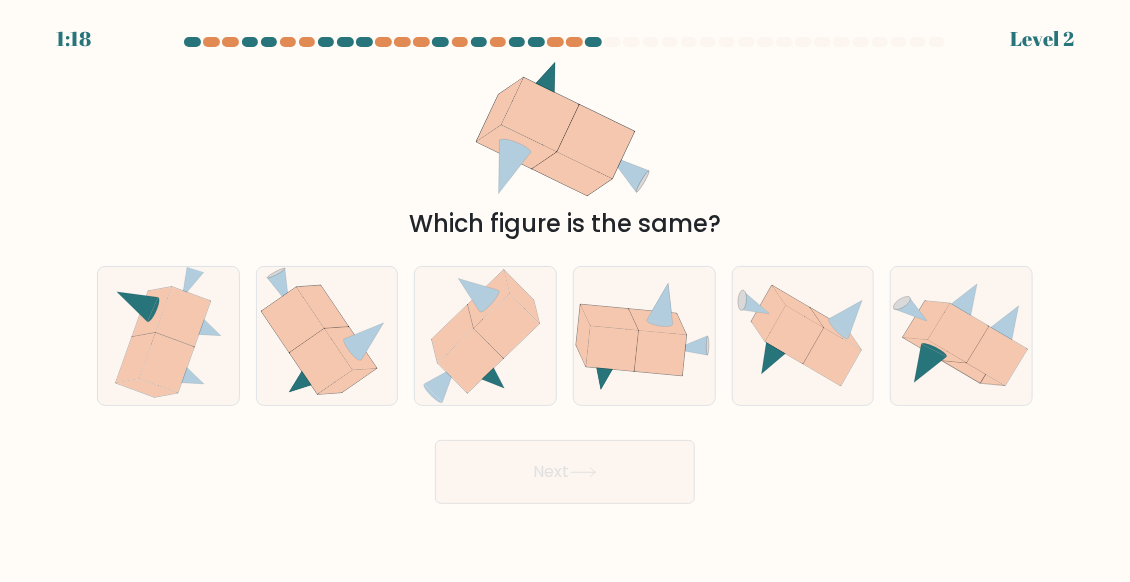 type 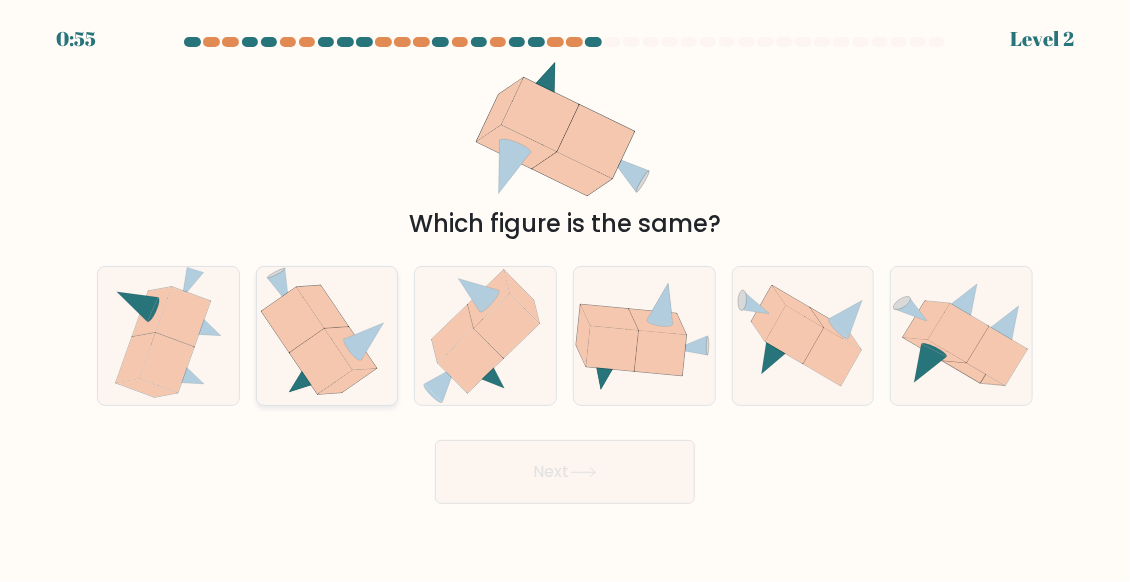 click 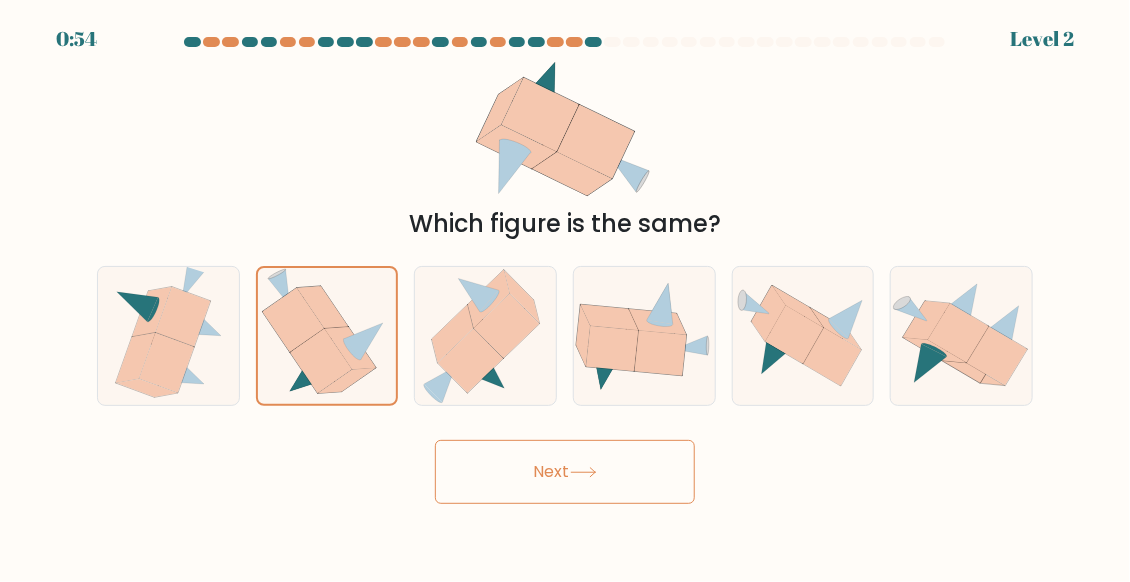click on "Next" at bounding box center (565, 472) 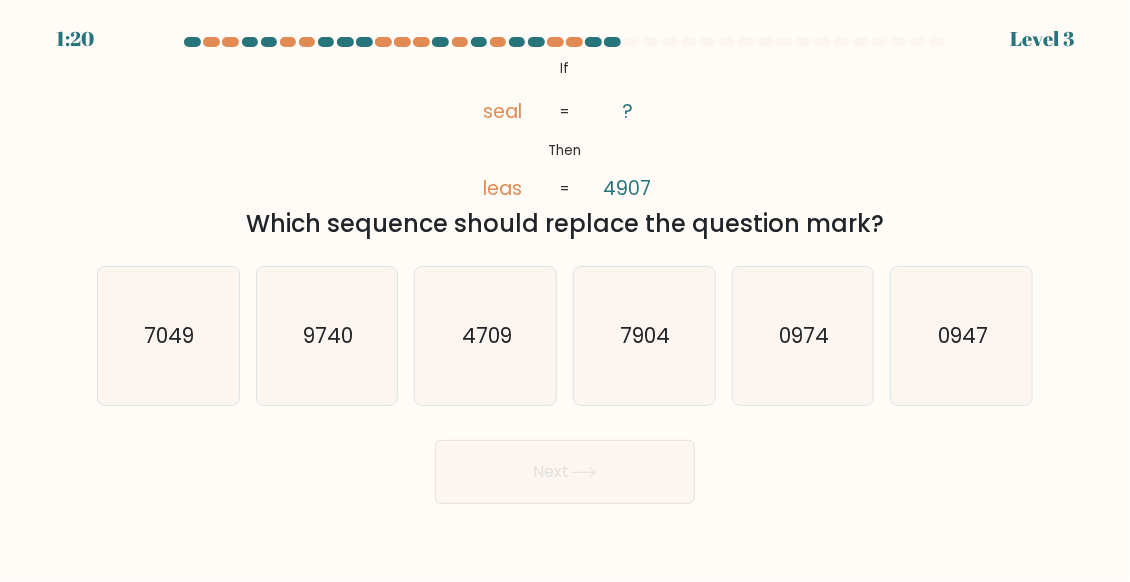 type 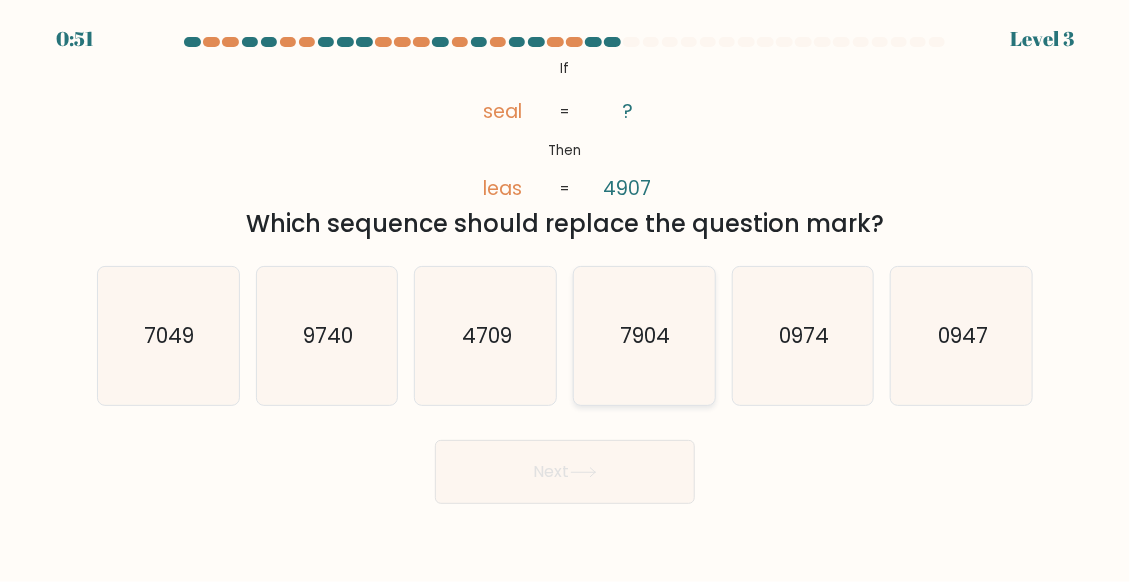 click on "7904" 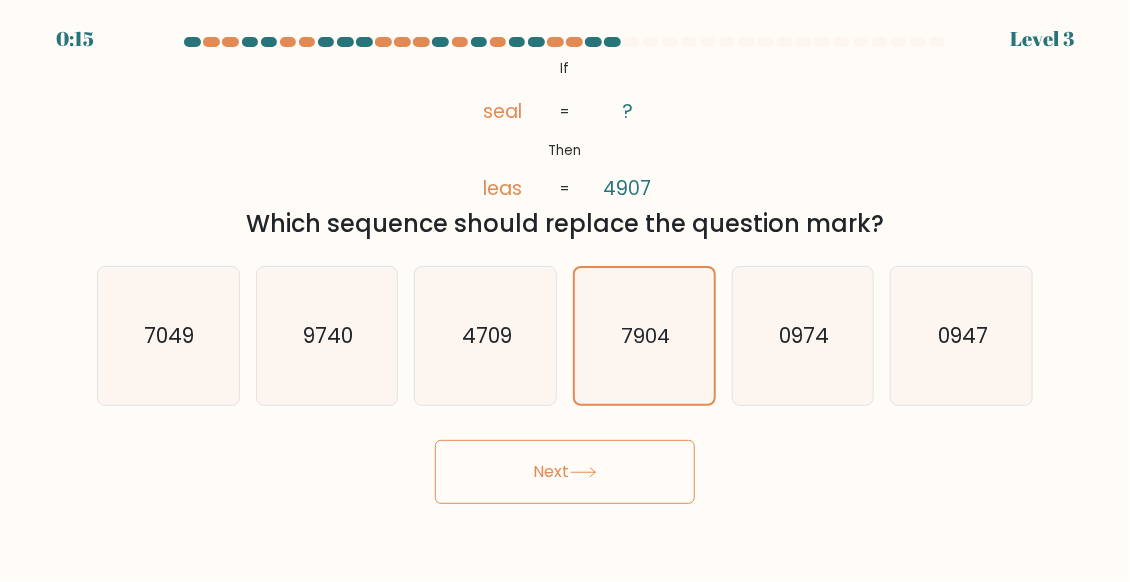 click on "Next" at bounding box center [565, 472] 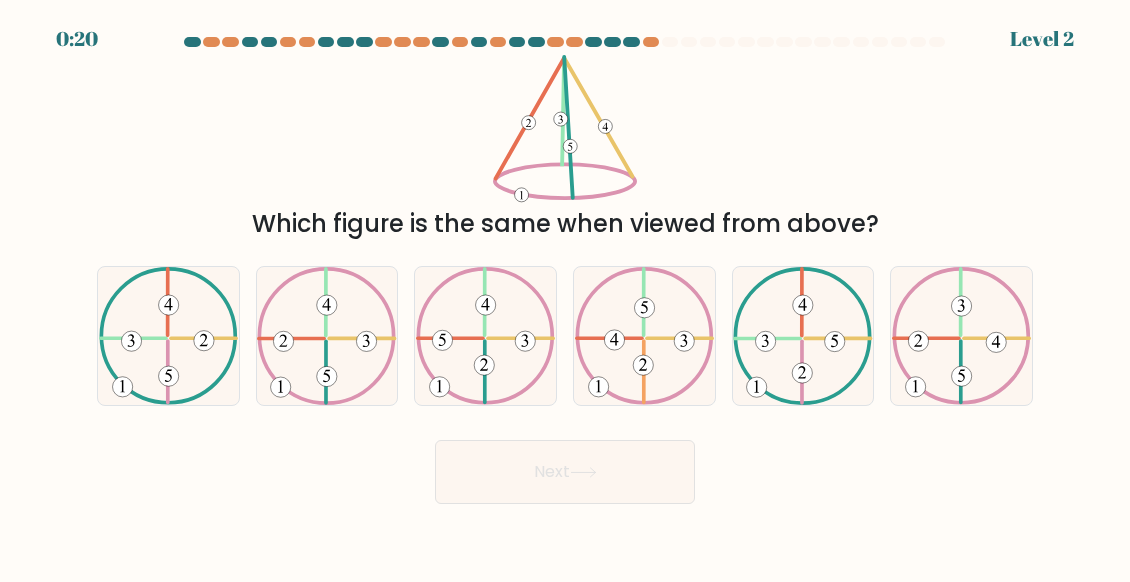 scroll, scrollTop: 0, scrollLeft: 0, axis: both 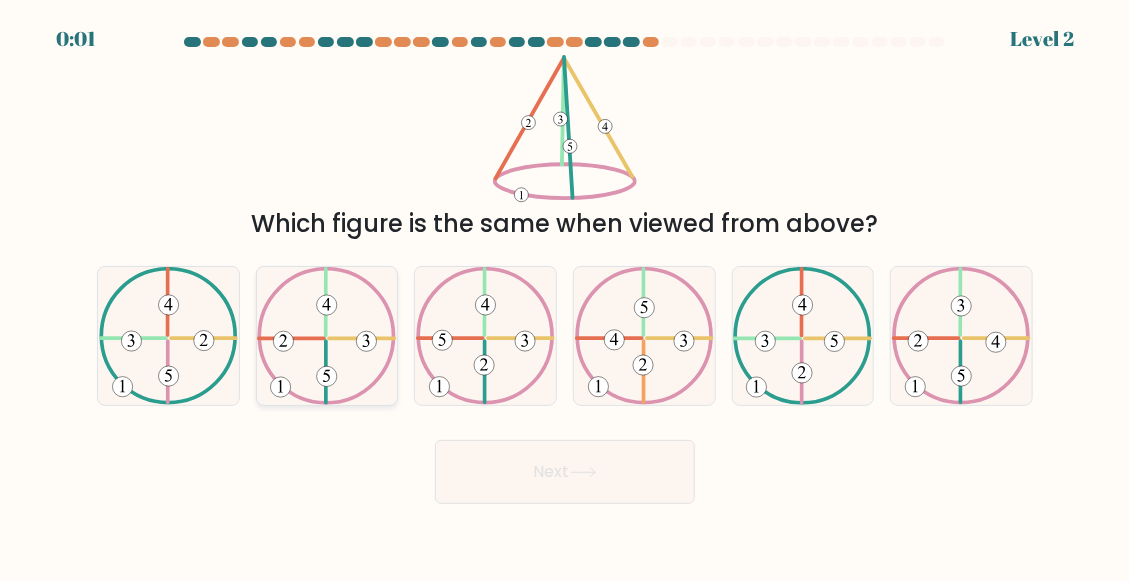 click 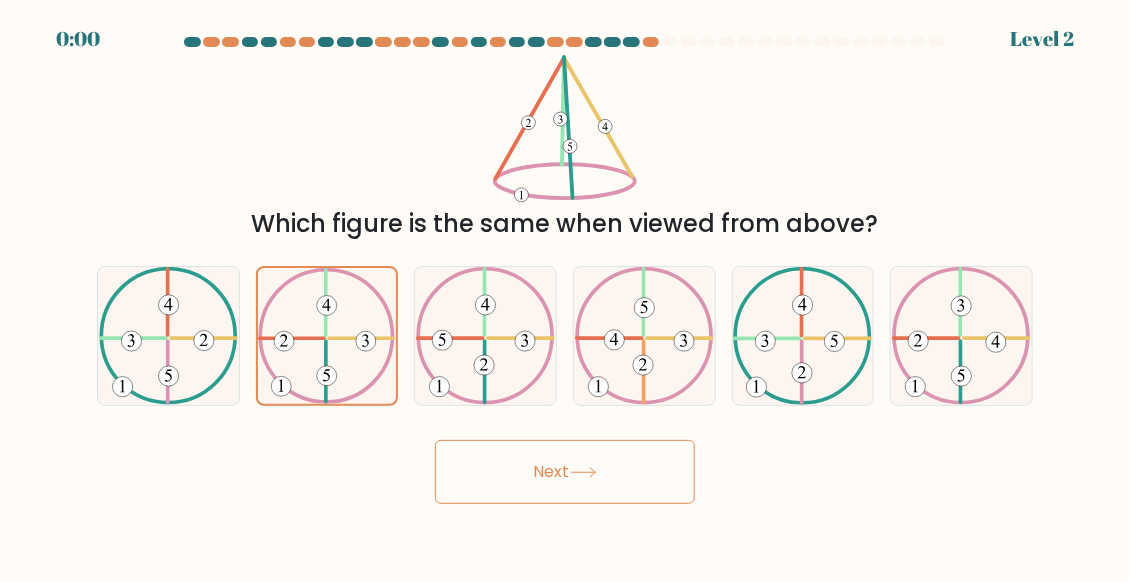 click on "Next" at bounding box center [565, 472] 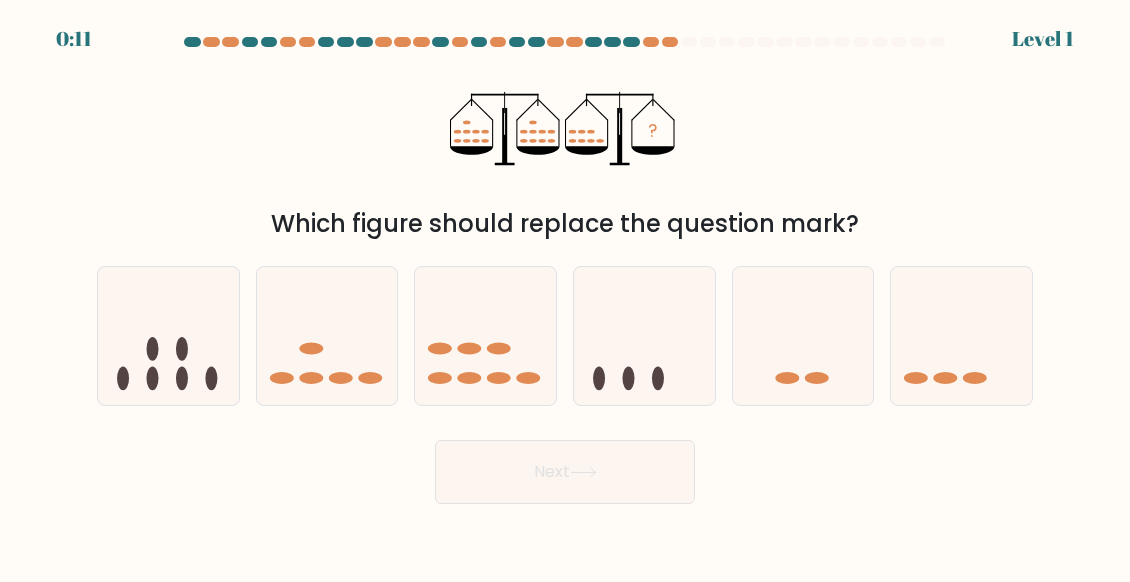 scroll, scrollTop: 0, scrollLeft: 0, axis: both 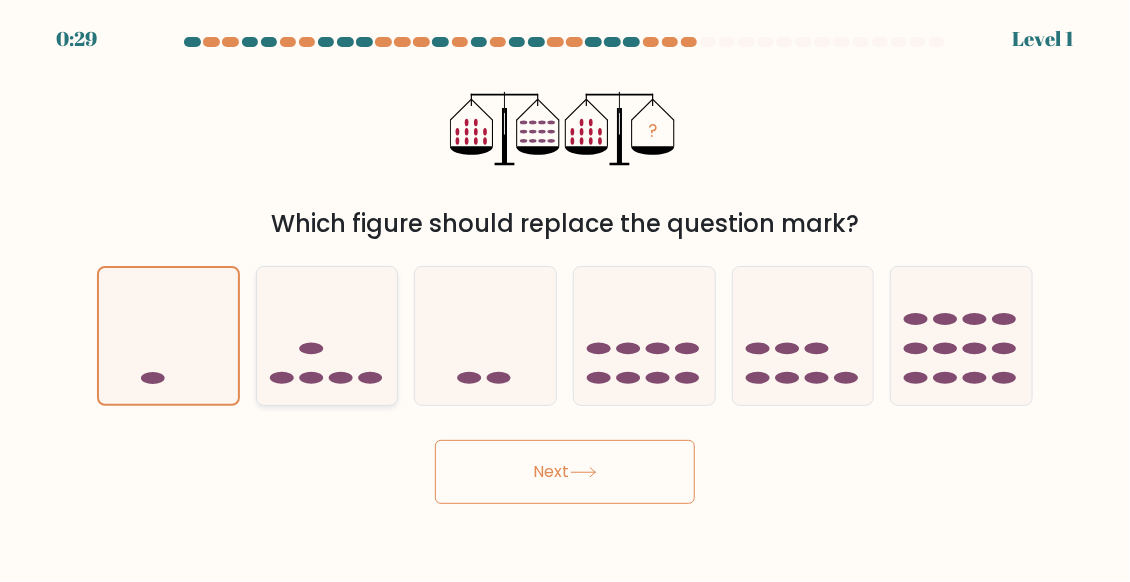 click 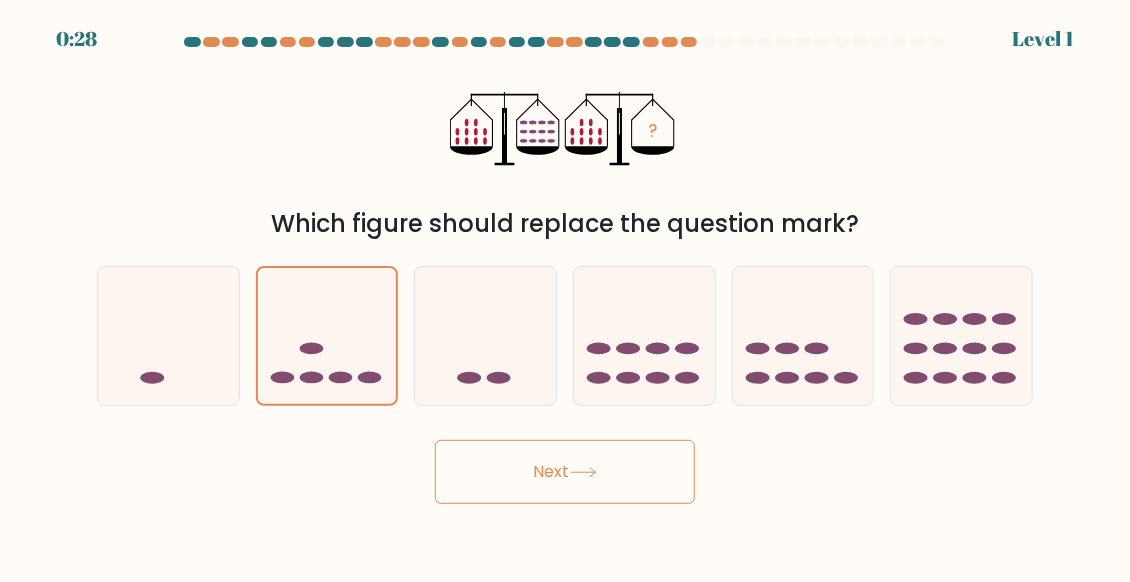 click on "Next" at bounding box center (565, 472) 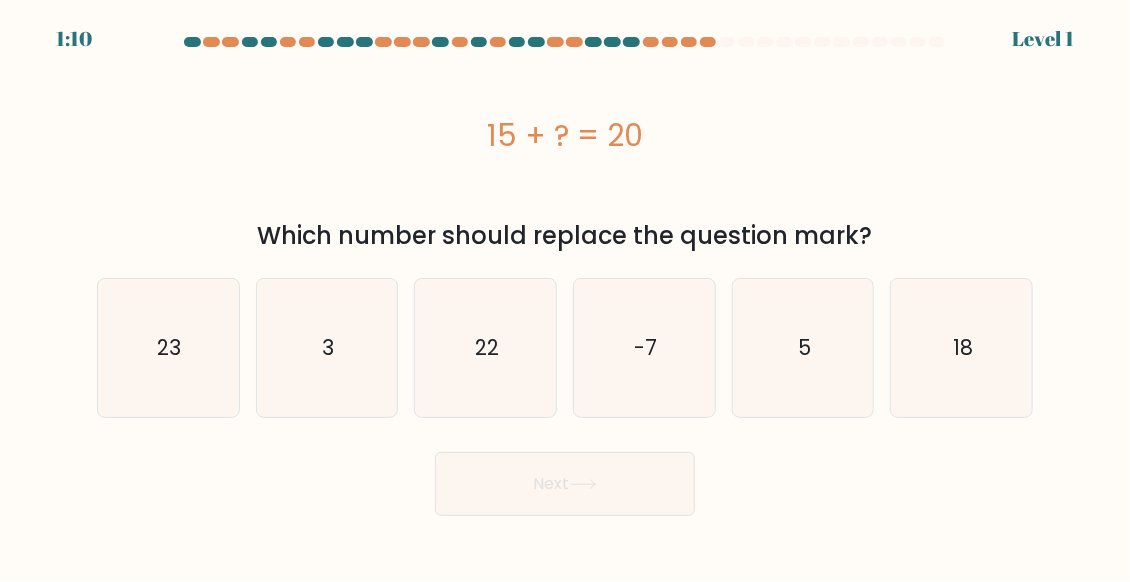 type 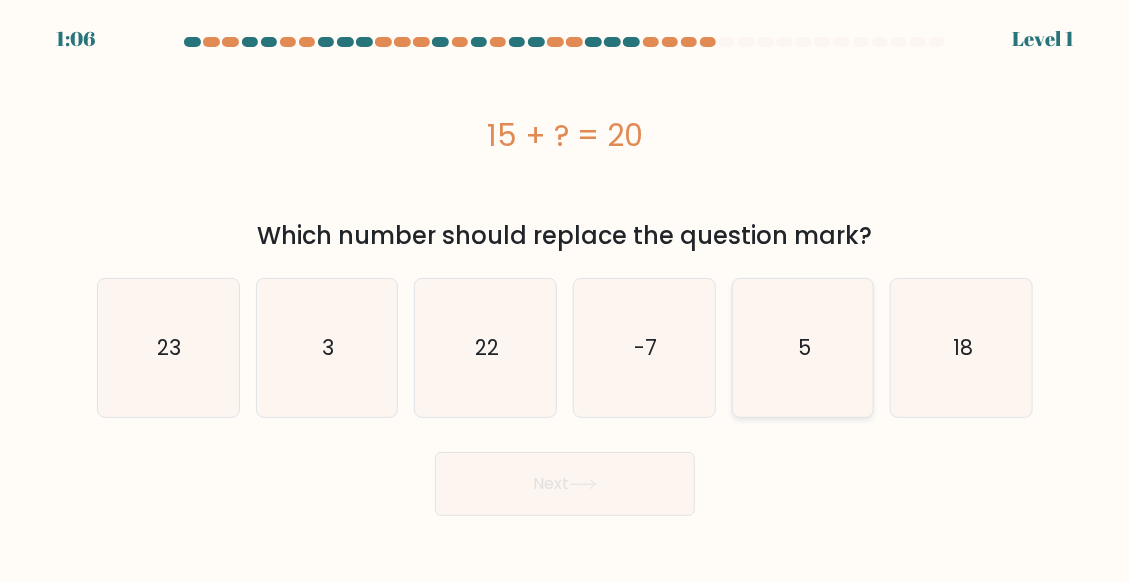 click on "5" 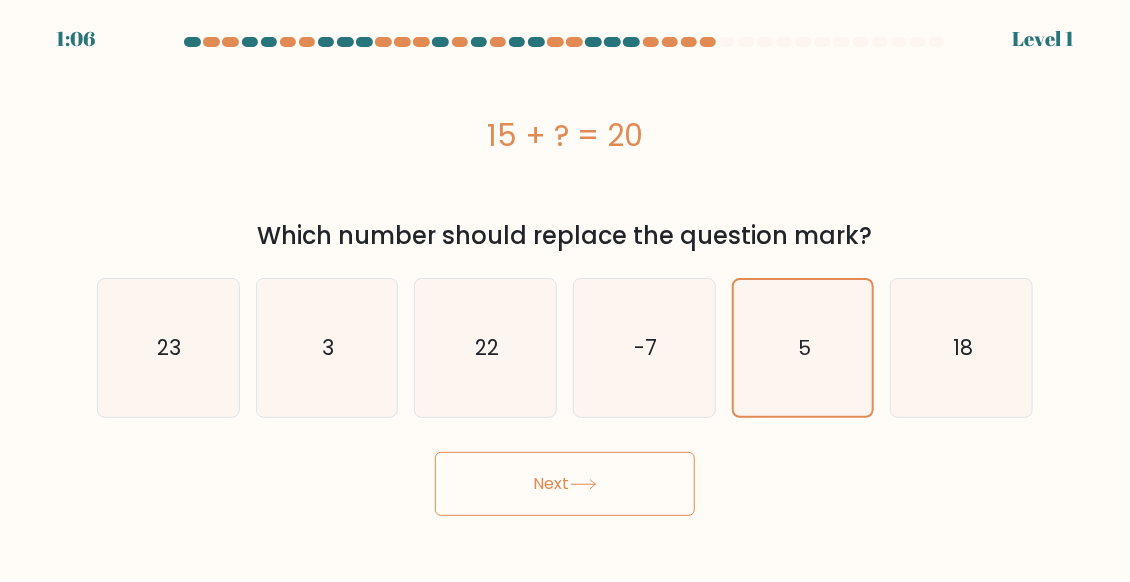 click on "Next" at bounding box center (565, 484) 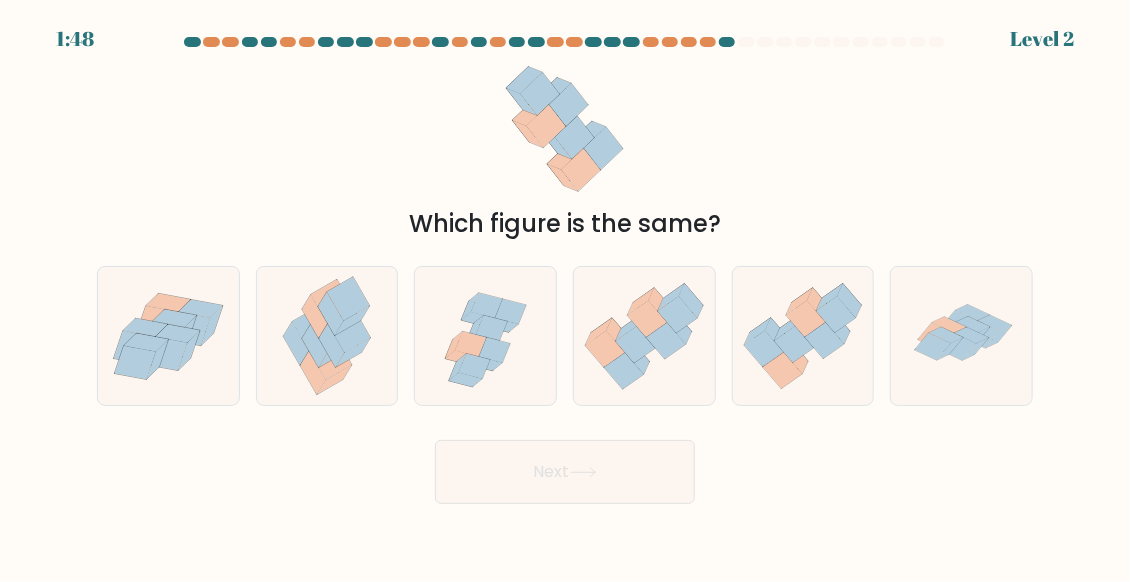 type 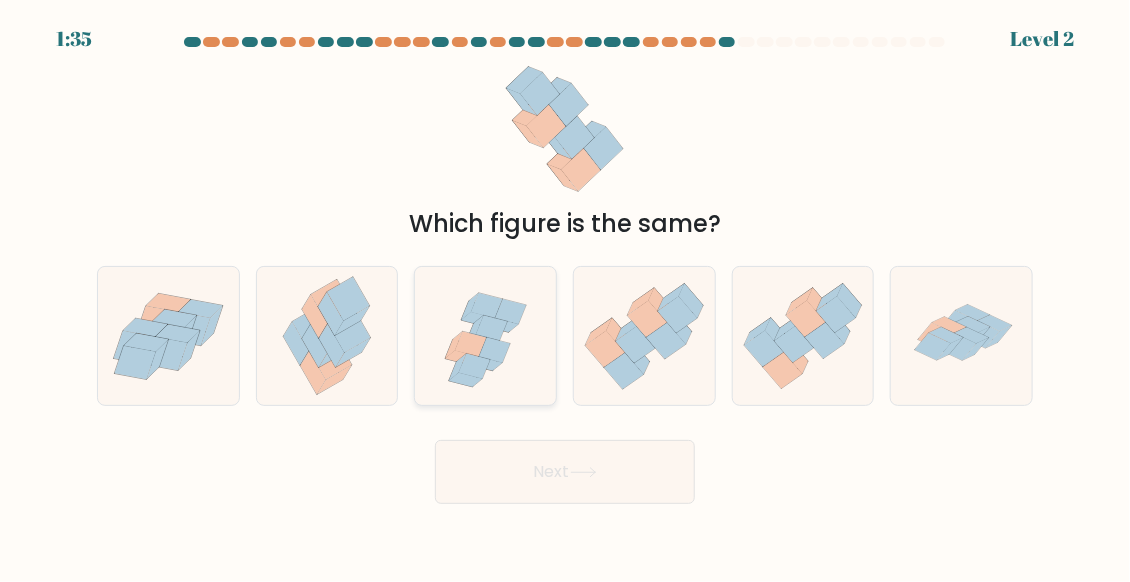 click 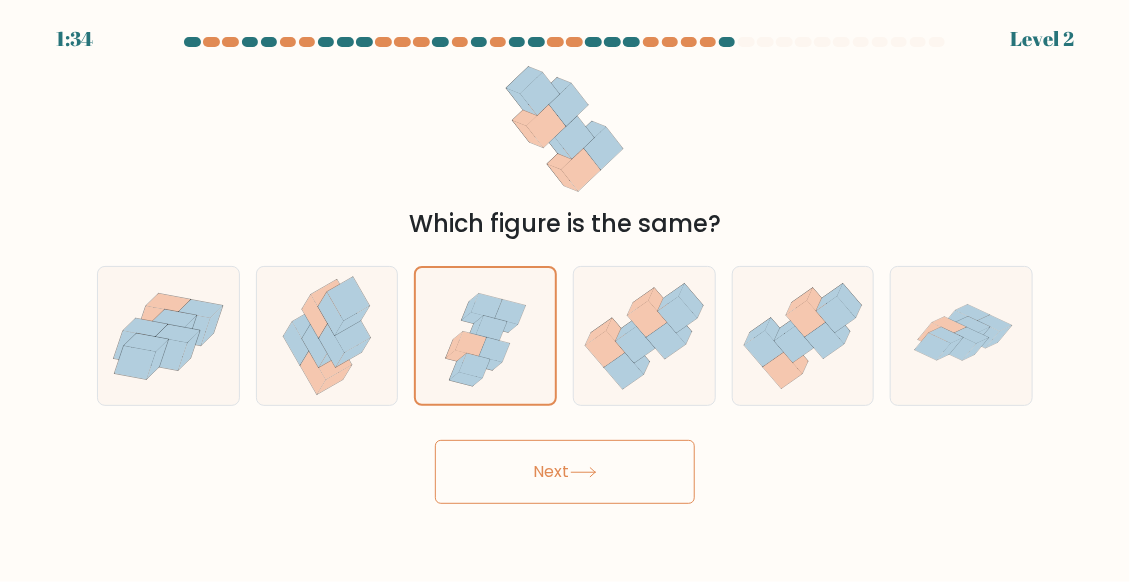 click on "Next" at bounding box center (565, 472) 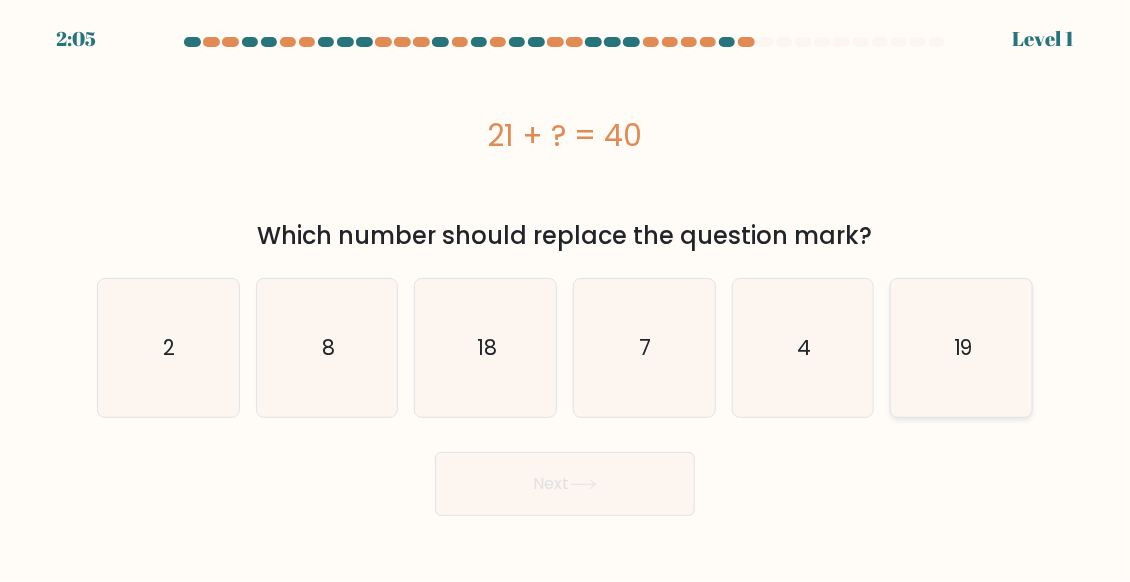 click on "19" 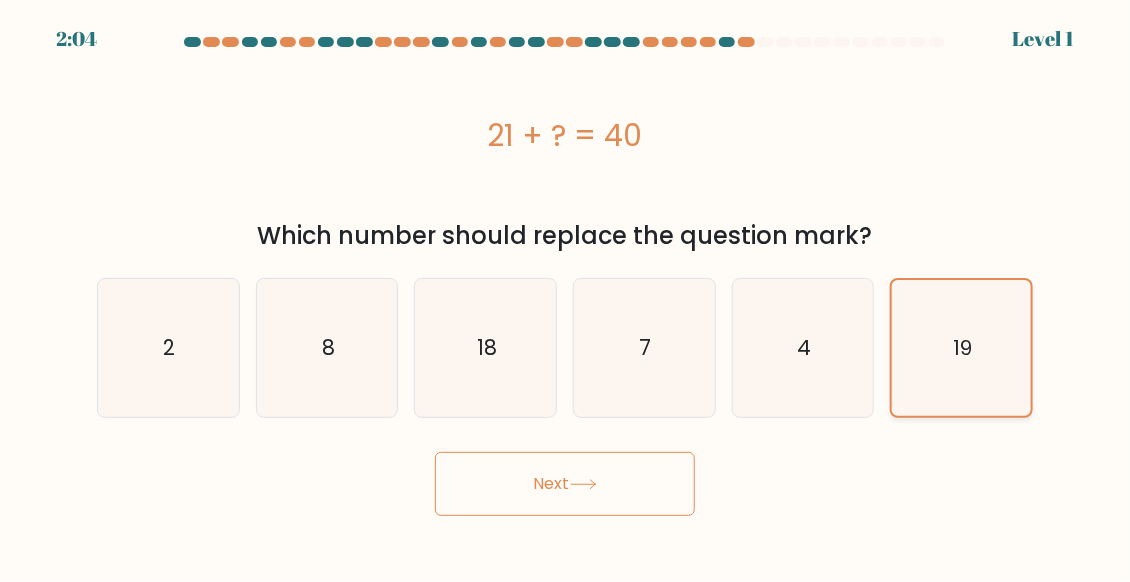 click on "19" 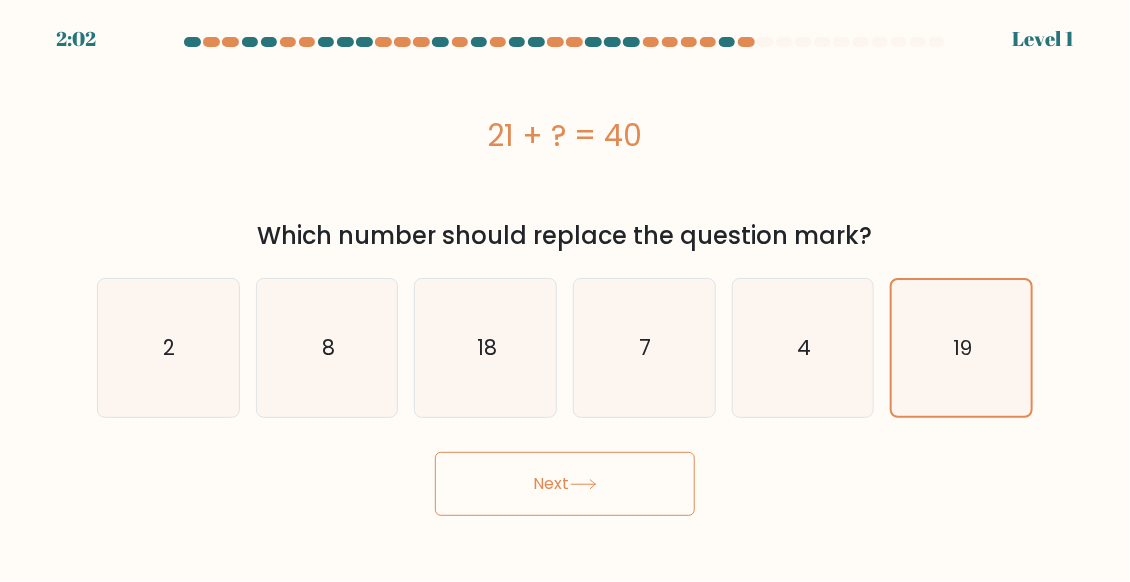 click on "Next" at bounding box center [565, 484] 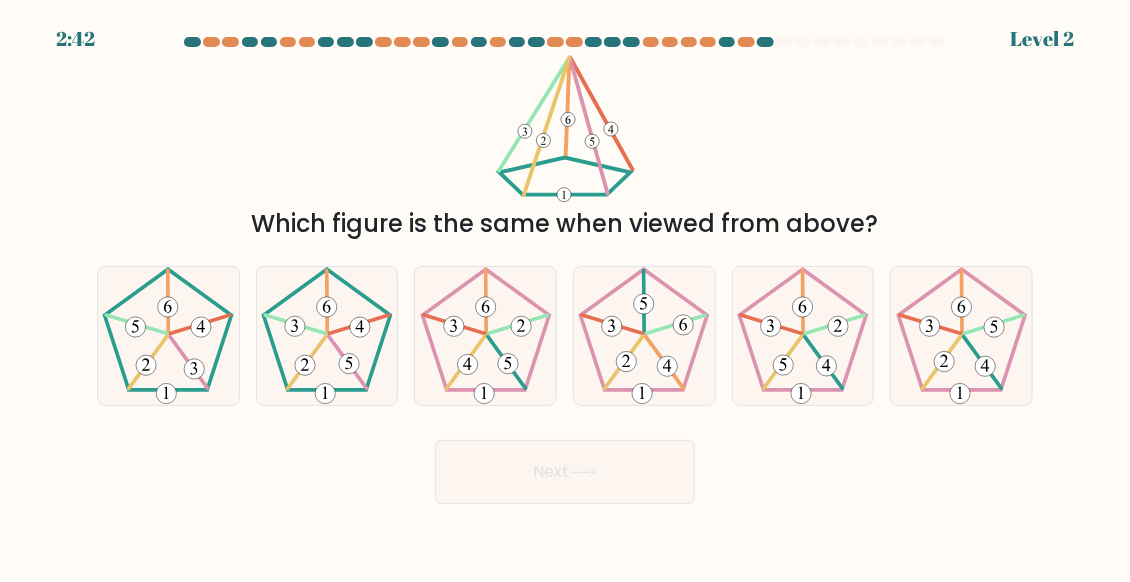 type 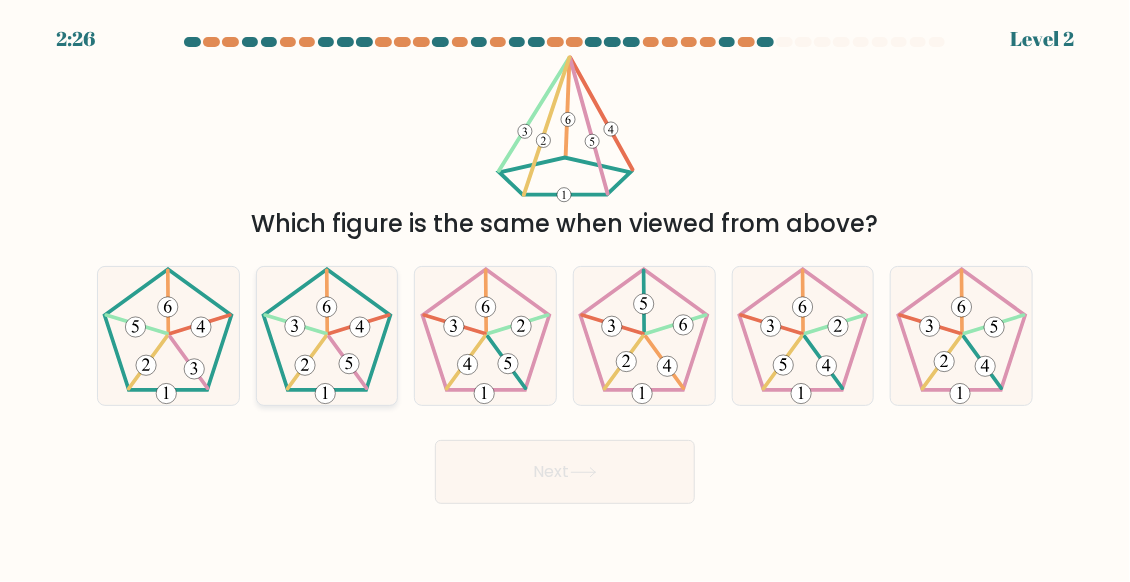 click 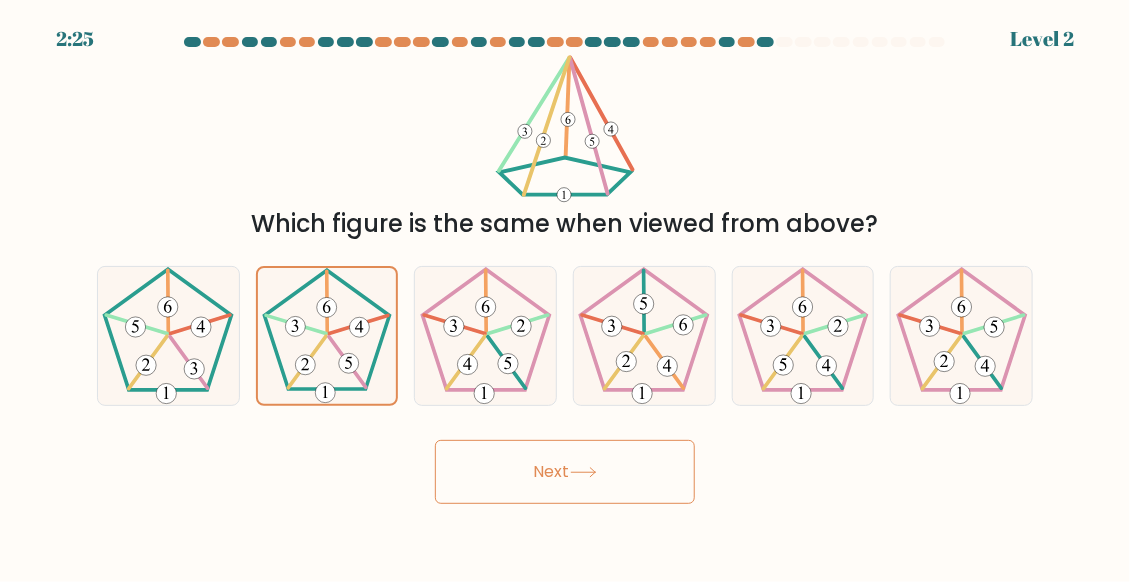 click on "Next" at bounding box center (565, 472) 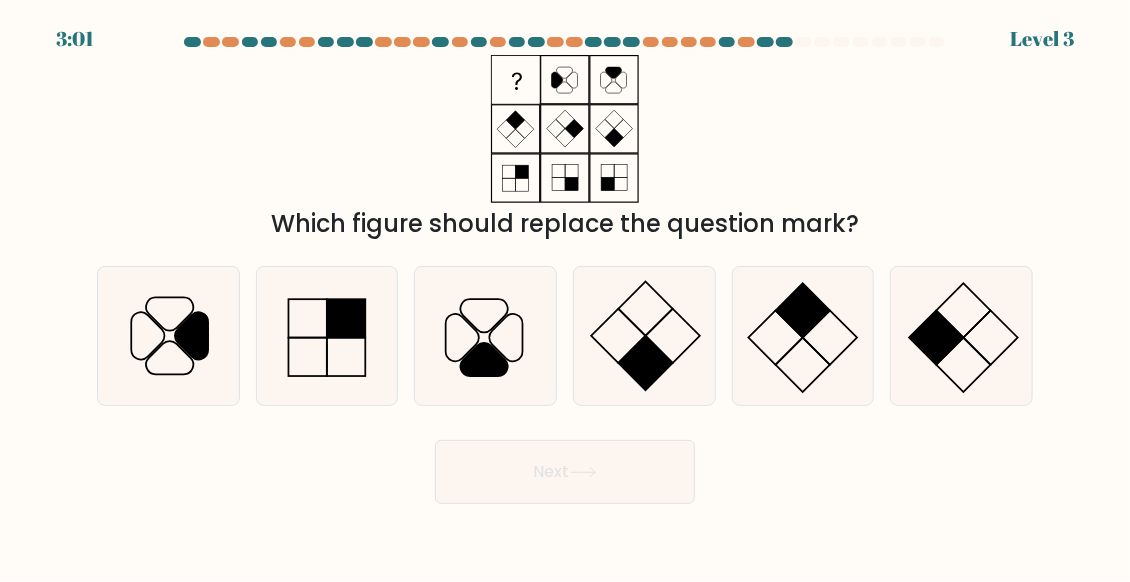 type 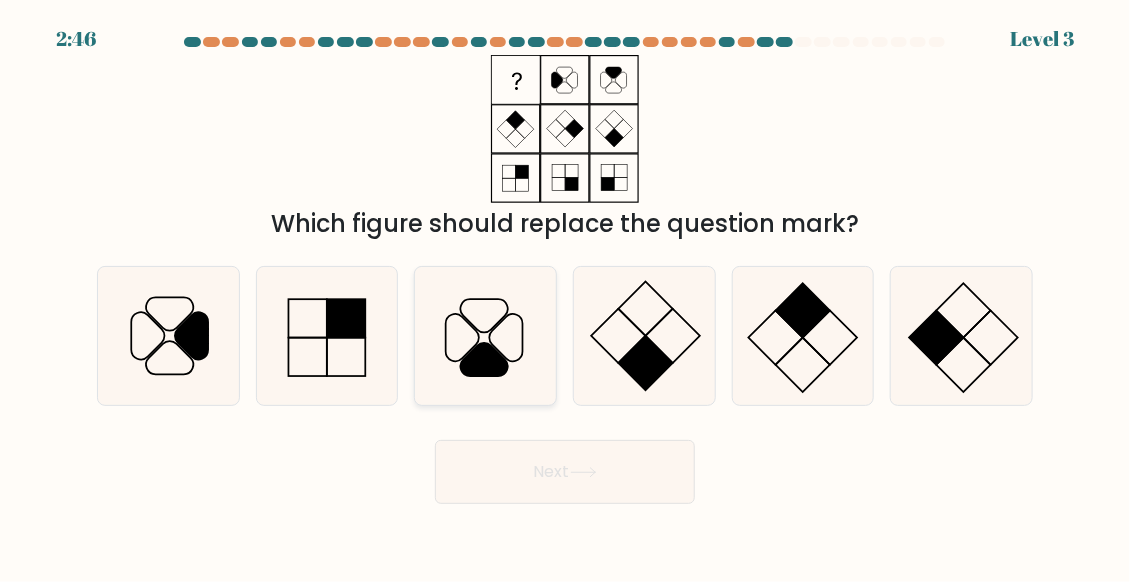 click 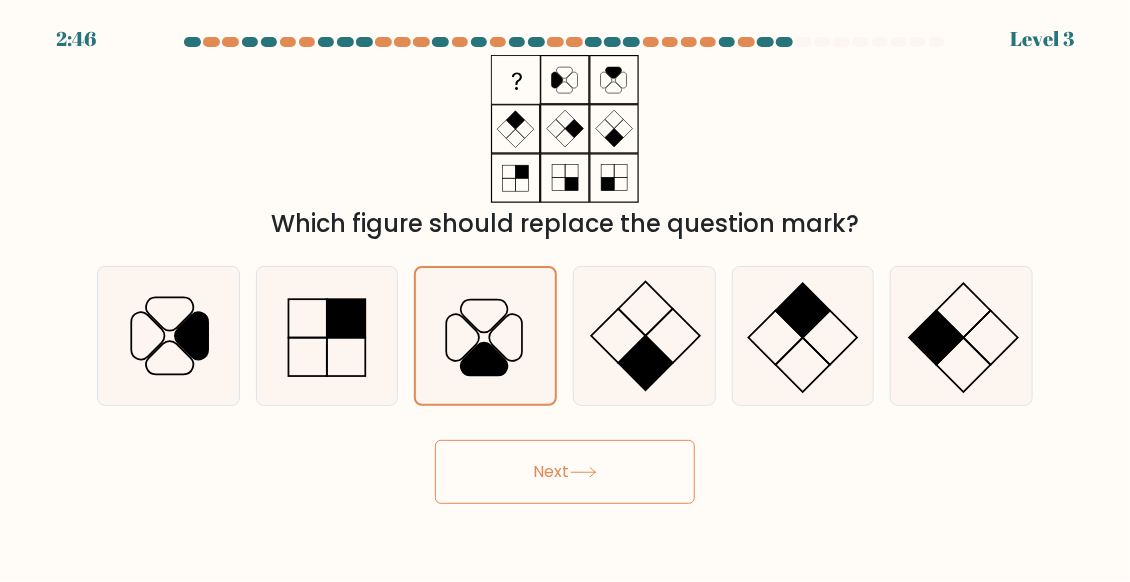 click on "Next" at bounding box center (565, 472) 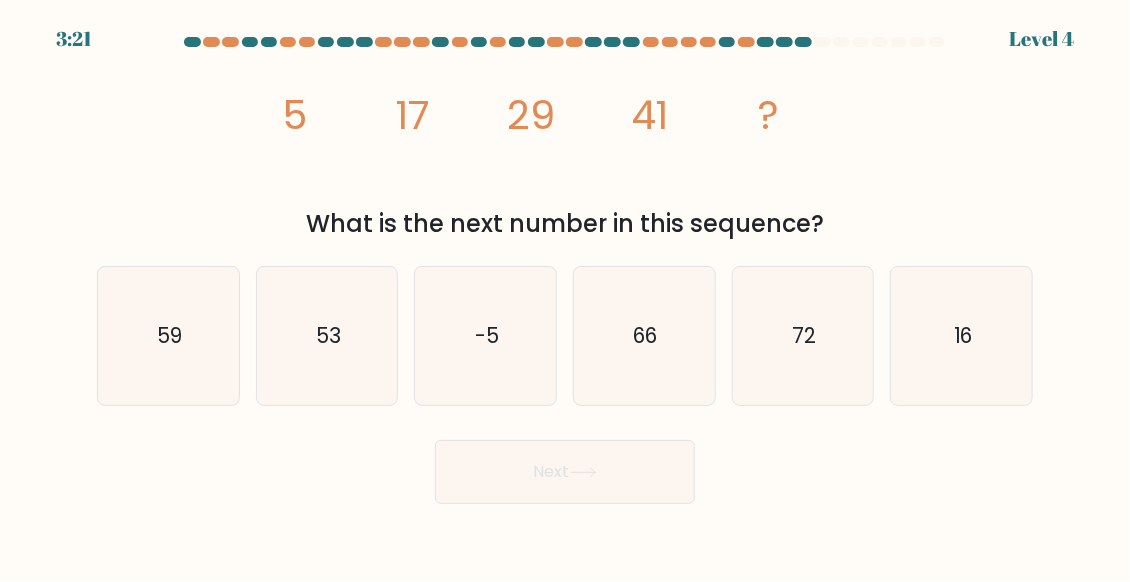 type 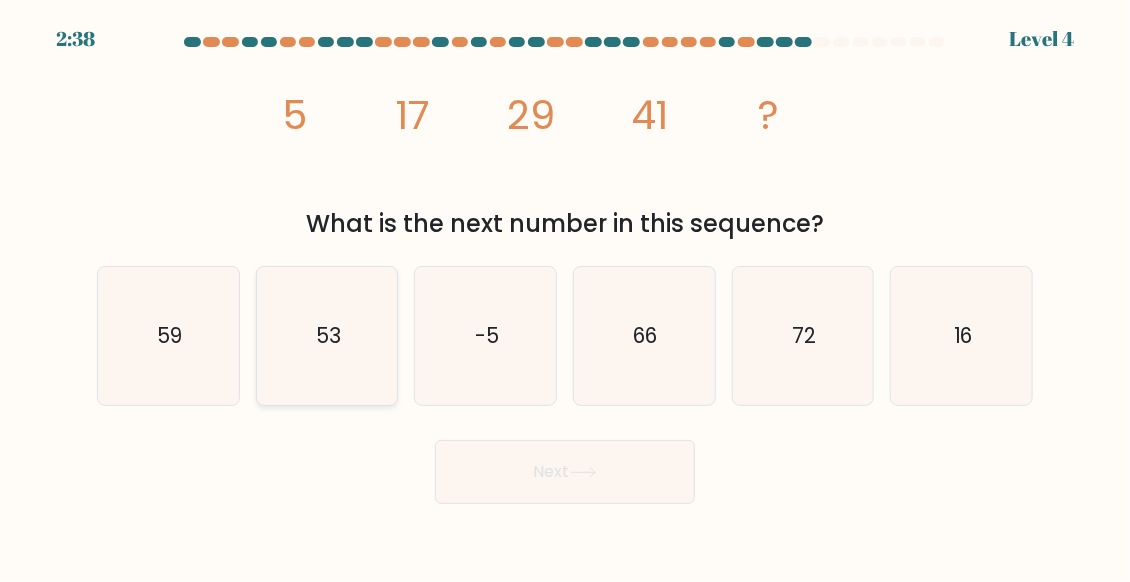 click on "53" 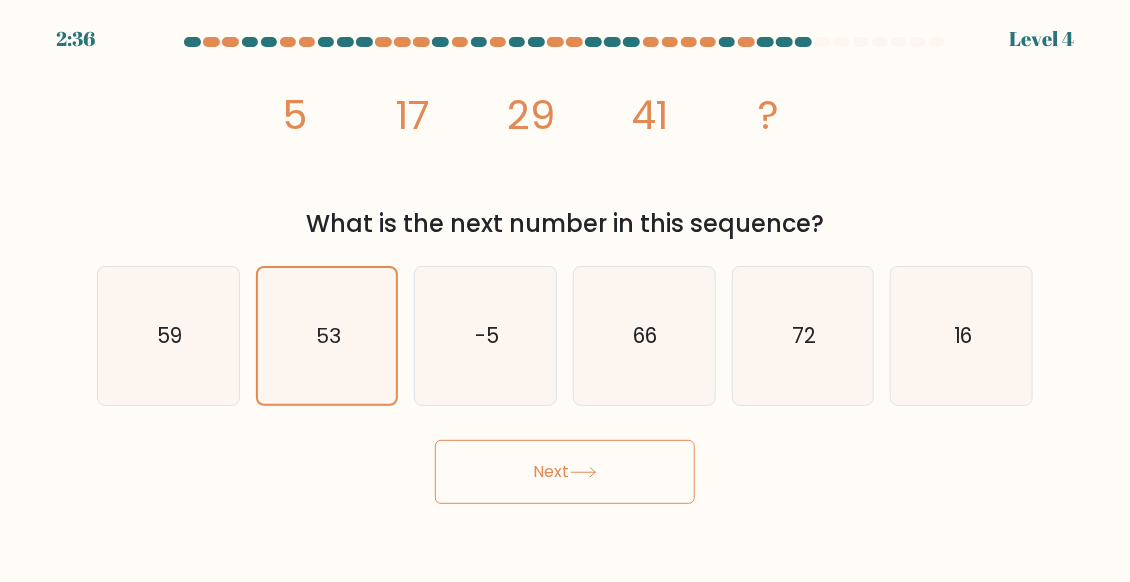 click on "Next" at bounding box center (565, 472) 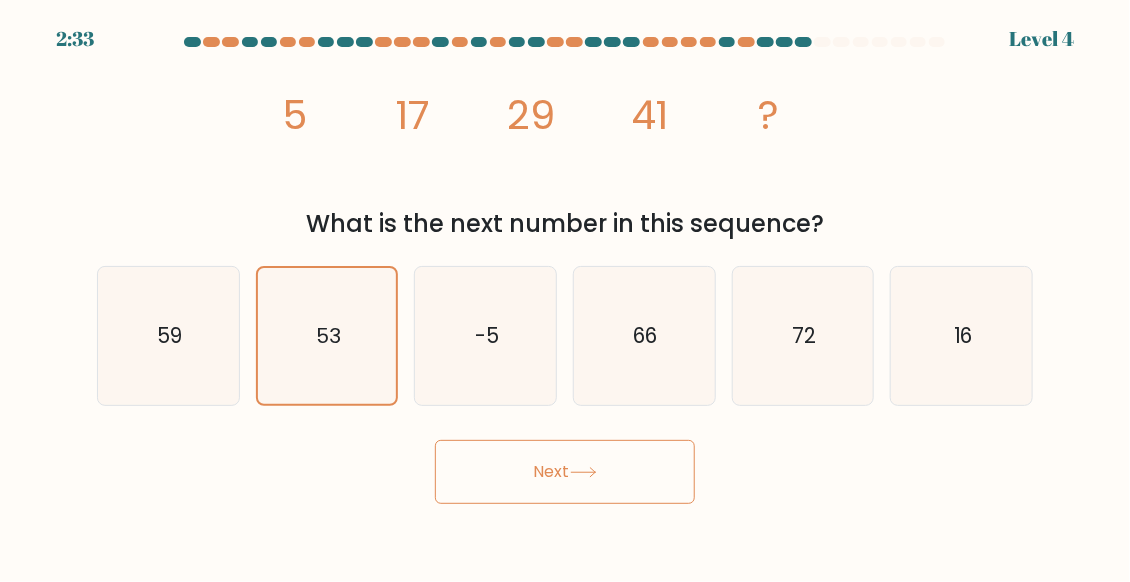 click on "Next" at bounding box center [565, 472] 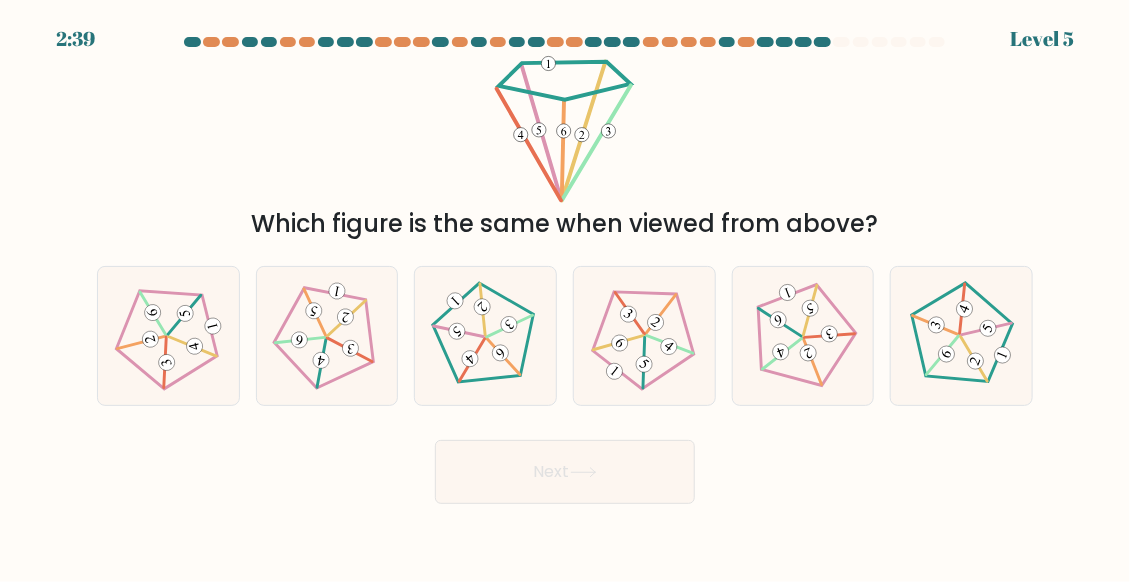 type 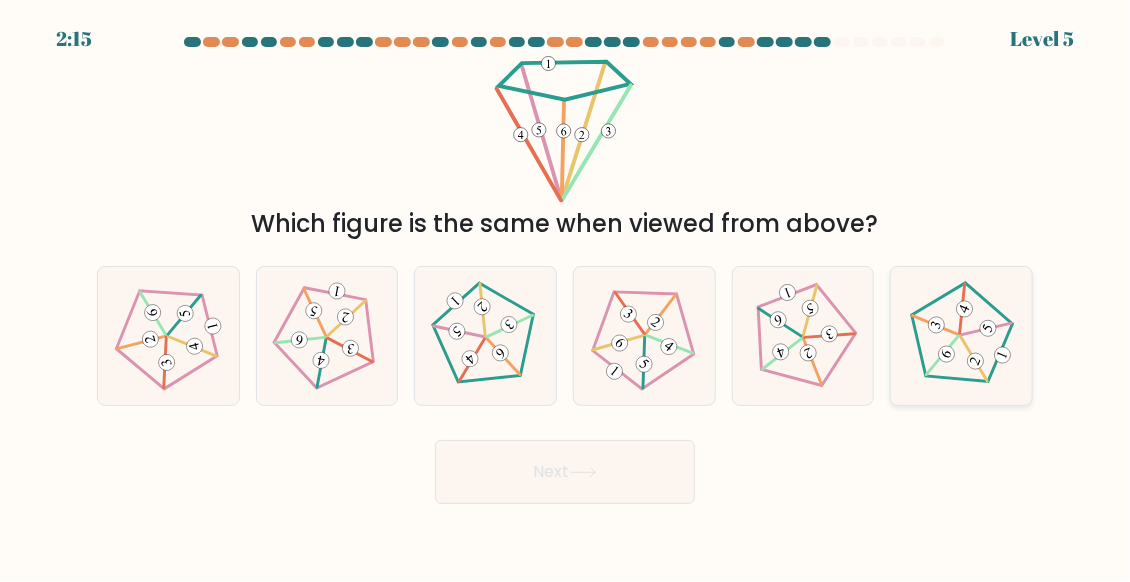 click 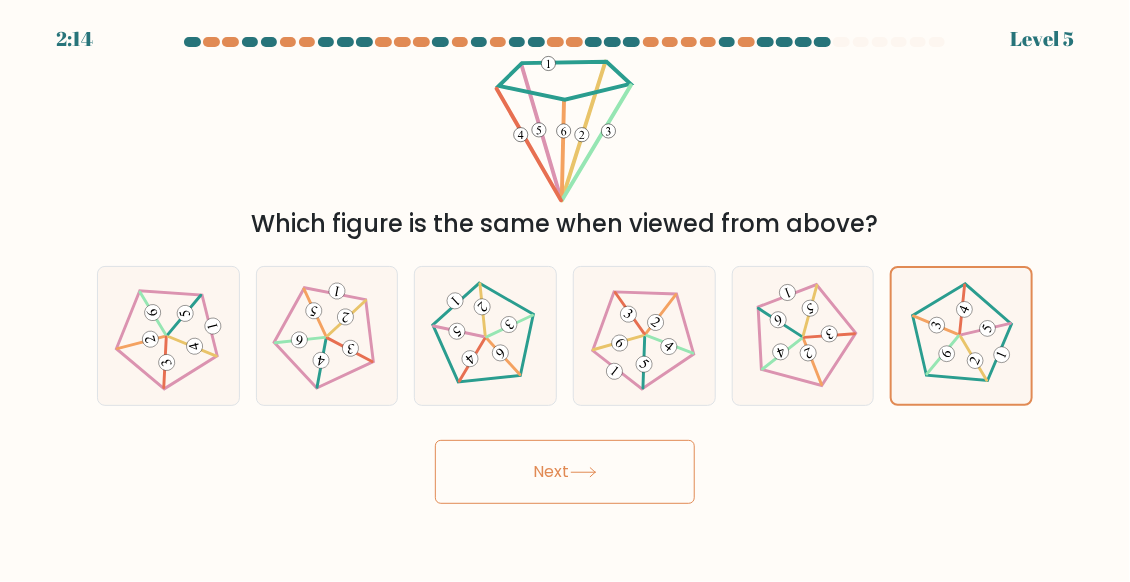 click on "Next" at bounding box center [565, 472] 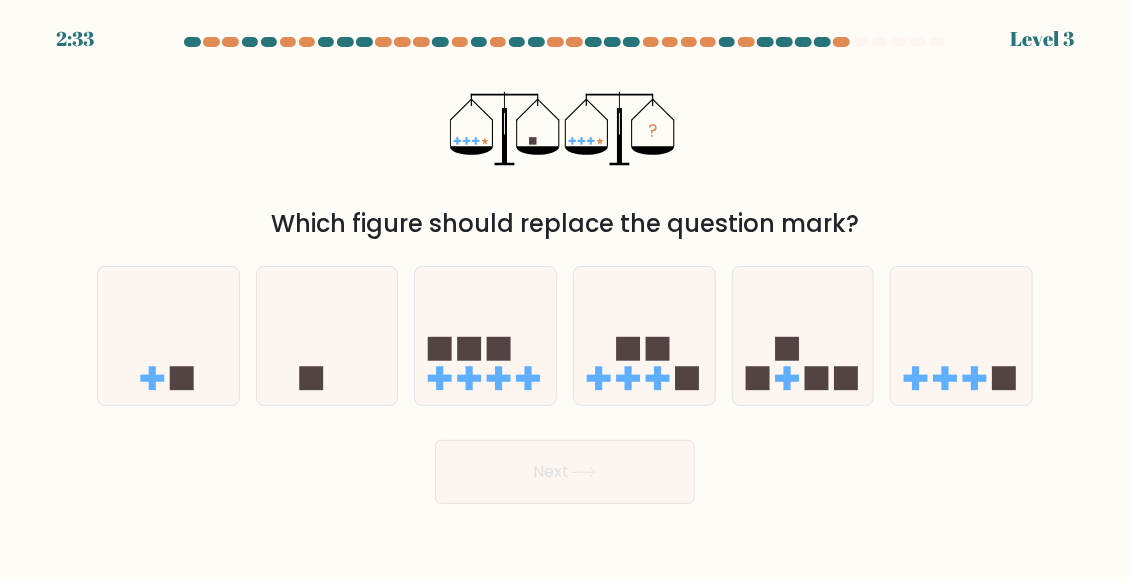 type 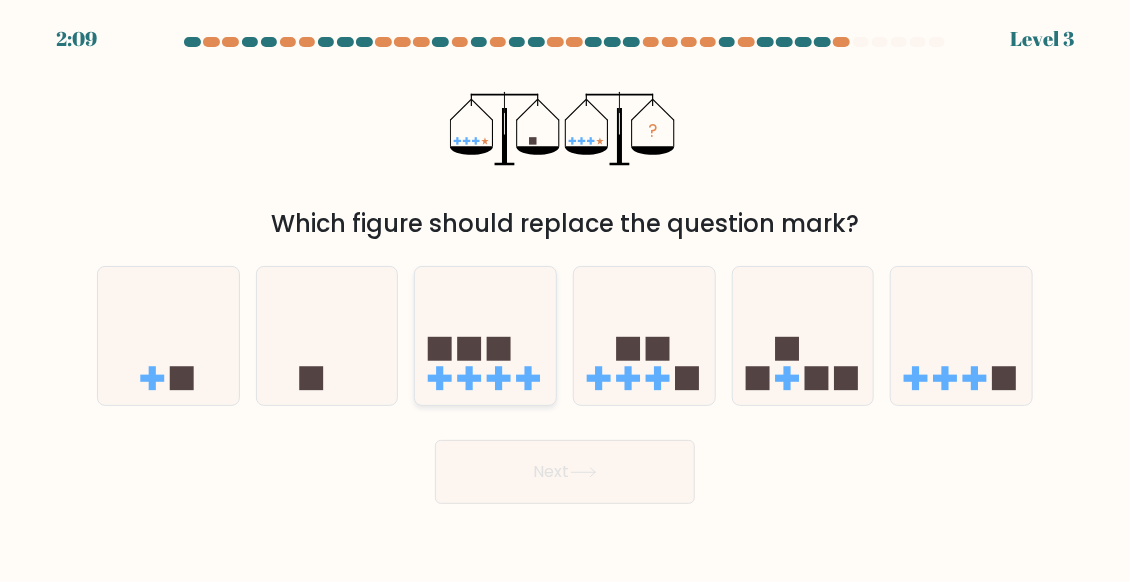 click 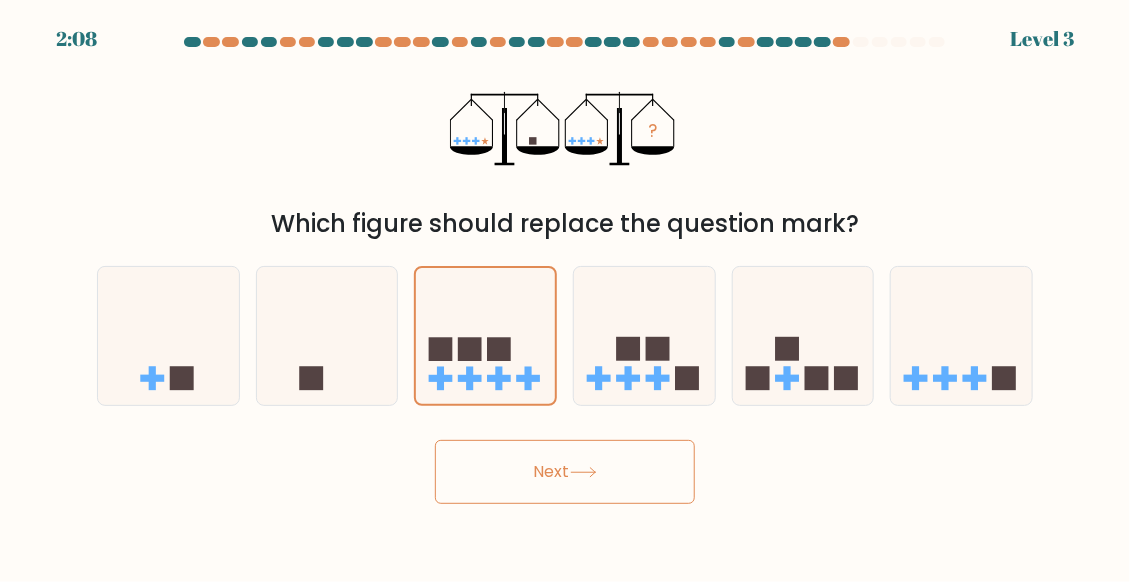 click on "Next" at bounding box center (565, 472) 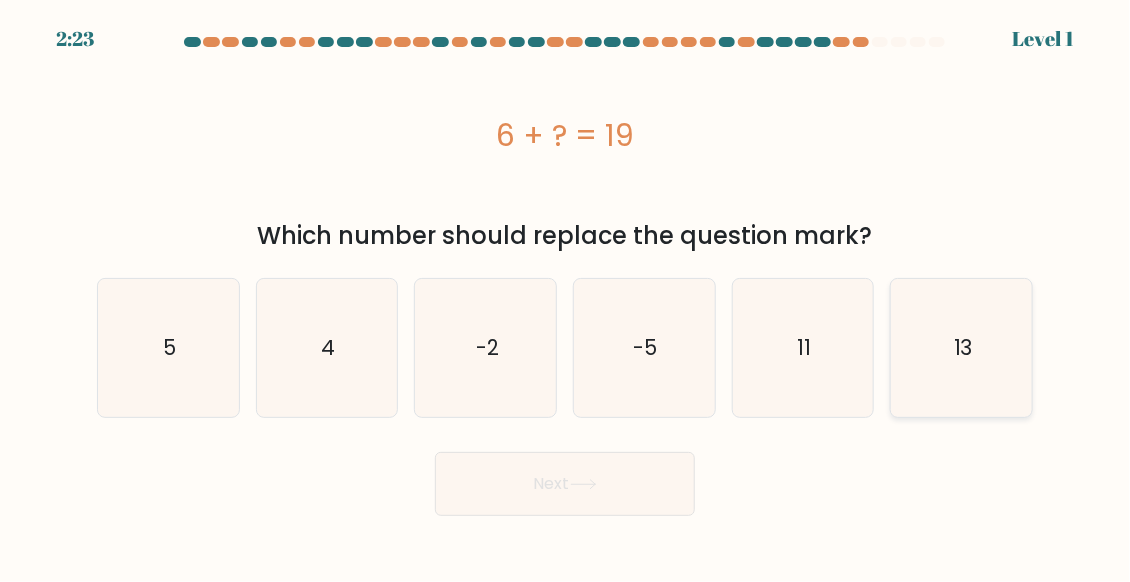 click on "13" 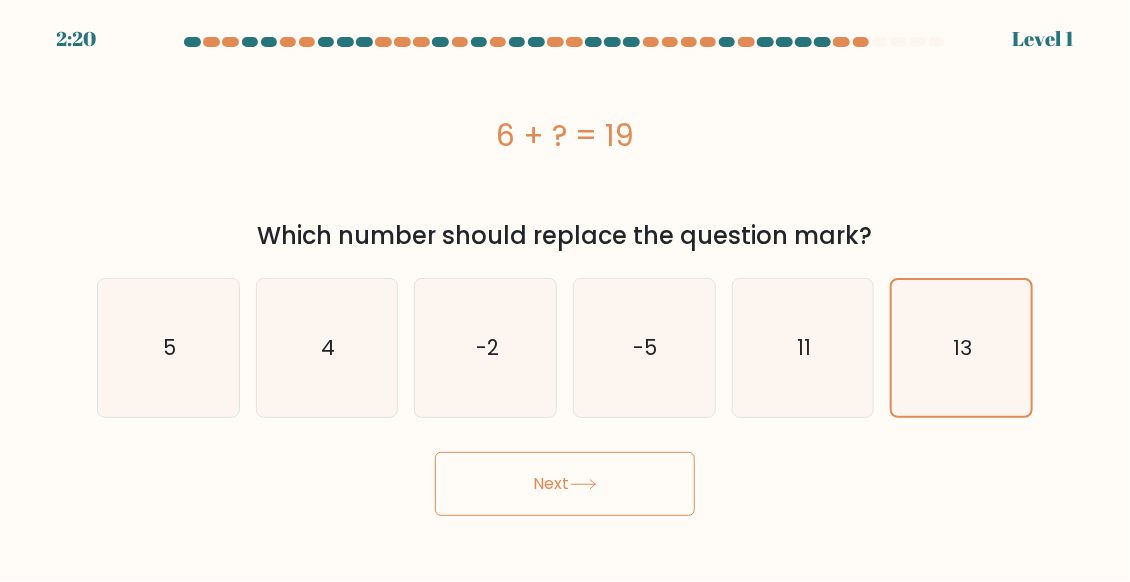 click 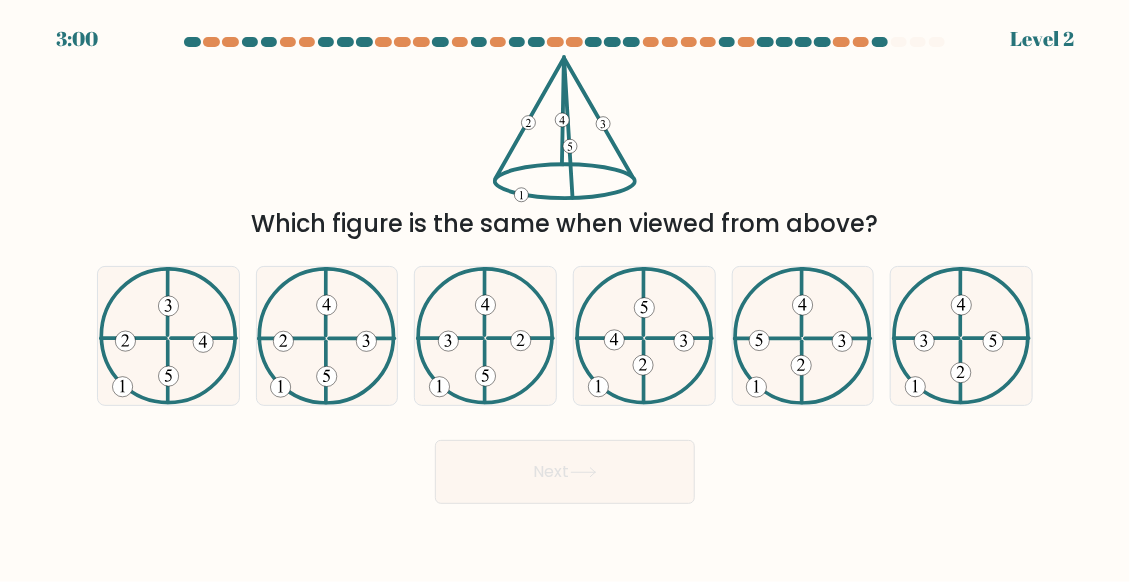 type 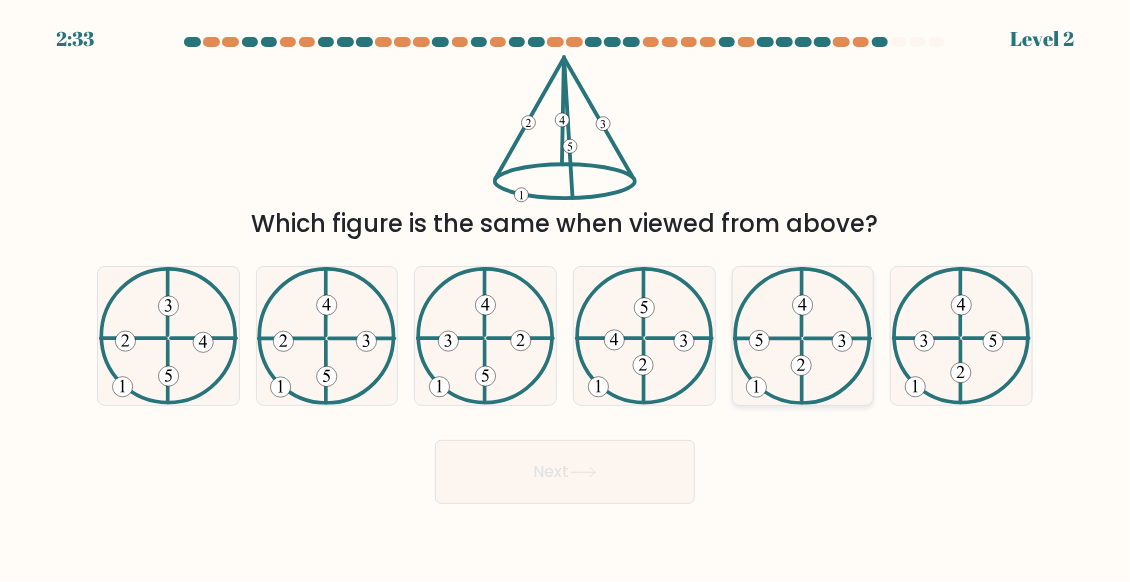 click 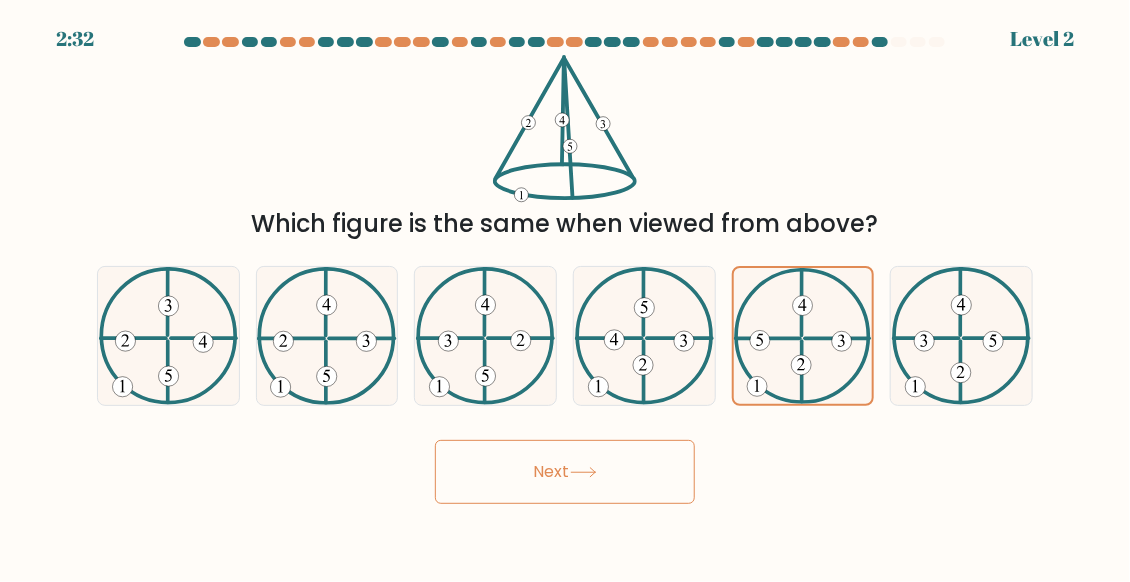 click 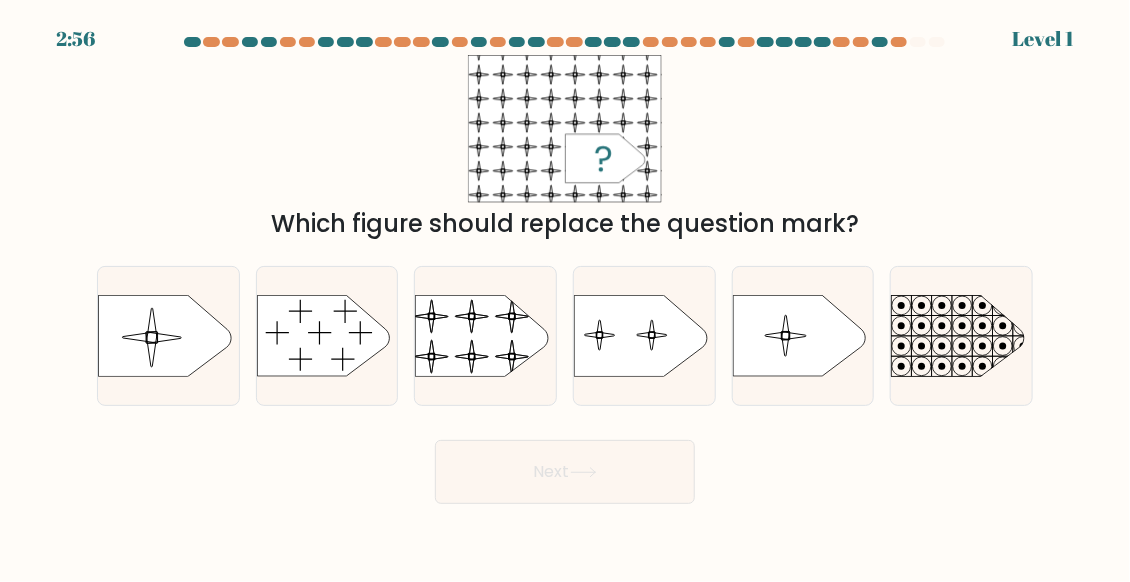 type 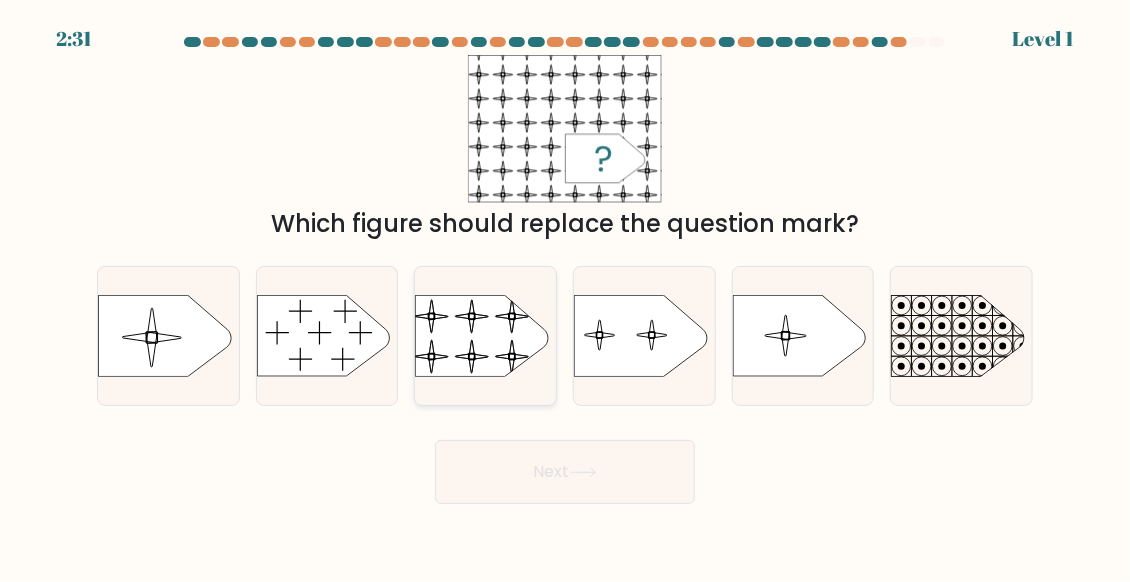 click 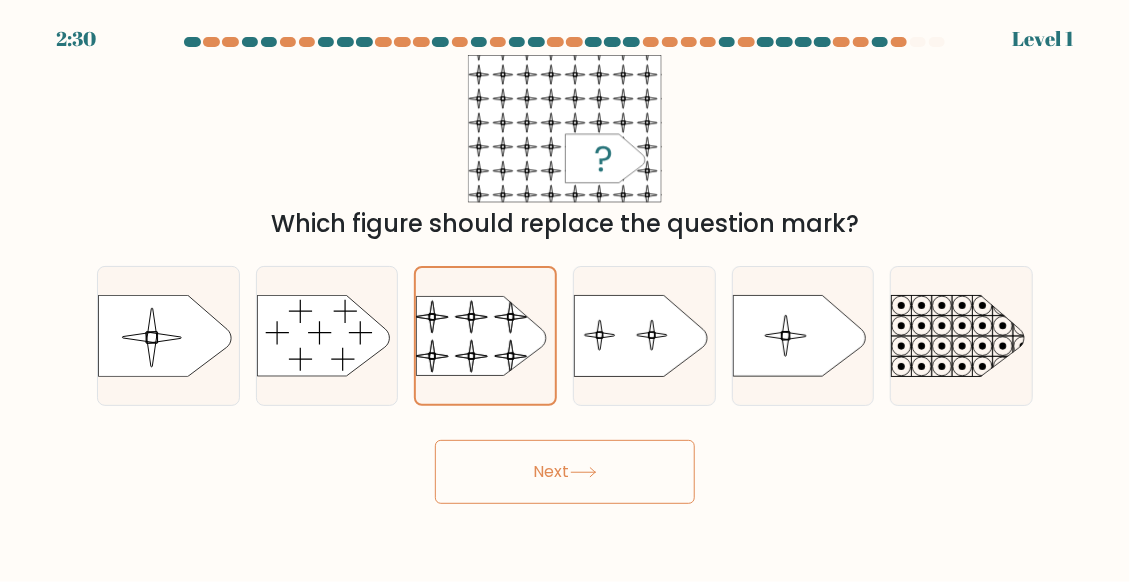 click on "Next" at bounding box center [565, 472] 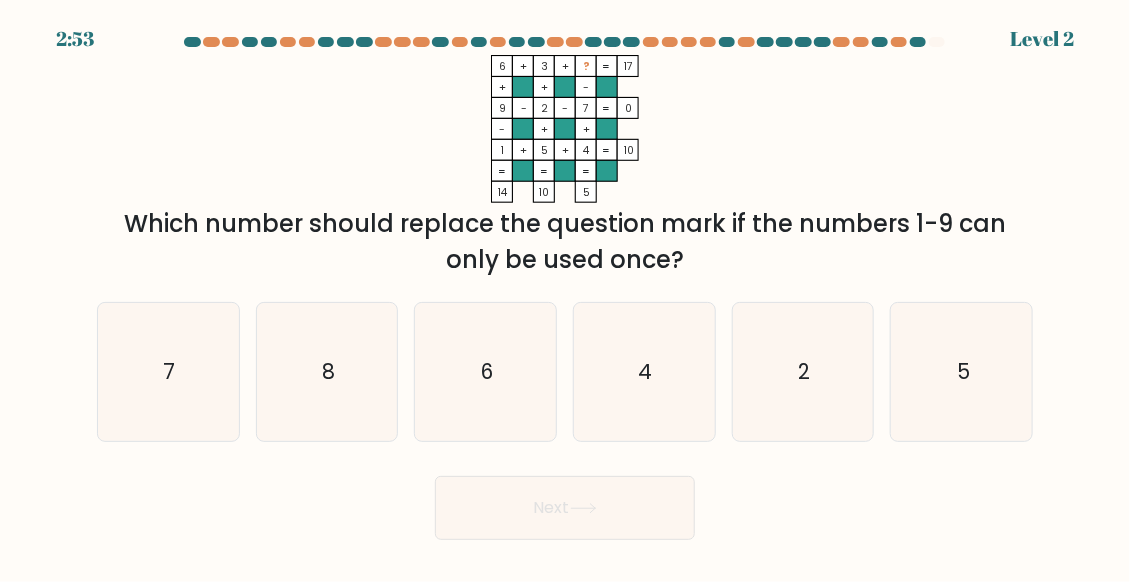type 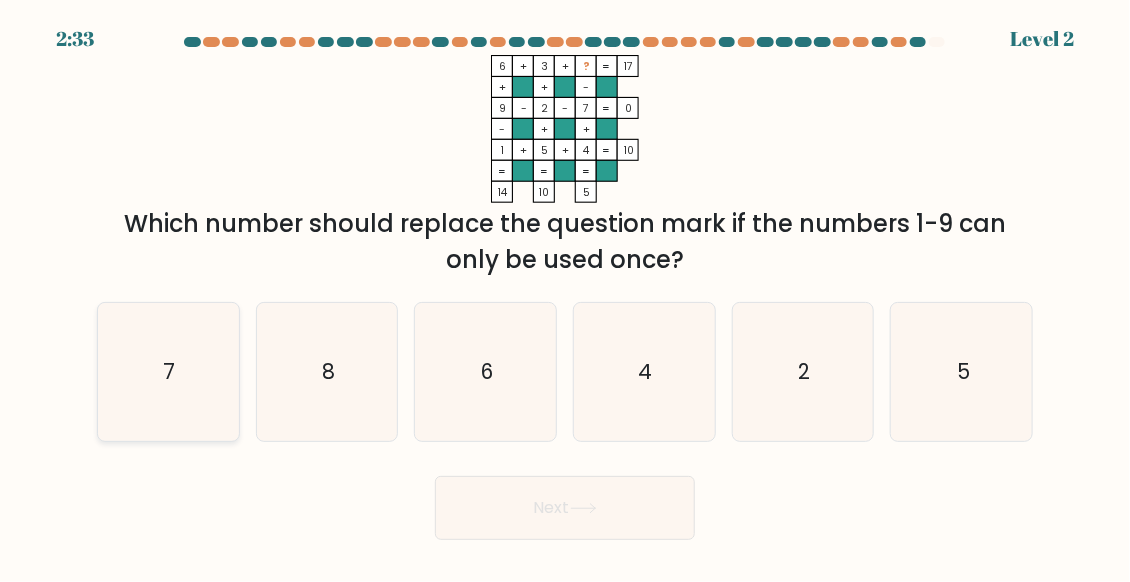 click on "7" 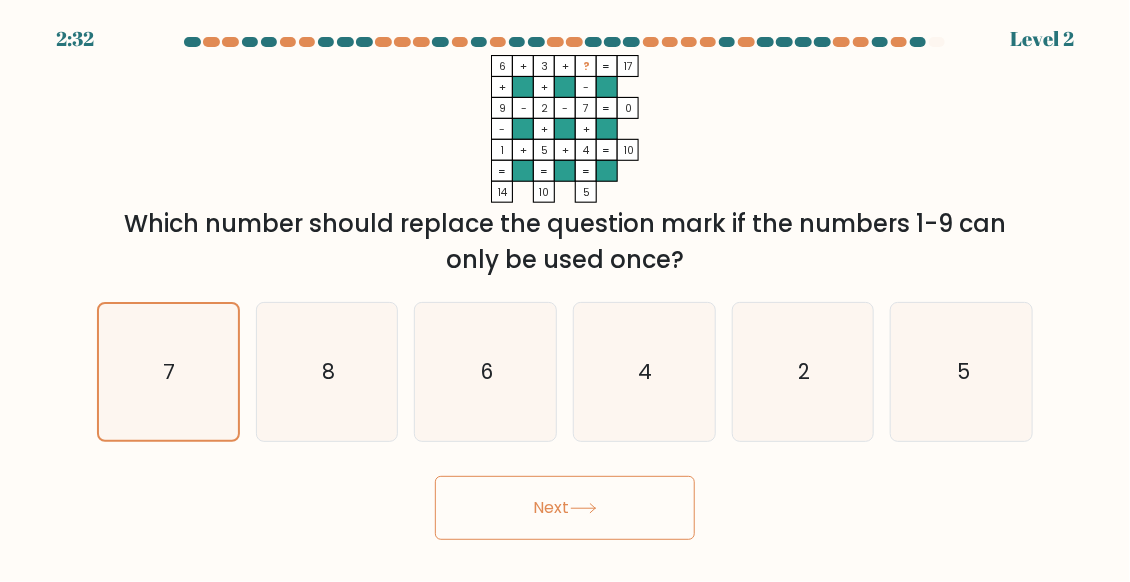 click on "Next" at bounding box center [565, 508] 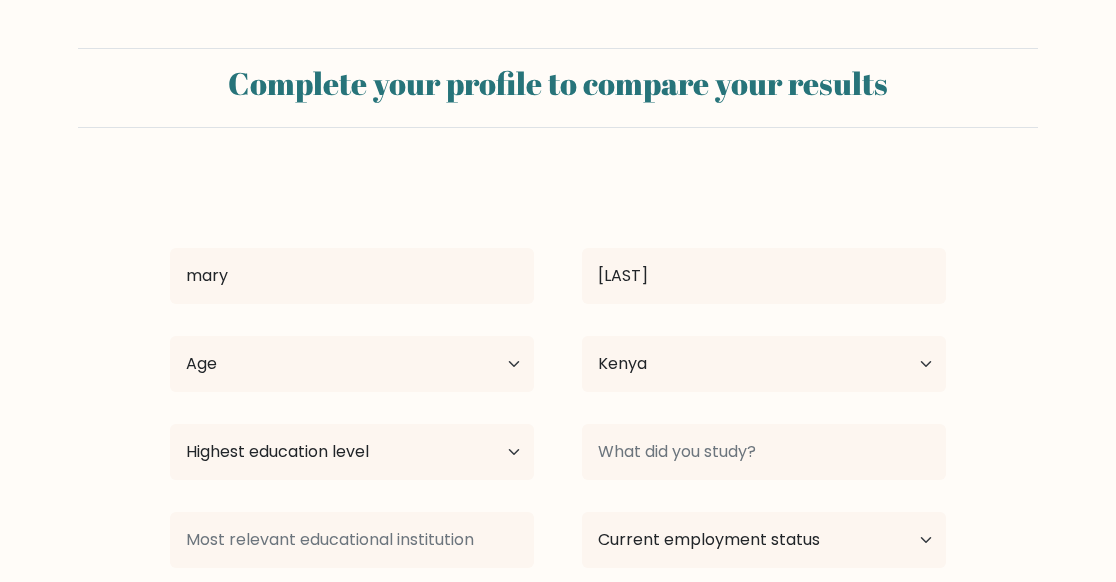 scroll, scrollTop: 0, scrollLeft: 0, axis: both 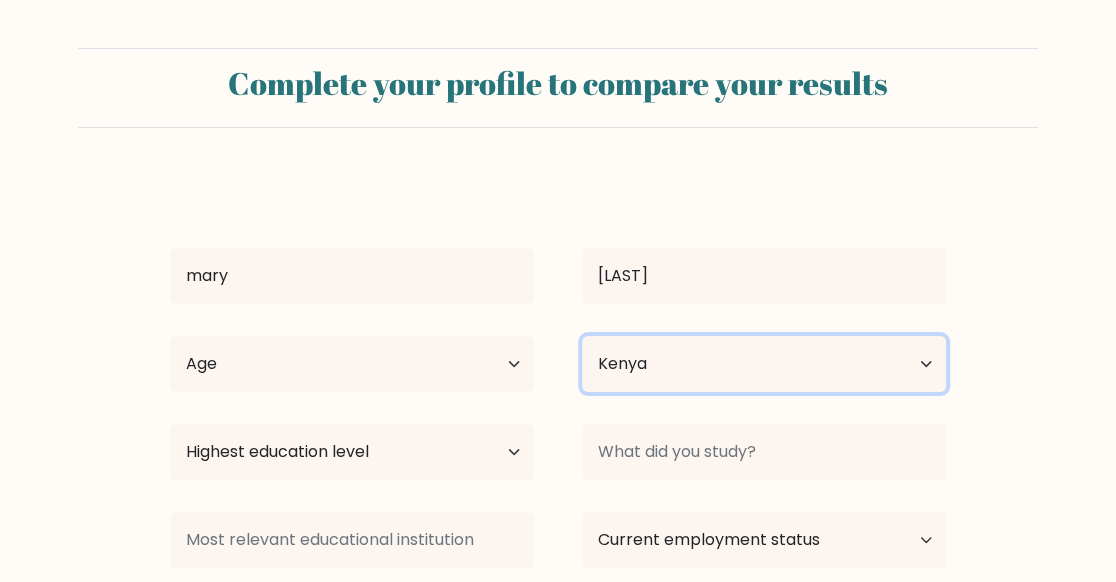 click on "Country
Afghanistan
Albania
Algeria
American Samoa
Andorra
Angola
Anguilla
Antarctica
Antigua and Barbuda
Argentina
Armenia
Aruba
Australia
Austria
Azerbaijan
Bahamas
Bahrain
Bangladesh
Barbados
Belarus
Belgium
Belize
Benin
Bermuda
Bhutan
Bolivia
Bonaire, Sint Eustatius and Saba
Bosnia and Herzegovina
Botswana
Bouvet Island
Brazil
British Indian Ocean Territory
Brunei
Bulgaria
Burkina Faso
Burundi
Cabo Verde
Cambodia
Cameroon
Canada
Cayman Islands
Central African Republic
Chad
Chile
China
Christmas Island
Cocos (Keeling) Islands
Colombia
Comoros
Congo
Congo (the Democratic Republic of the)
Cook Islands
Costa Rica
Côte d'Ivoire
Croatia
Cuba" at bounding box center (764, 364) 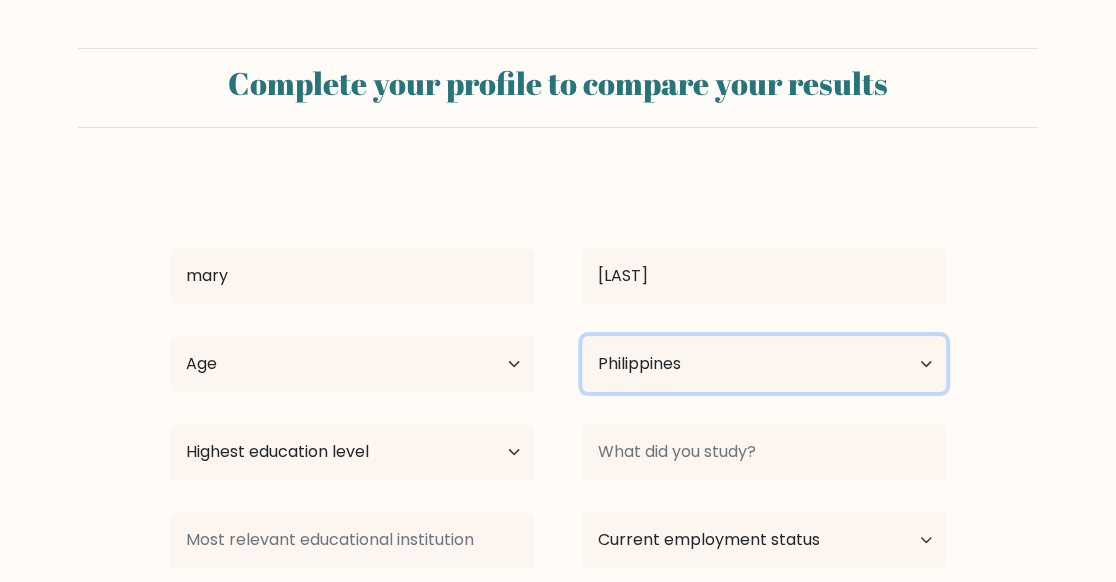 click on "Country
Afghanistan
Albania
Algeria
American Samoa
Andorra
Angola
Anguilla
Antarctica
Antigua and Barbuda
Argentina
Armenia
Aruba
Australia
Austria
Azerbaijan
Bahamas
Bahrain
Bangladesh
Barbados
Belarus
Belgium
Belize
Benin
Bermuda
Bhutan
Bolivia
Bonaire, Sint Eustatius and Saba
Bosnia and Herzegovina
Botswana
Bouvet Island
Brazil
British Indian Ocean Territory
Brunei
Bulgaria
Burkina Faso
Burundi
Cabo Verde
Cambodia
Cameroon
Canada
Cayman Islands
Central African Republic
Chad
Chile
China
Christmas Island
Cocos (Keeling) Islands
Colombia
Comoros
Congo
Congo (the Democratic Republic of the)
Cook Islands
Costa Rica
Côte d'Ivoire
Croatia
Cuba" at bounding box center (764, 364) 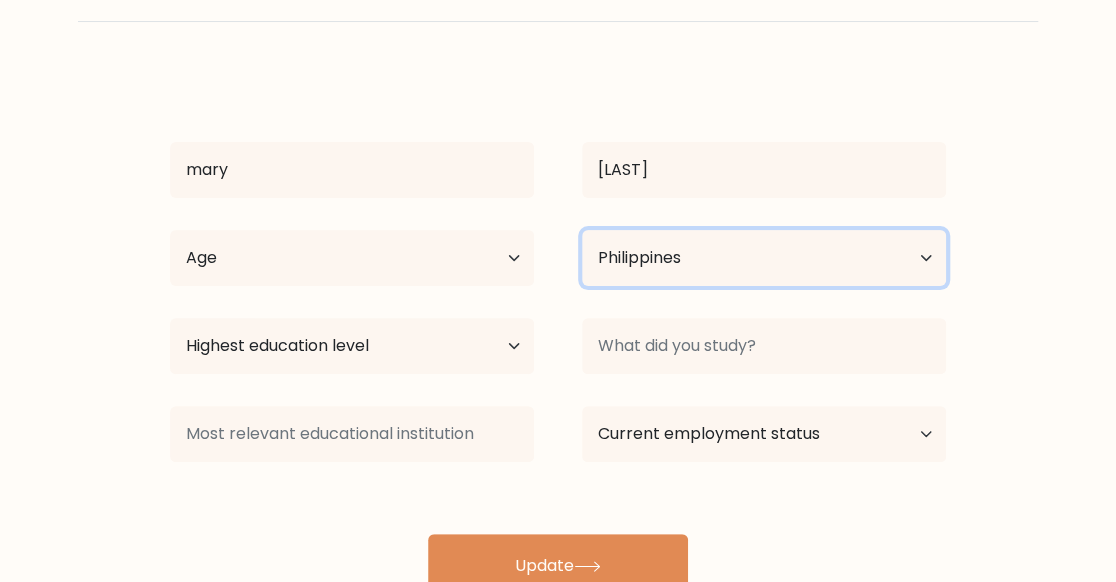 scroll, scrollTop: 131, scrollLeft: 0, axis: vertical 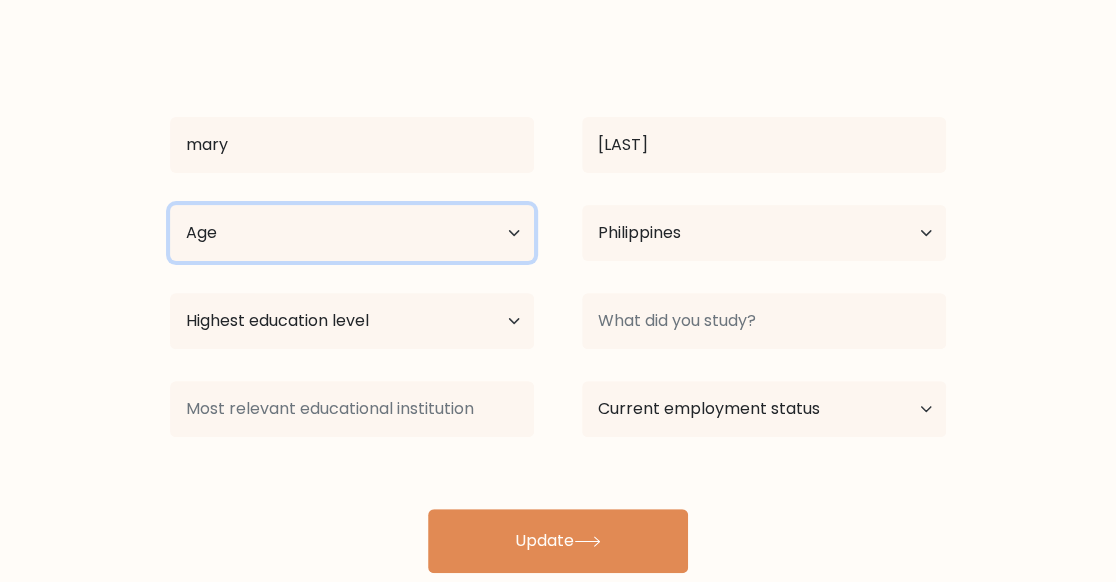 click on "Age
Under 18 years old
18-24 years old
25-34 years old
35-44 years old
45-54 years old
55-64 years old
65 years old and above" at bounding box center [352, 233] 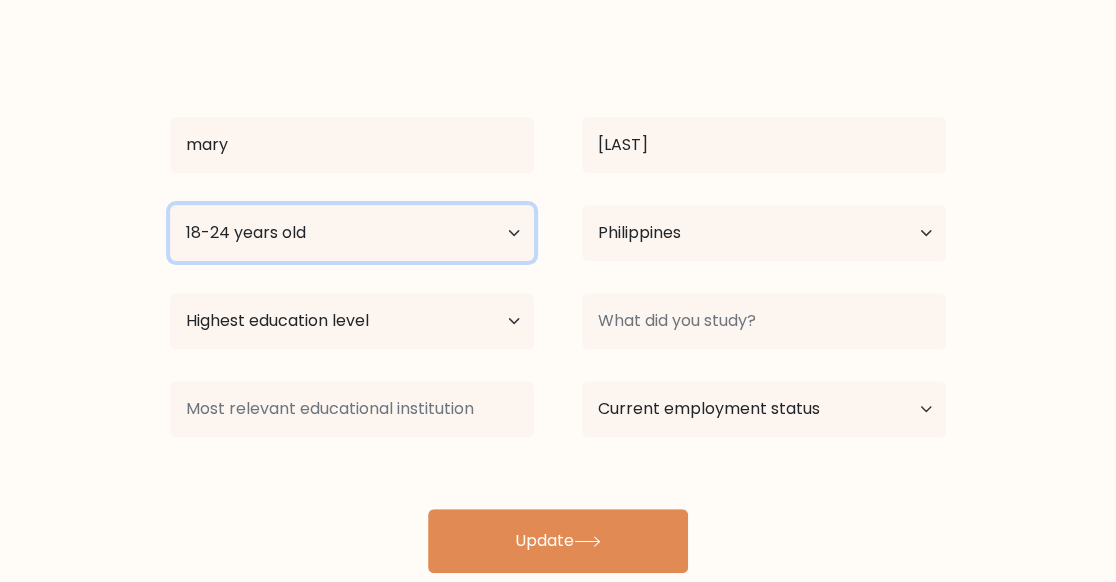 click on "Age
Under 18 years old
18-24 years old
25-34 years old
35-44 years old
45-54 years old
55-64 years old
65 years old and above" at bounding box center [352, 233] 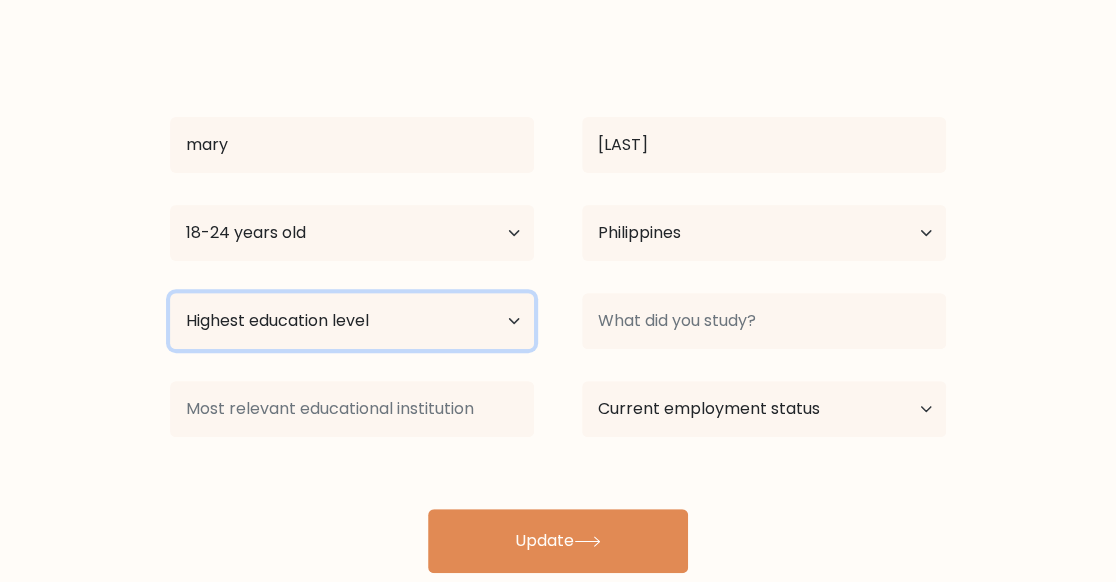 click on "Highest education level
No schooling
Primary
Lower Secondary
Upper Secondary
Occupation Specific
Bachelor's degree
Master's degree
Doctoral degree" at bounding box center [352, 321] 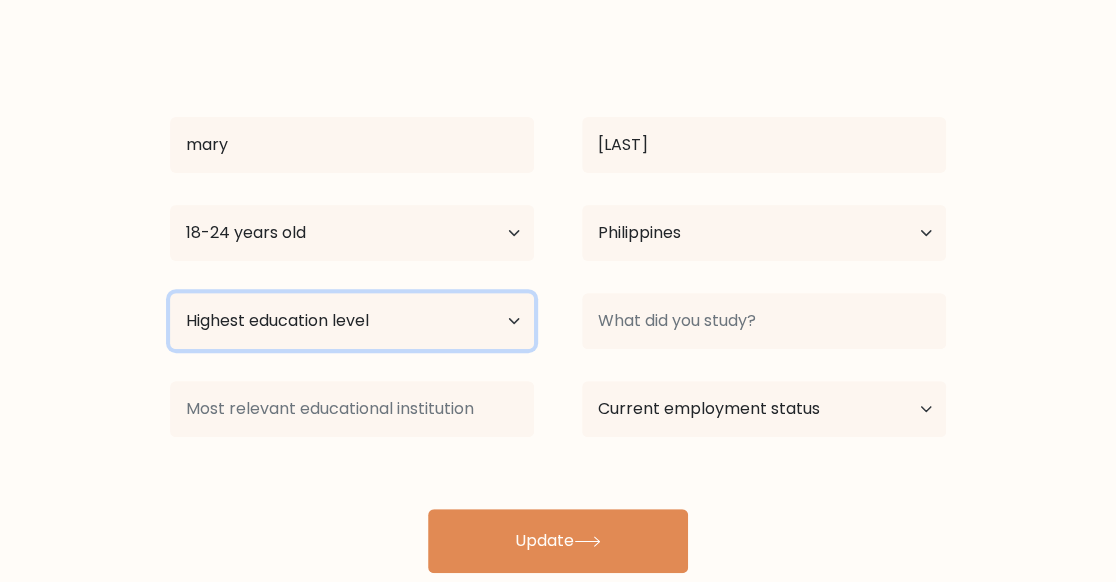 select on "upper_secondary" 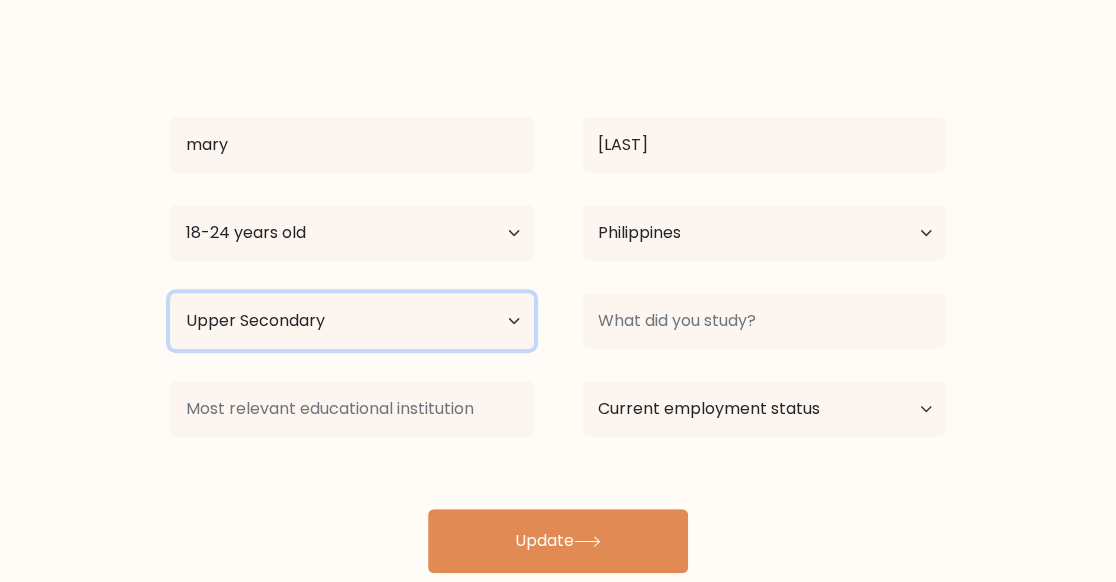 click on "Highest education level
No schooling
Primary
Lower Secondary
Upper Secondary
Occupation Specific
Bachelor's degree
Master's degree
Doctoral degree" at bounding box center [352, 321] 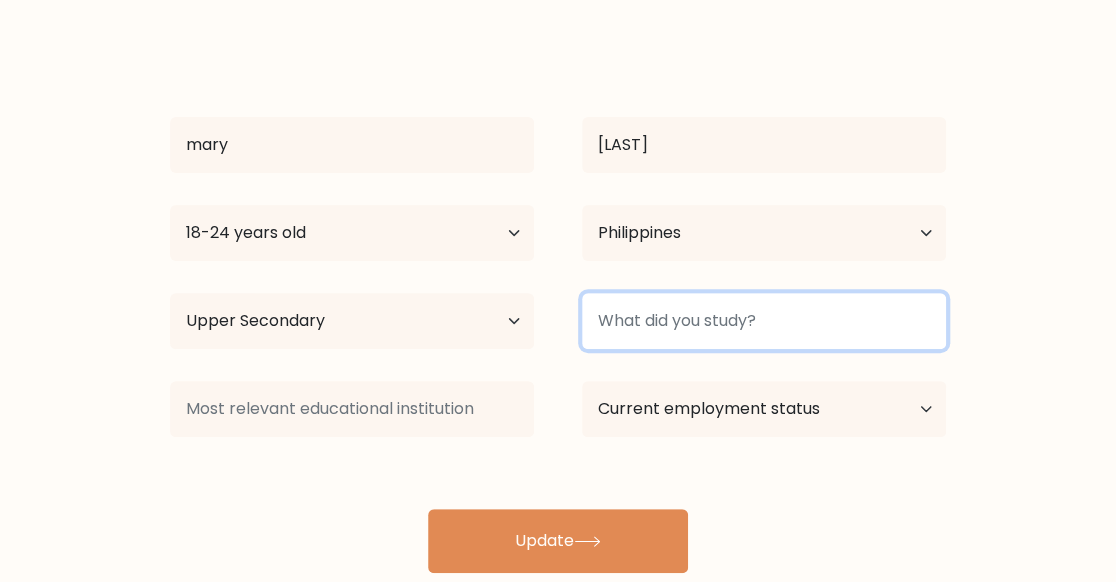 click at bounding box center [764, 321] 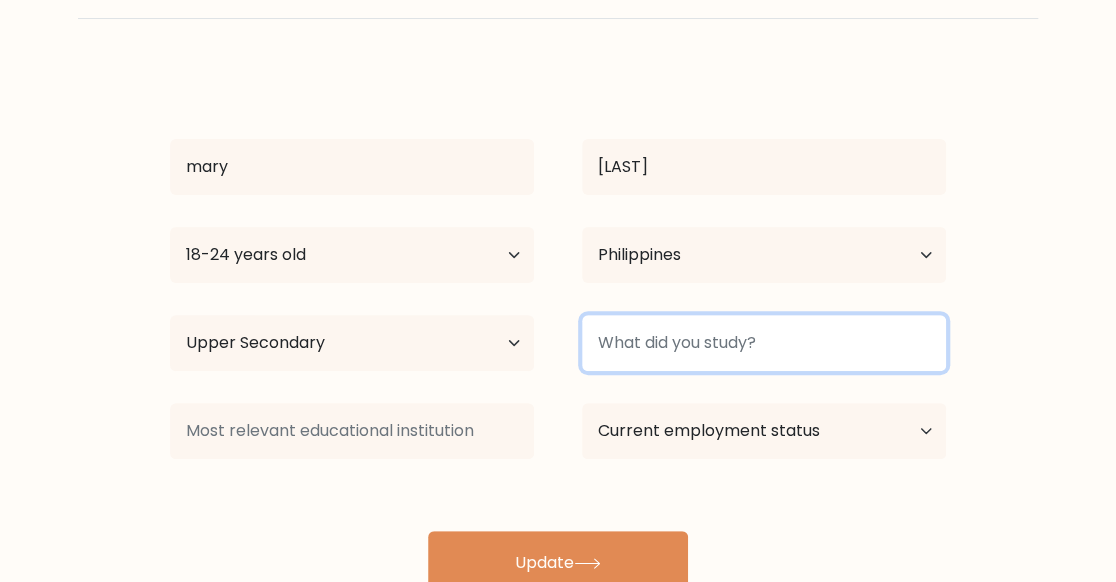 scroll, scrollTop: 133, scrollLeft: 0, axis: vertical 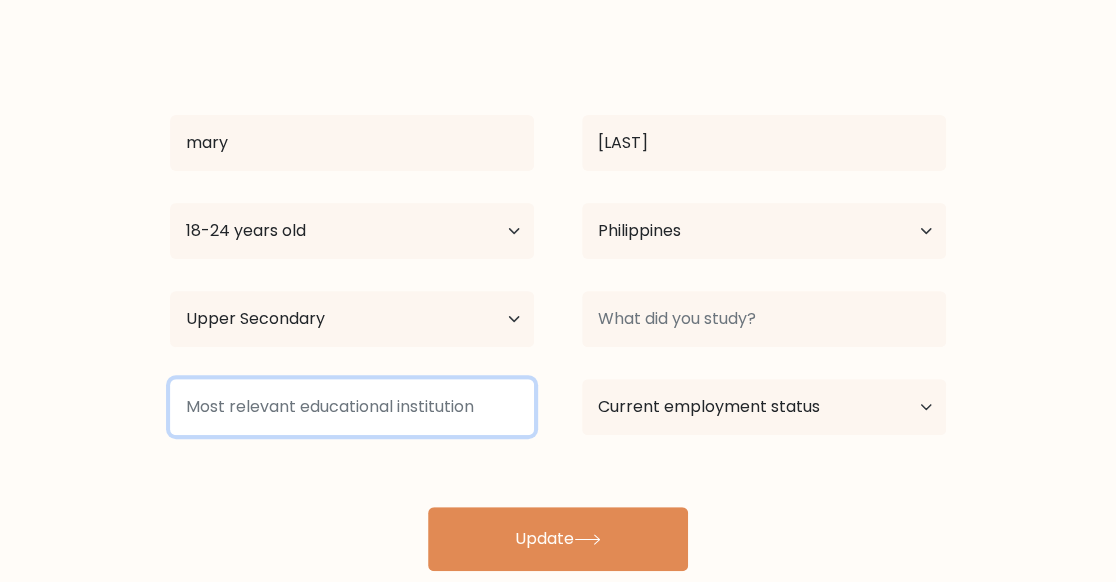 click at bounding box center (352, 407) 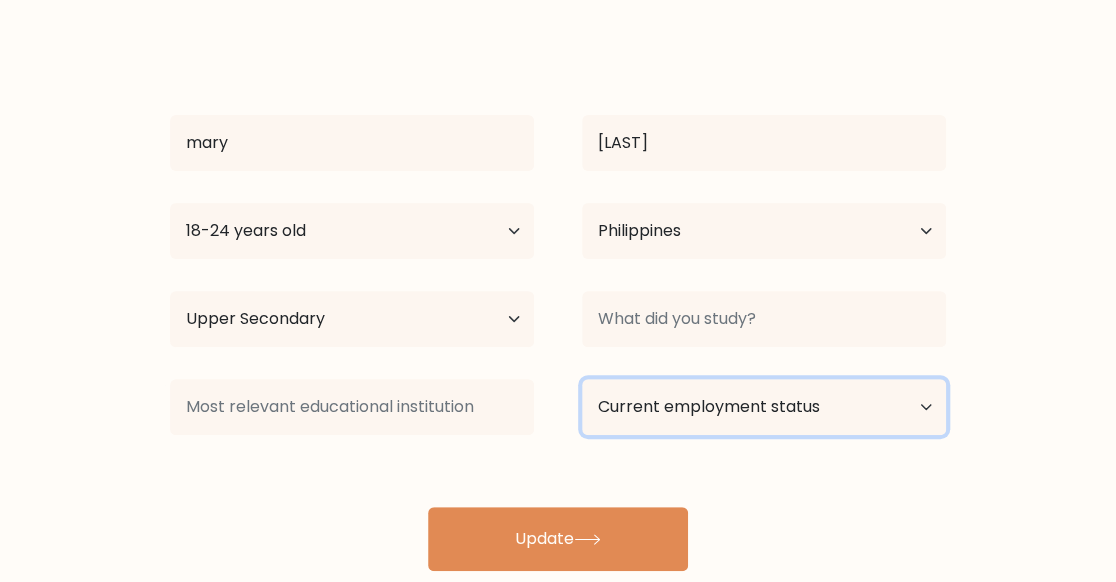 click on "Current employment status
Employed
Student
Retired
Other / prefer not to answer" at bounding box center [764, 407] 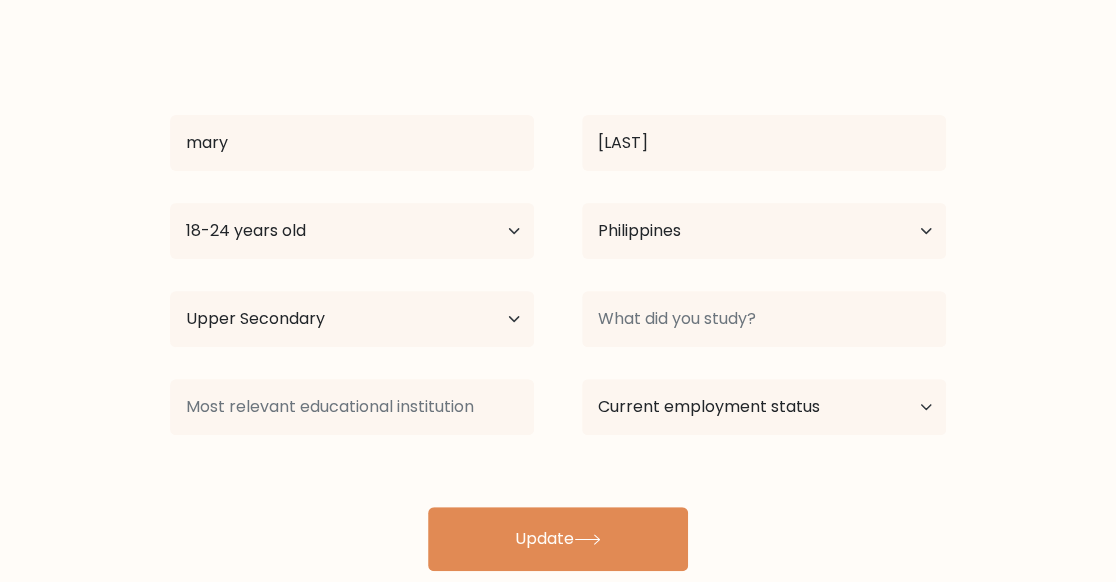 click on "[INSTITUTION] ([COUNTRY])" at bounding box center (558, 307) 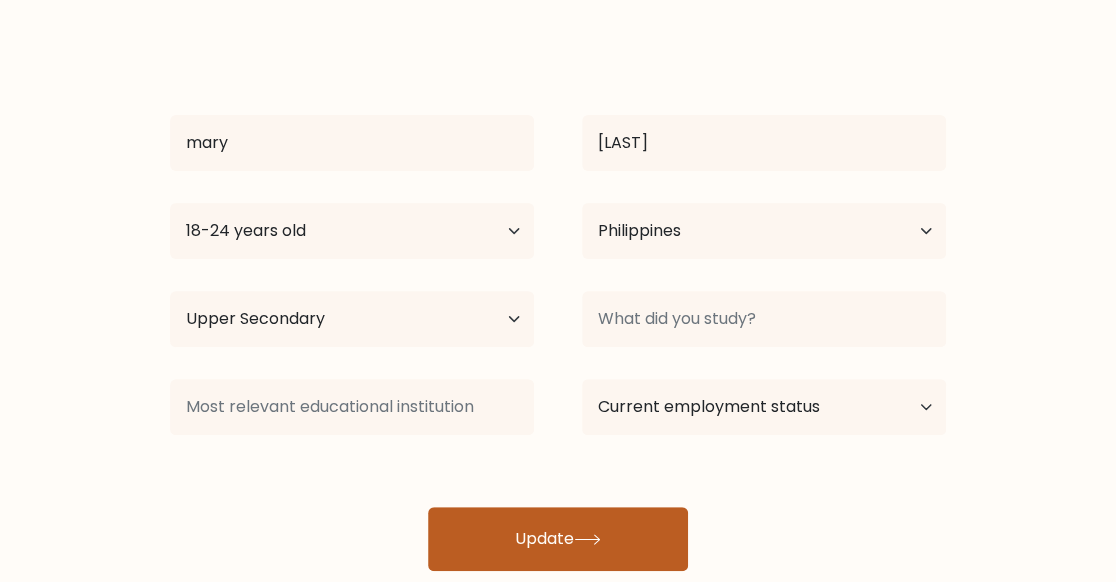 click on "Update" at bounding box center [558, 539] 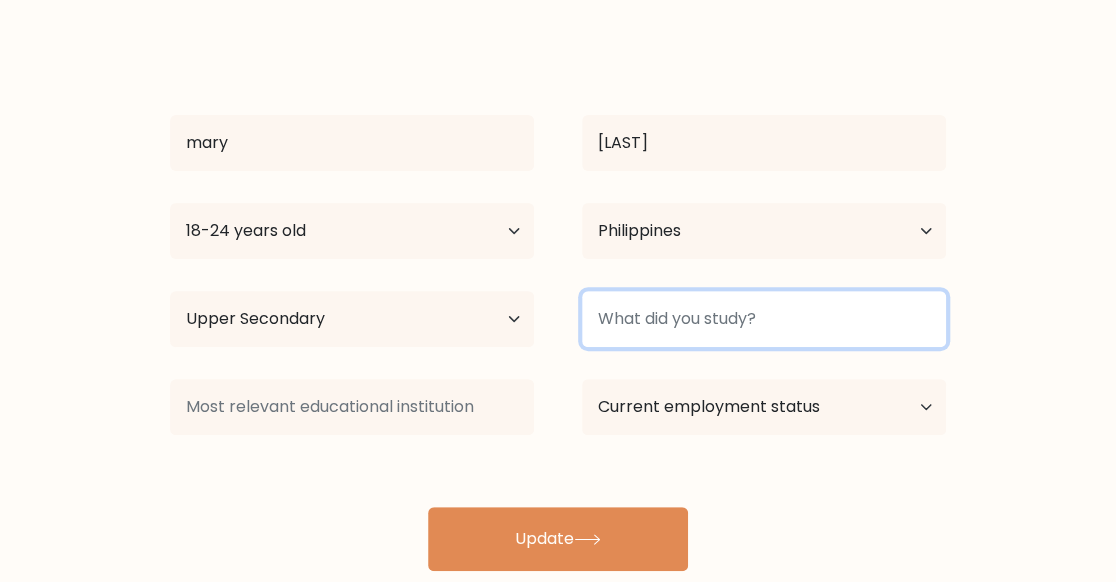 click at bounding box center (764, 319) 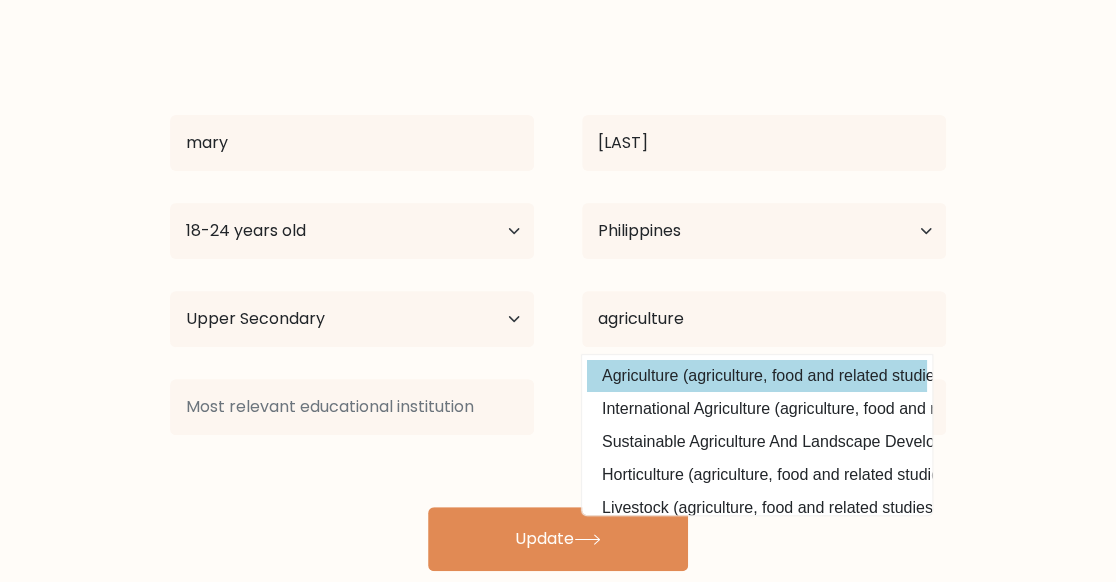 click on "Agriculture (agriculture, food and related studies)" at bounding box center [757, 376] 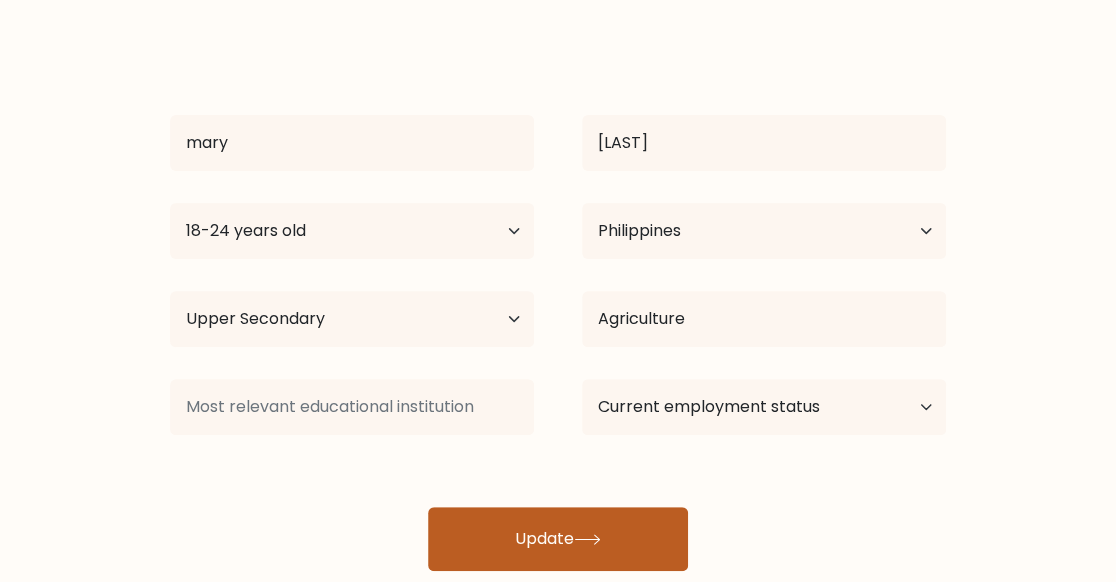 click on "Update" at bounding box center [558, 539] 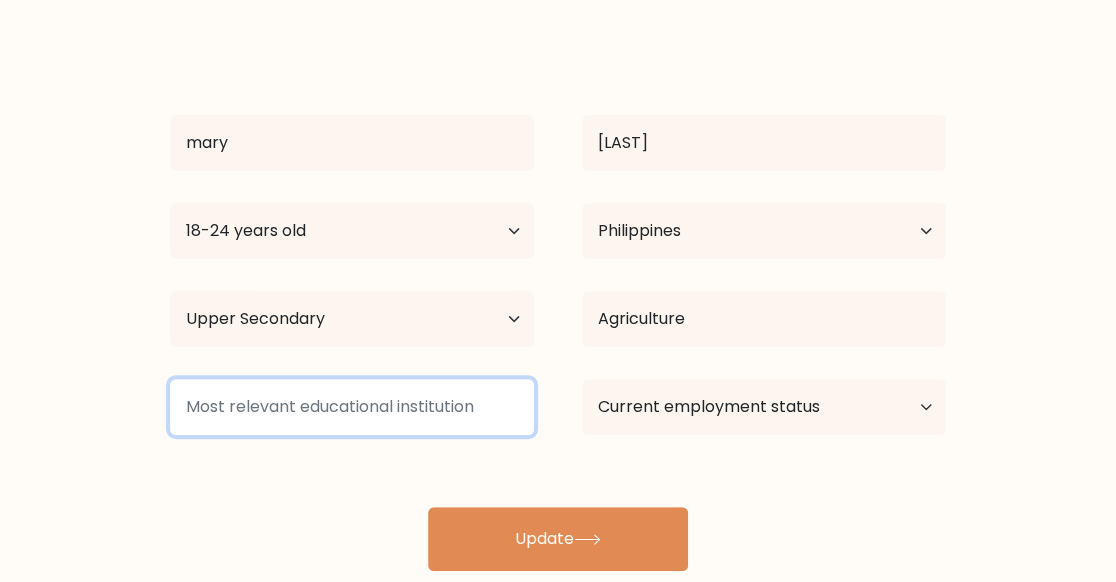 click at bounding box center [352, 407] 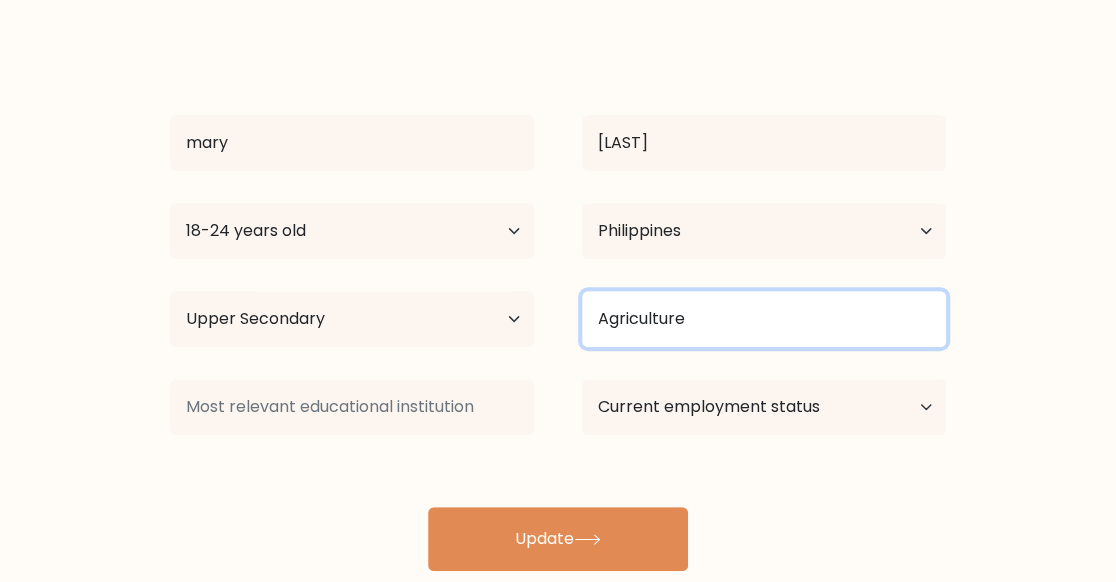 click on "Agriculture" at bounding box center (764, 319) 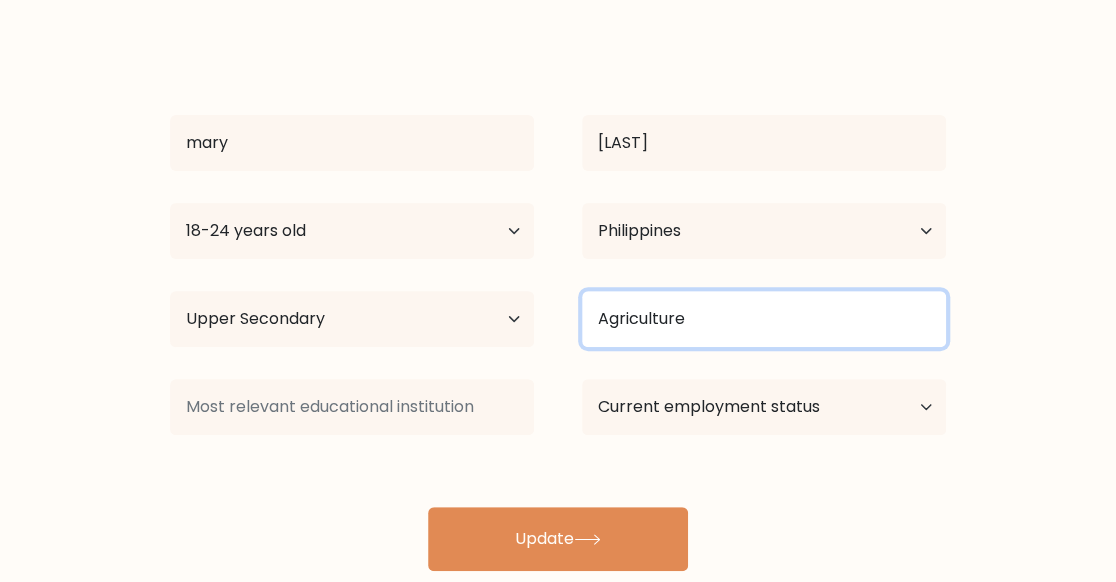 click on "Agriculture" at bounding box center [764, 319] 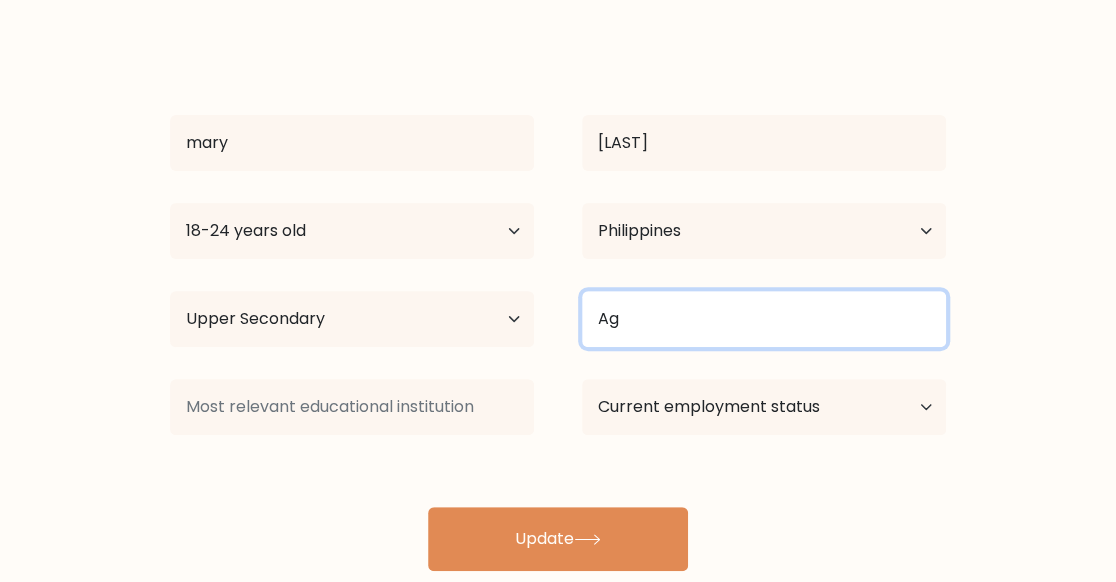 type on "A" 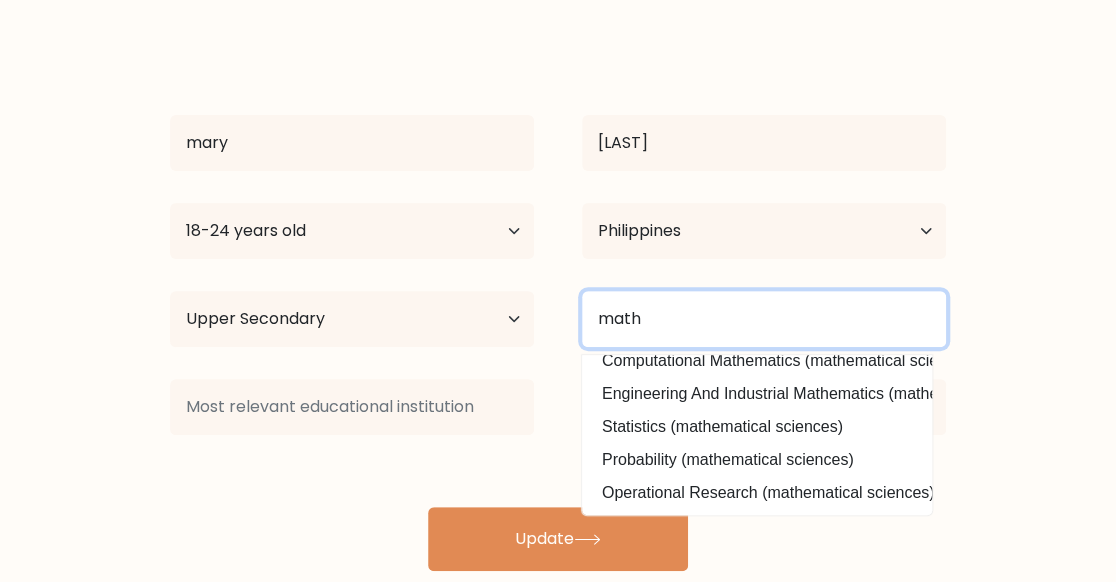 scroll, scrollTop: 194, scrollLeft: 0, axis: vertical 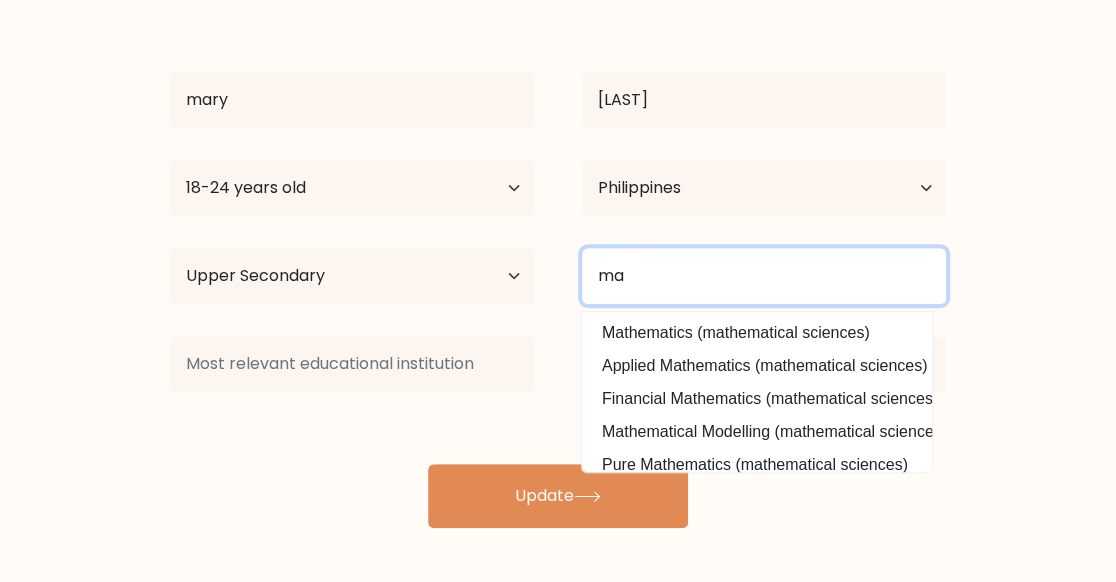 type on "m" 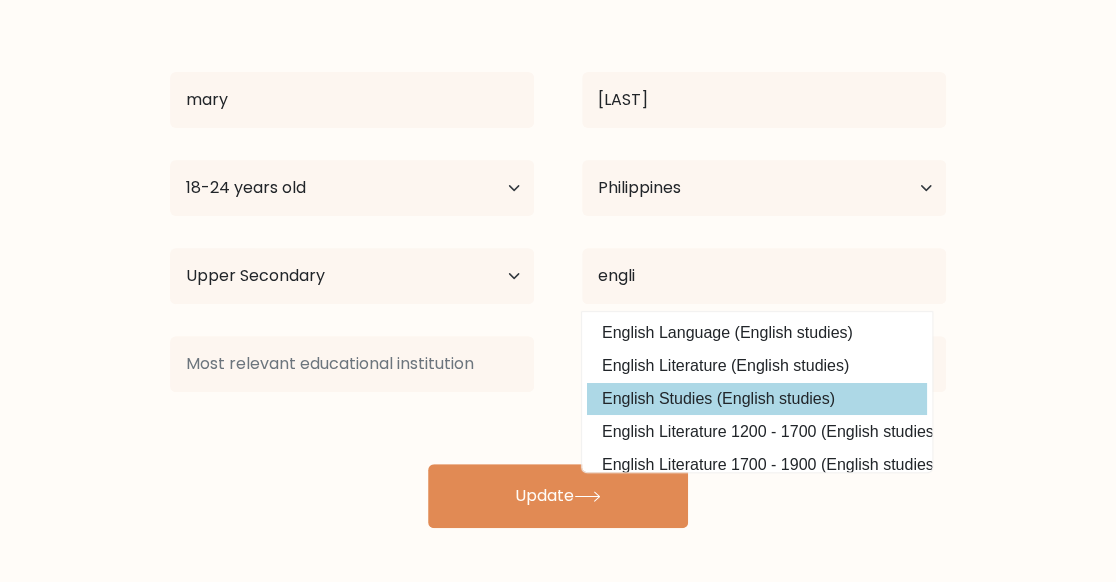 click on "English Studies (English studies)" at bounding box center [757, 399] 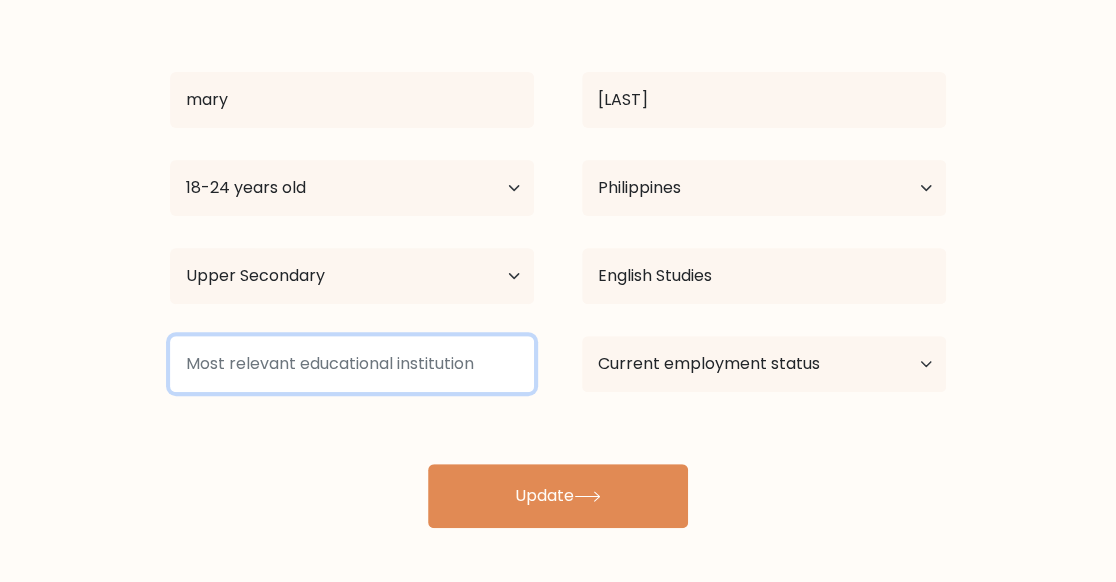 click at bounding box center (352, 364) 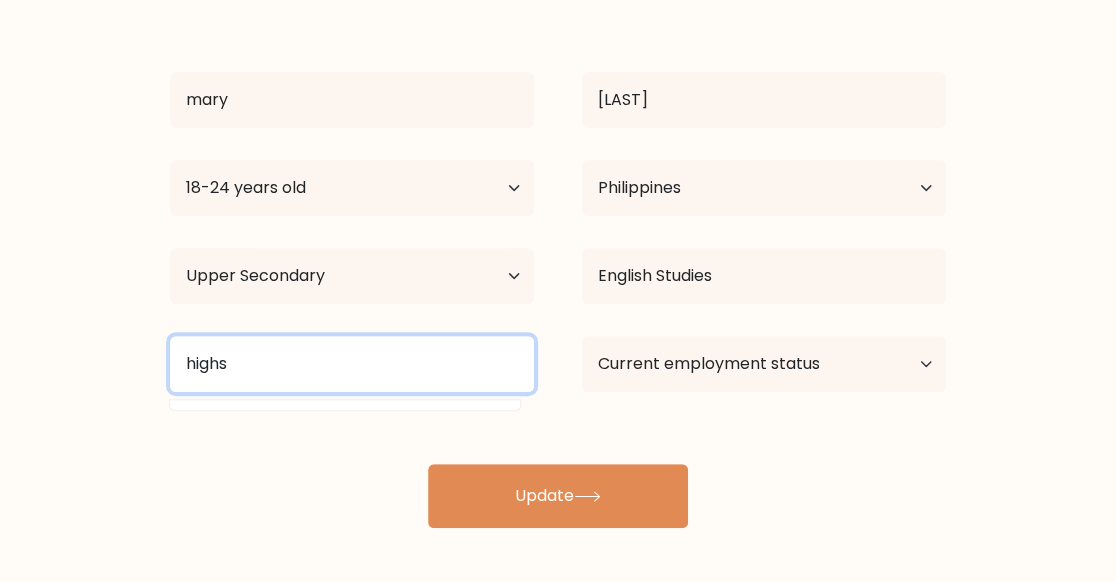 scroll, scrollTop: 0, scrollLeft: 0, axis: both 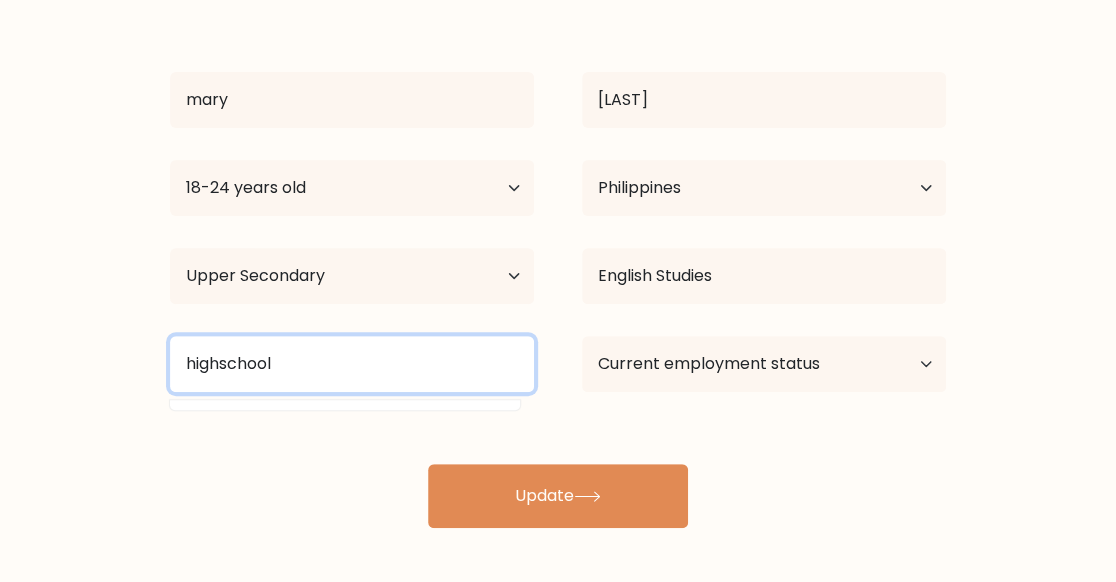 type on "highschool" 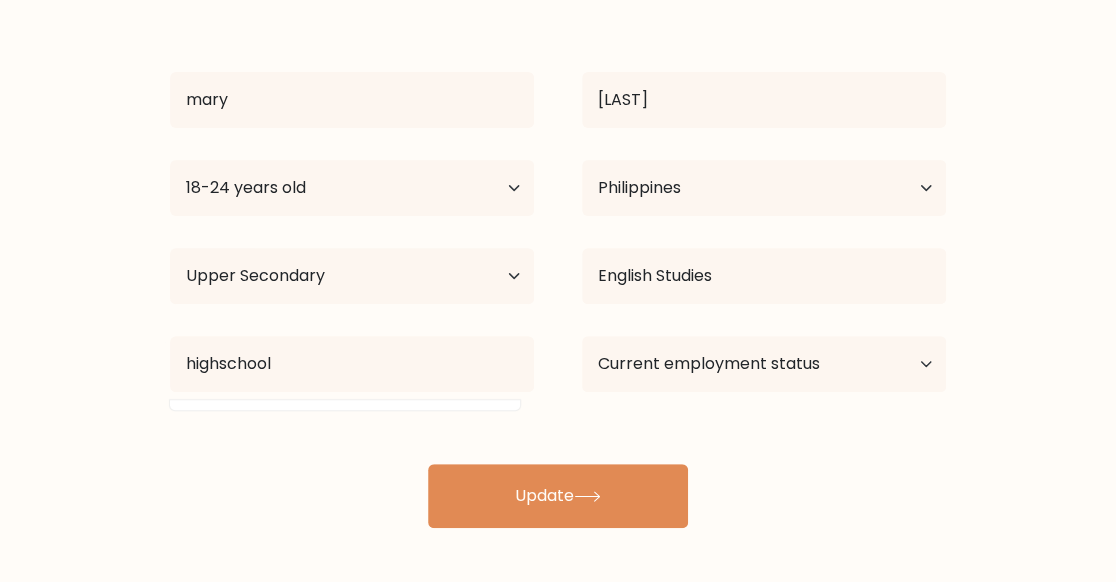 click on "Complete your profile to compare your results
mary
rose
Age
Under 18 years old
18-24 years old
25-34 years old
35-44 years old
45-54 years old
55-64 years old
65 years old and above
Country
Afghanistan
Albania
Algeria" at bounding box center (558, 203) 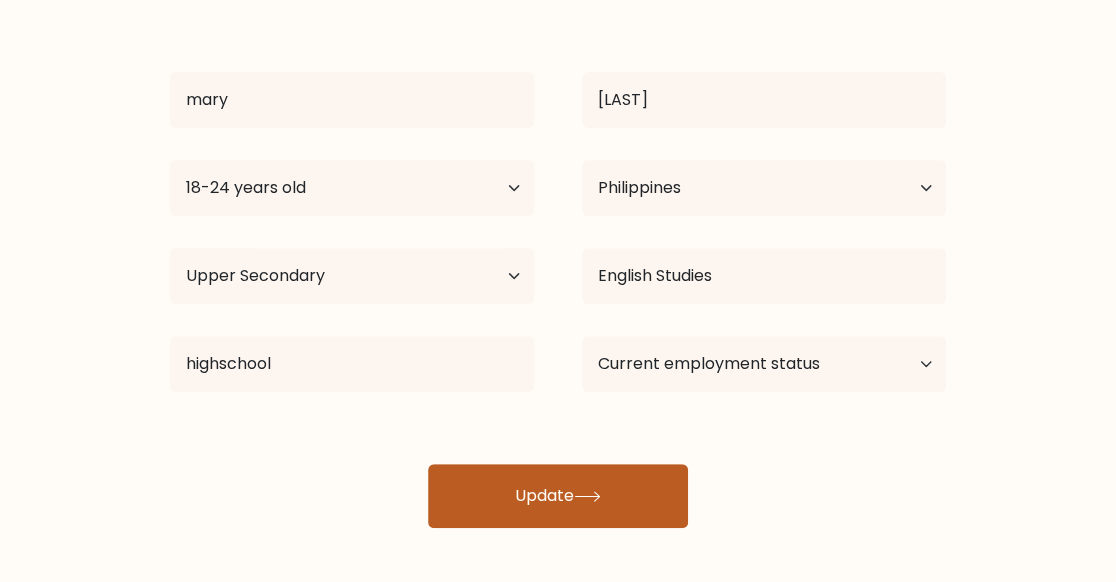 click on "Update" at bounding box center (558, 496) 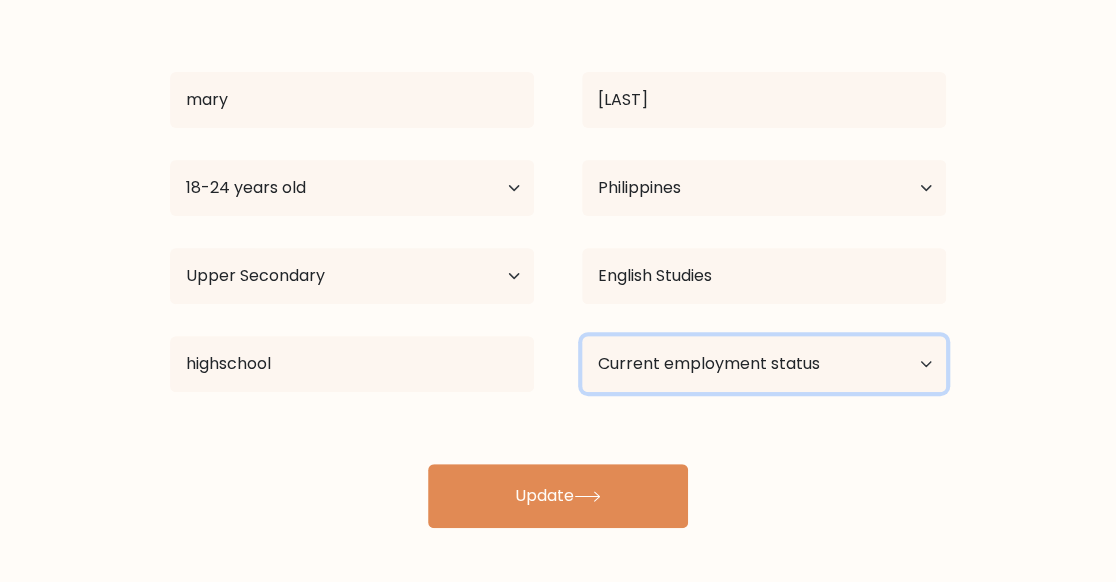 click on "Current employment status
Employed
Student
Retired
Other / prefer not to answer" at bounding box center (764, 364) 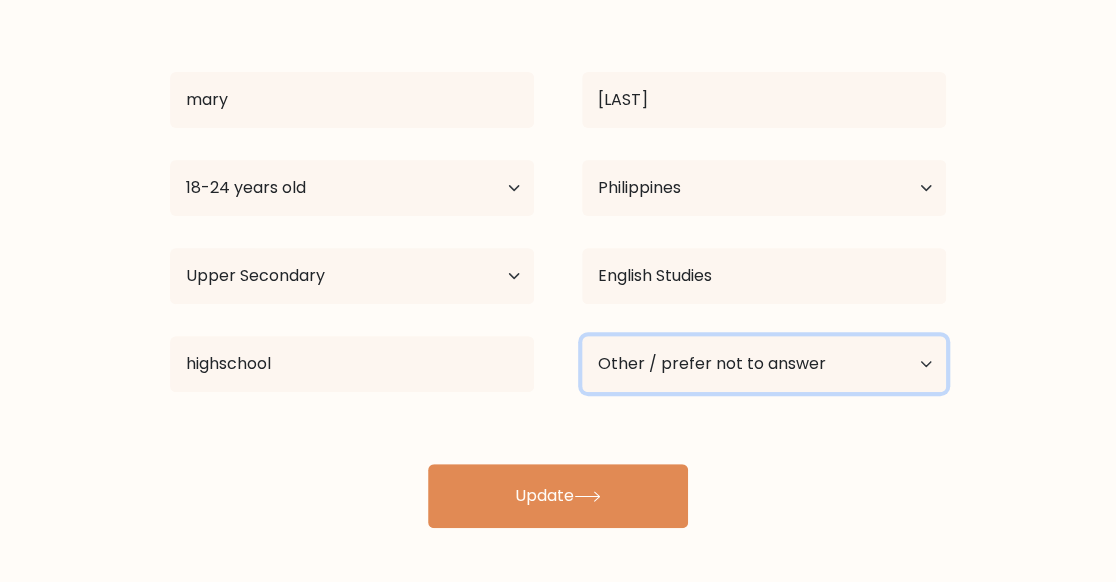 click on "Current employment status
Employed
Student
Retired
Other / prefer not to answer" at bounding box center (764, 364) 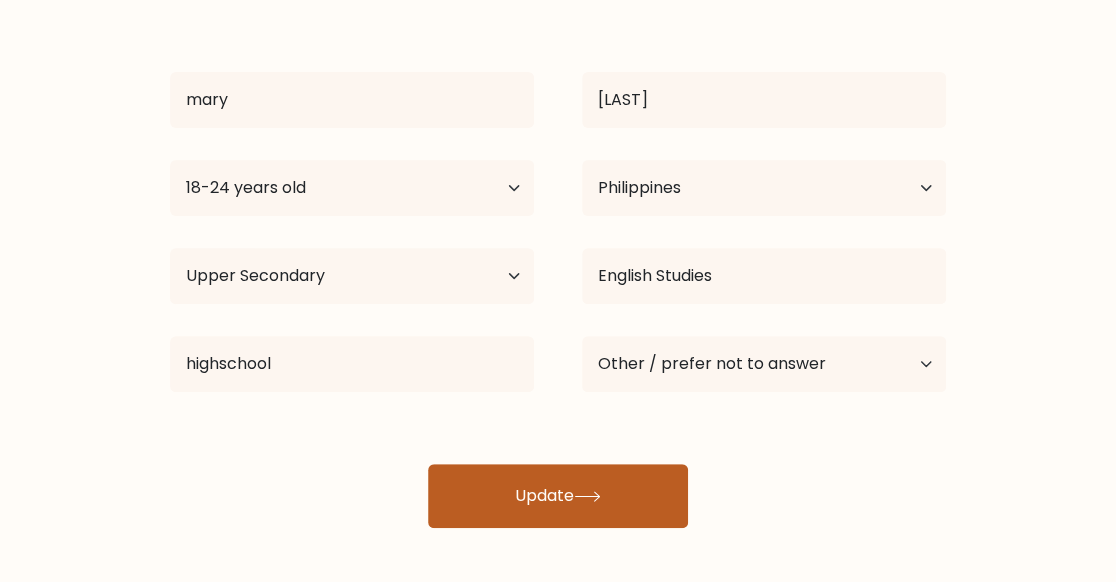 click on "Update" at bounding box center (558, 496) 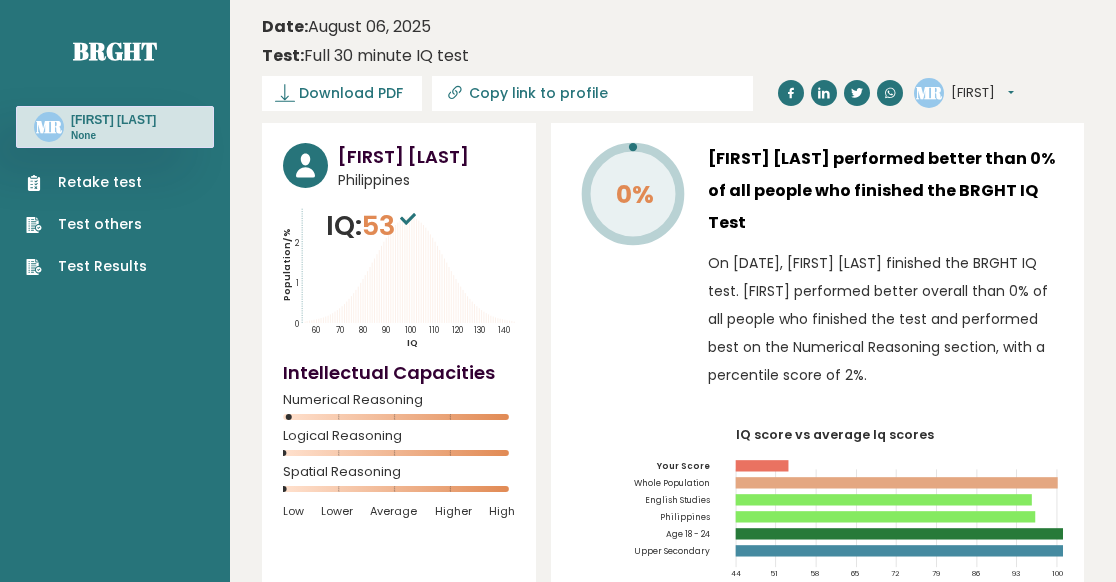 scroll, scrollTop: 0, scrollLeft: 0, axis: both 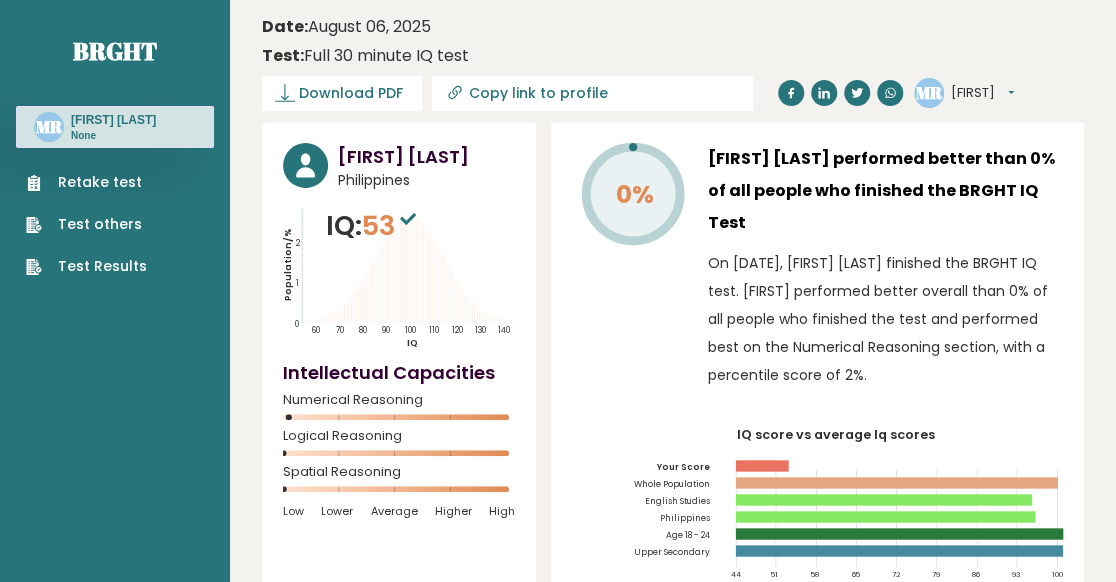 click on "Retake test" at bounding box center (86, 182) 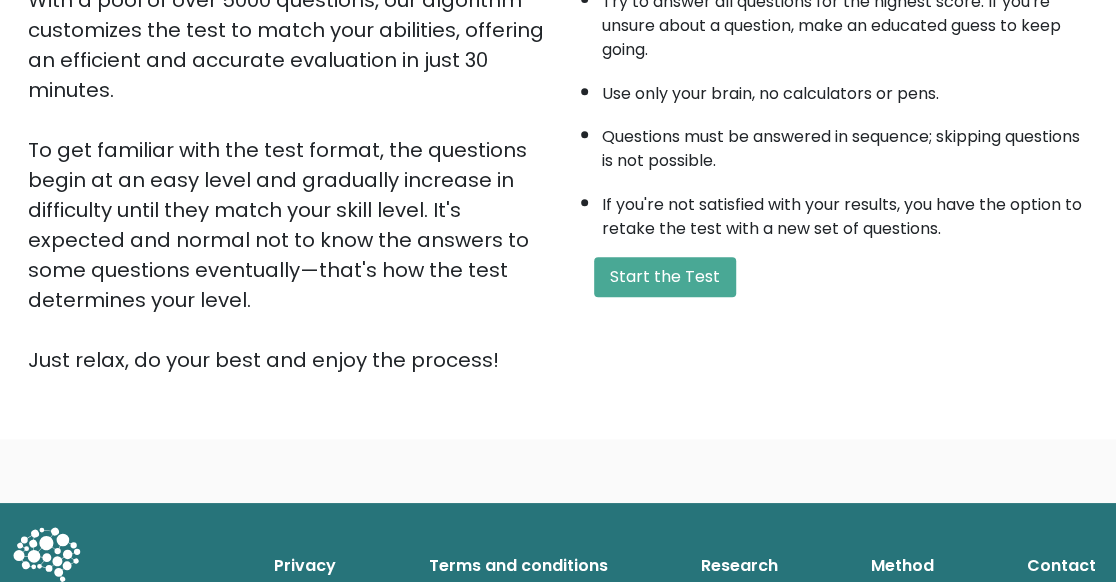 scroll, scrollTop: 389, scrollLeft: 0, axis: vertical 